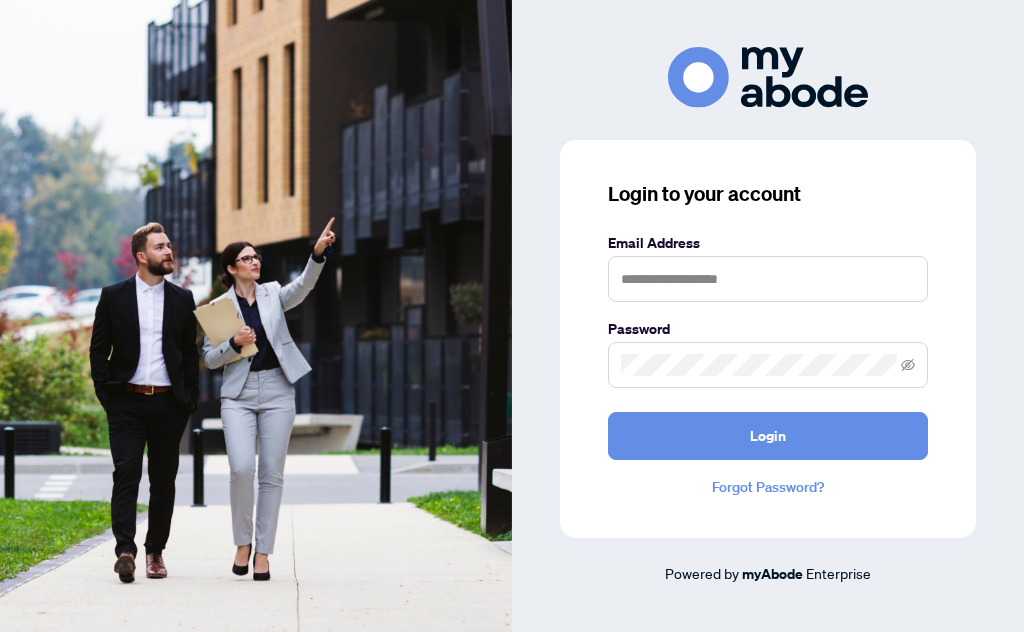 scroll, scrollTop: 0, scrollLeft: 0, axis: both 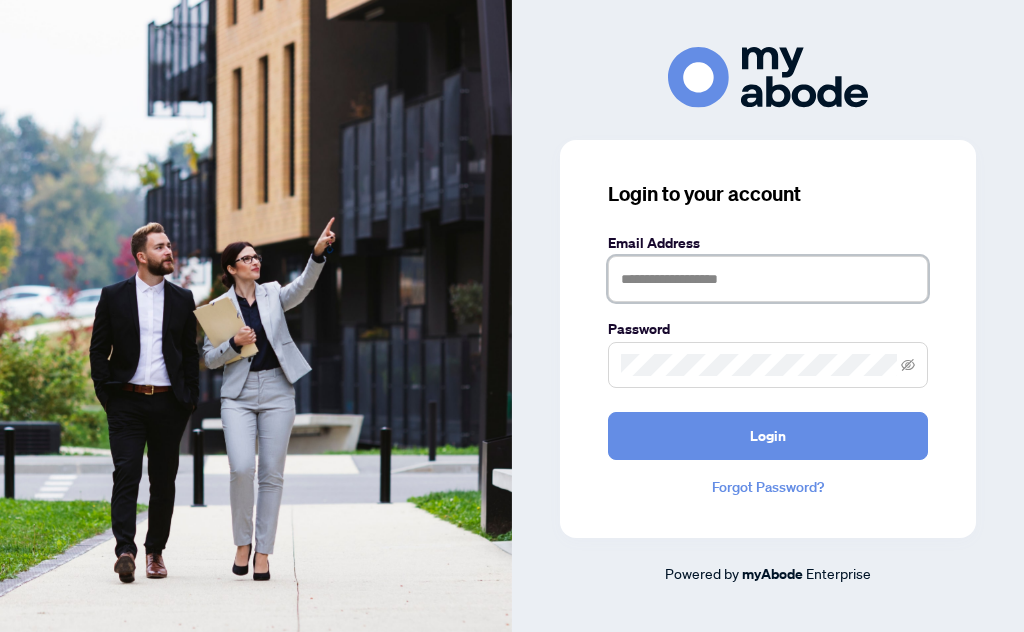 click at bounding box center [768, 279] 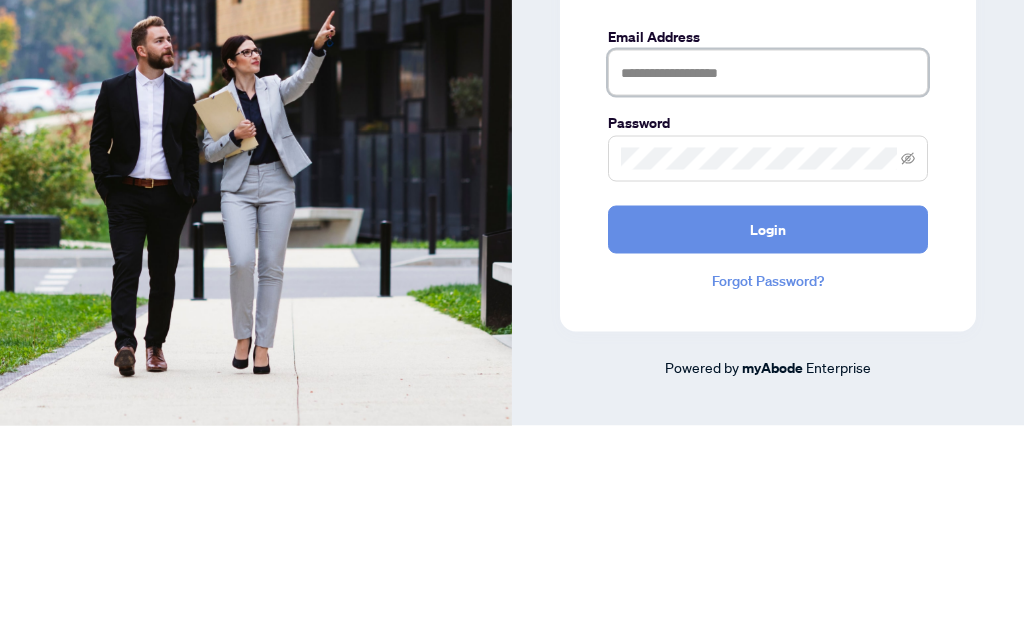 type on "**********" 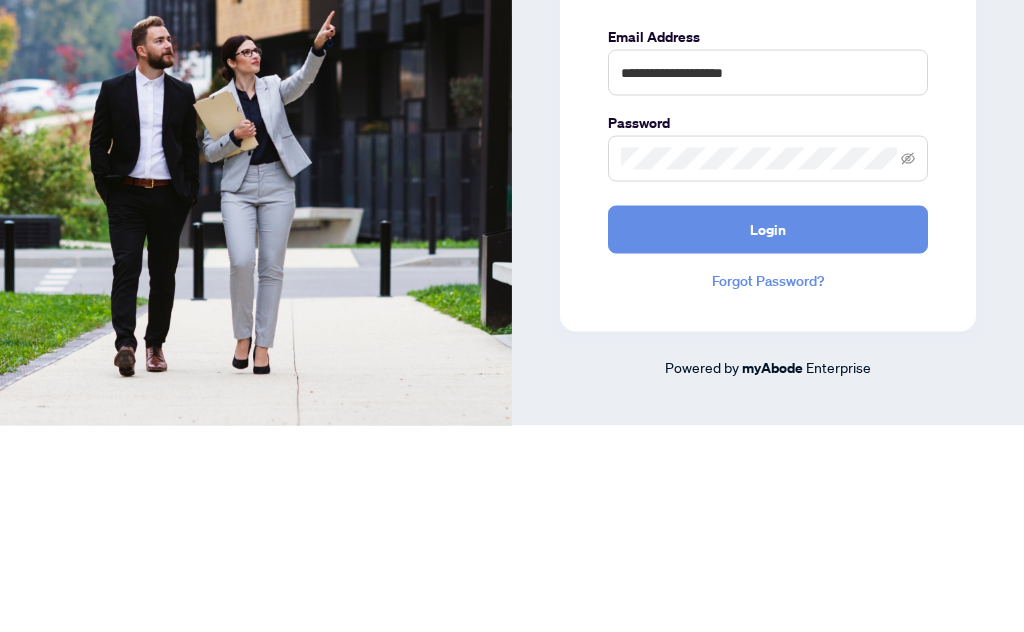 click on "Login" at bounding box center [768, 436] 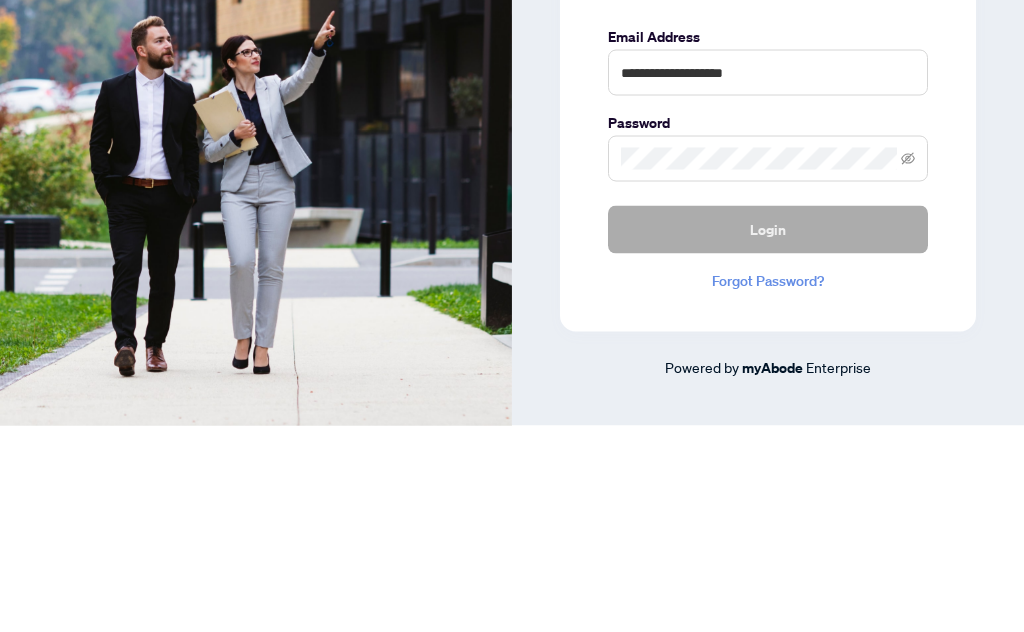 scroll, scrollTop: 78, scrollLeft: 0, axis: vertical 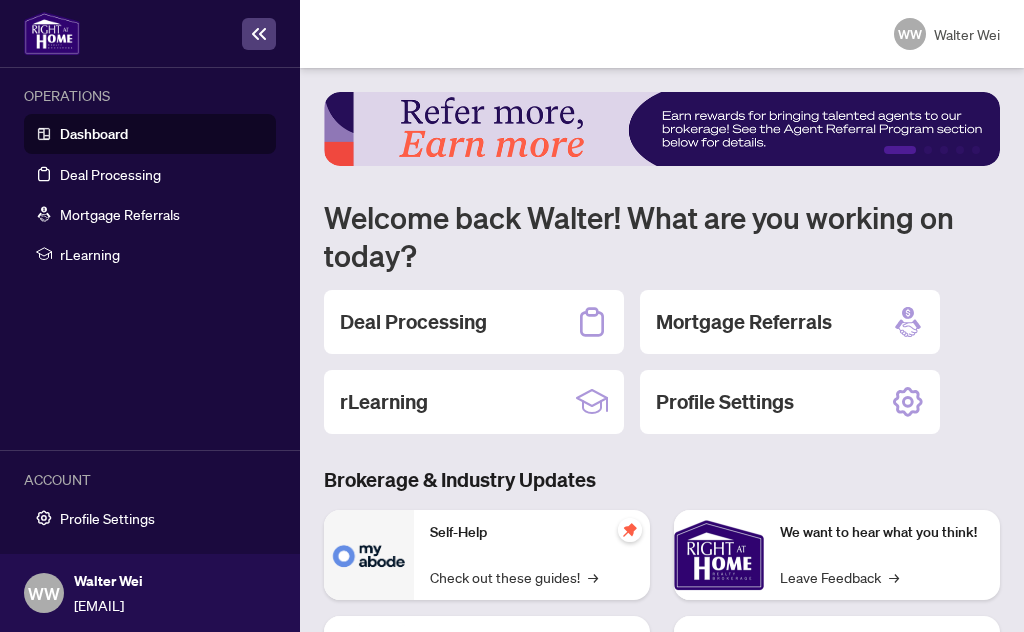 click on "Deal Processing" at bounding box center [474, 322] 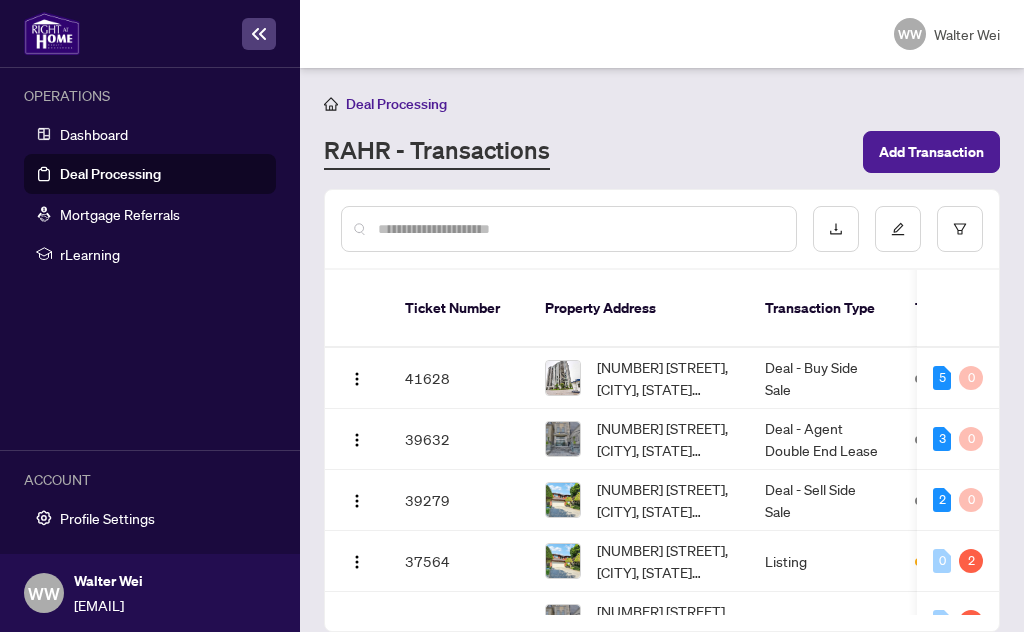 click on "[NUMBER] [STREET], [CITY], [STATE] [POSTAL_CODE], [COUNTRY]" at bounding box center (665, 378) 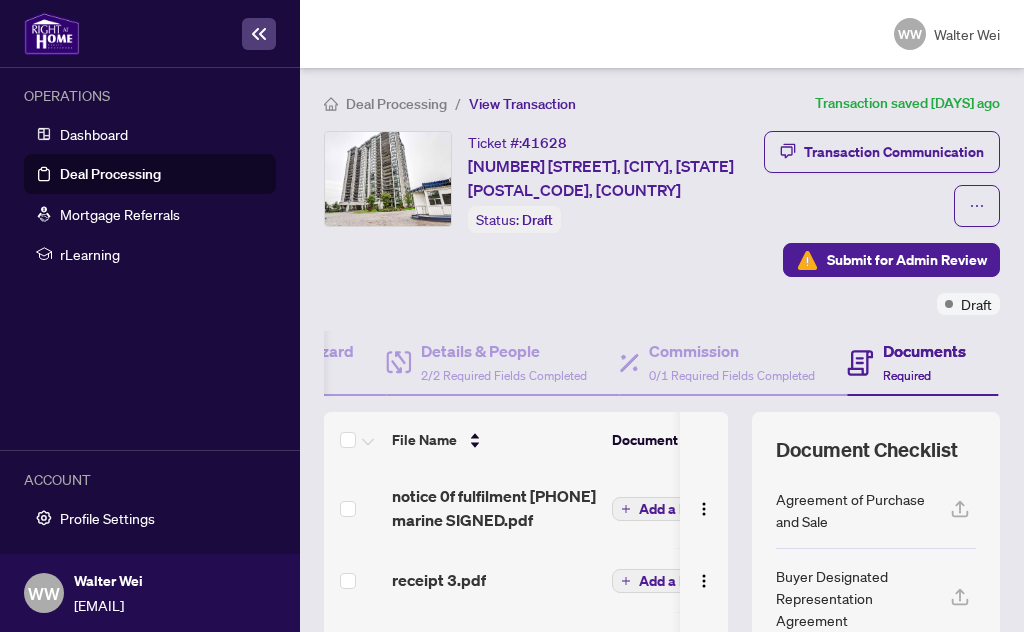 click on "Submit for Admin Review" at bounding box center (907, 260) 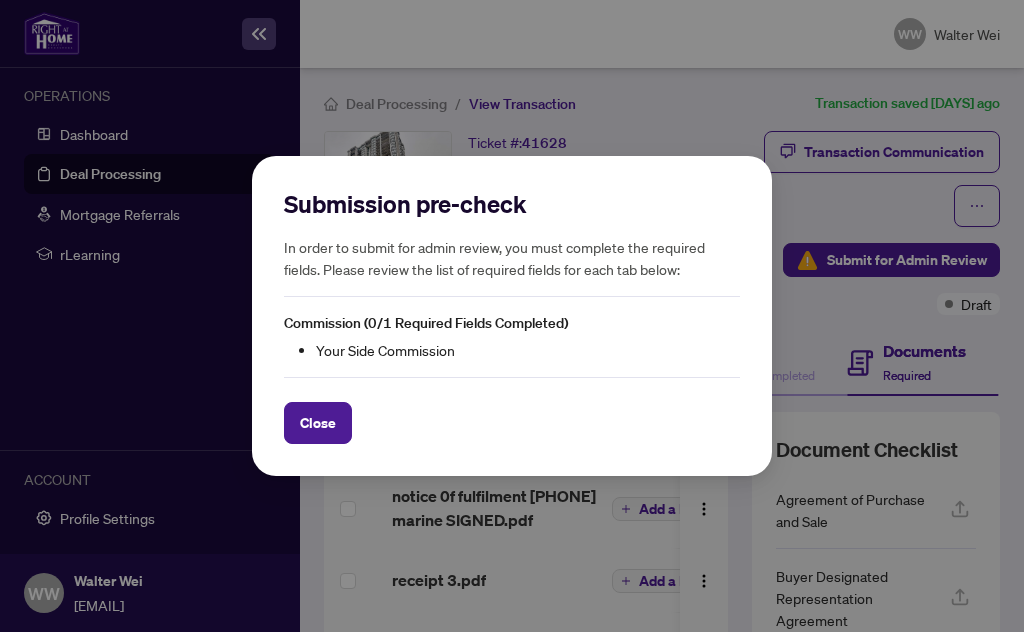 click on "Close" at bounding box center [318, 423] 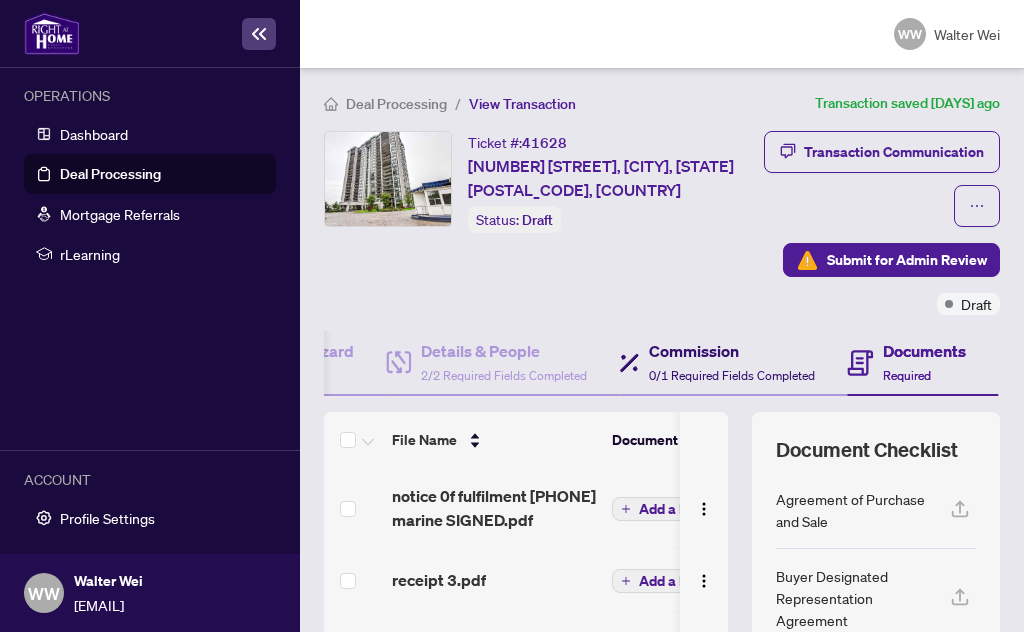 click on "Commission 0/1 Required Fields Completed" at bounding box center (732, 362) 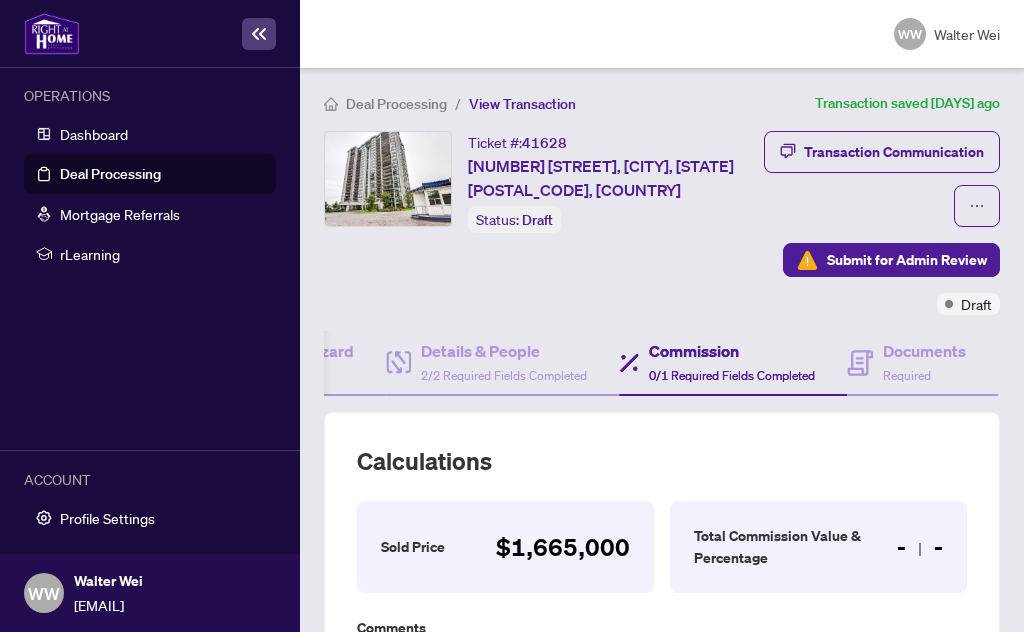 type on "**********" 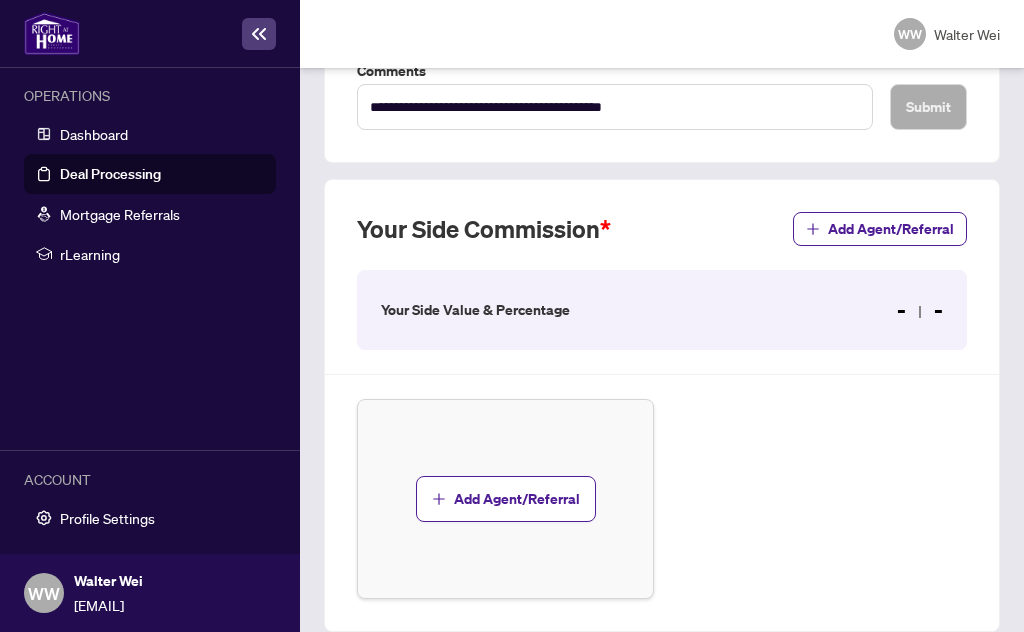 scroll, scrollTop: 556, scrollLeft: 0, axis: vertical 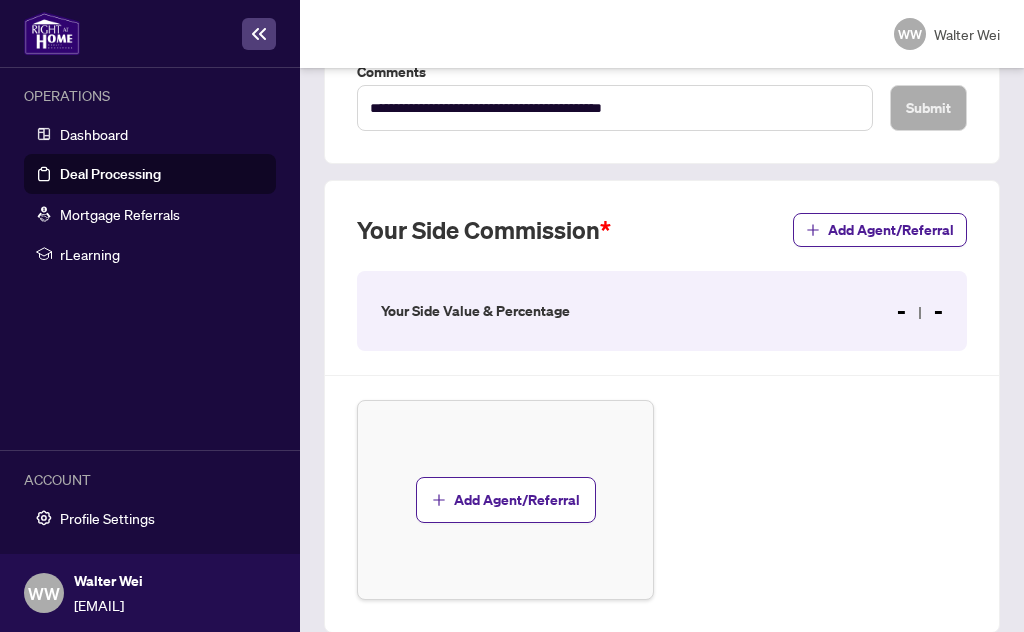 click on "Add Agent/Referral" at bounding box center (517, 500) 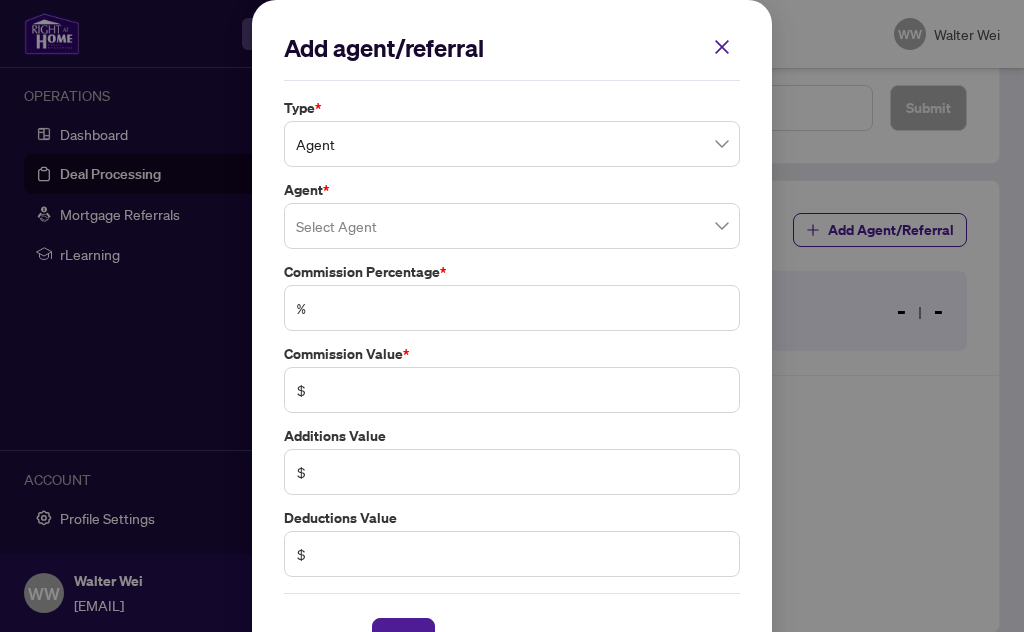 click at bounding box center (512, 226) 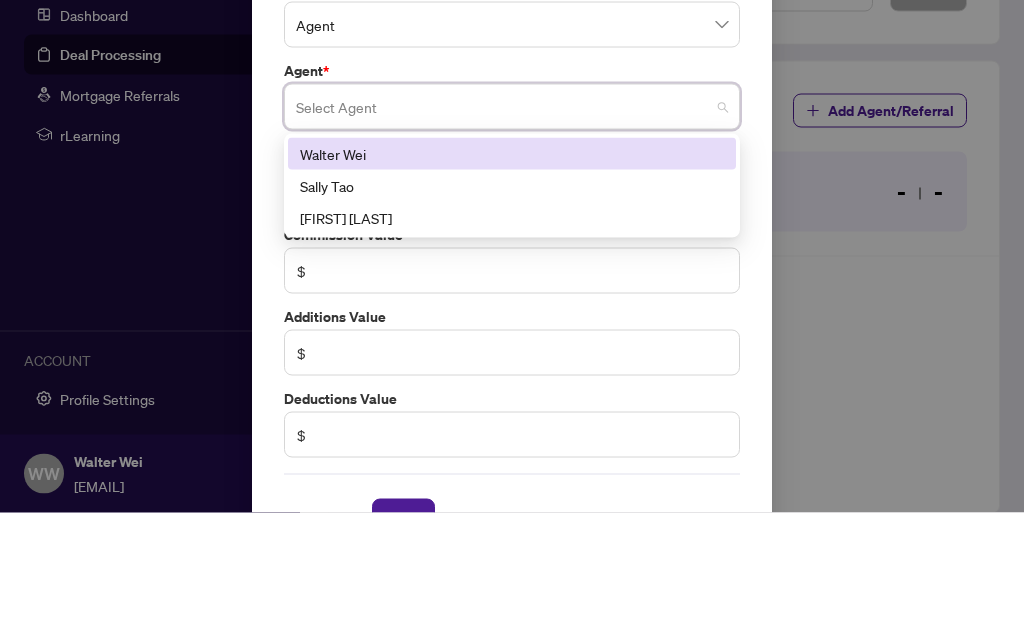 click on "Walter Wei" at bounding box center (512, 273) 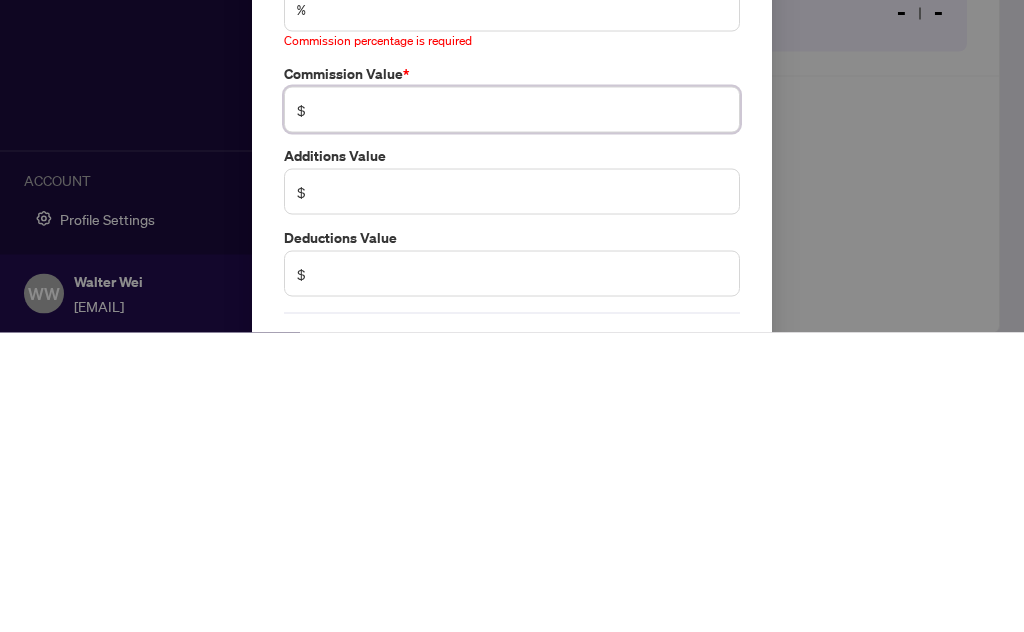type 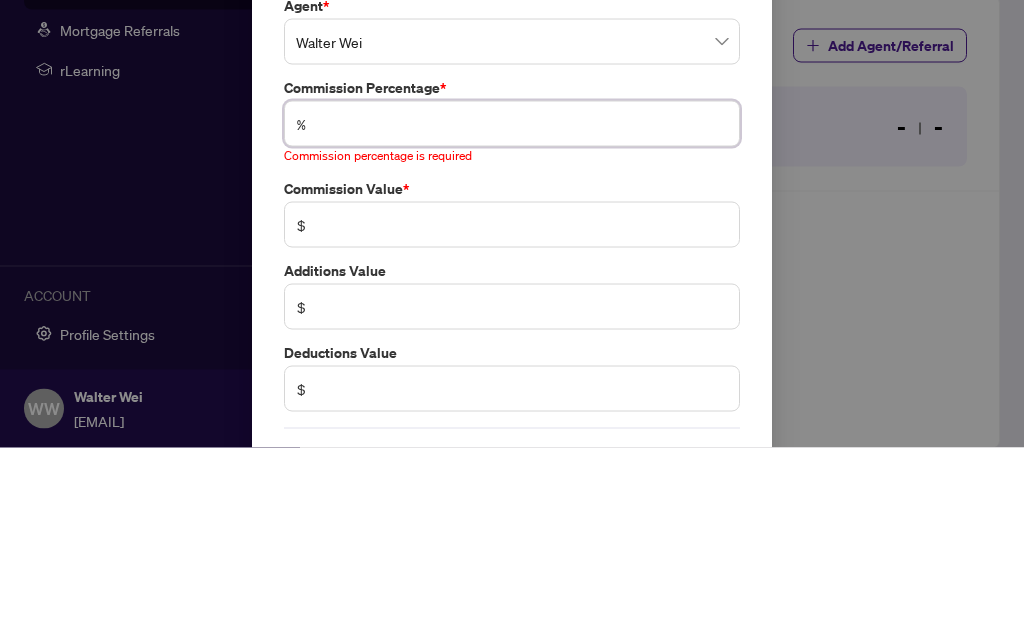 click at bounding box center (522, 308) 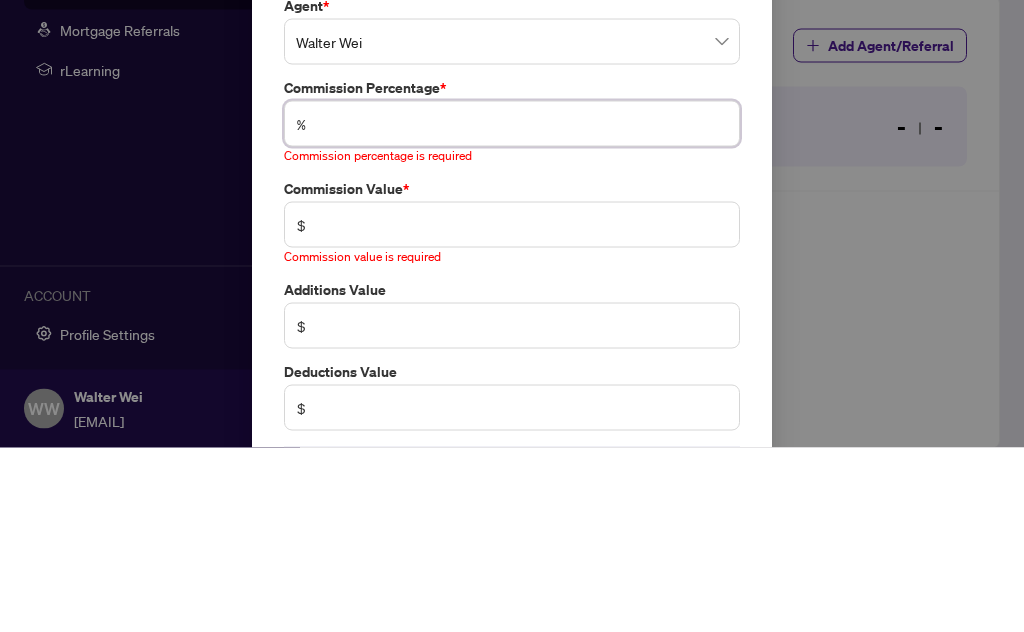 type on "*" 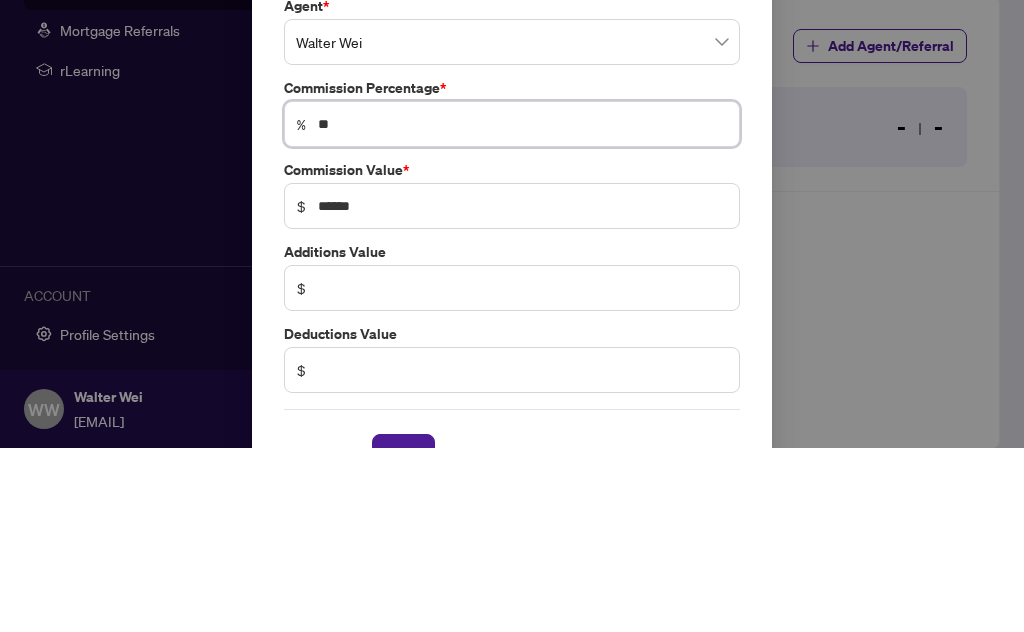 type on "***" 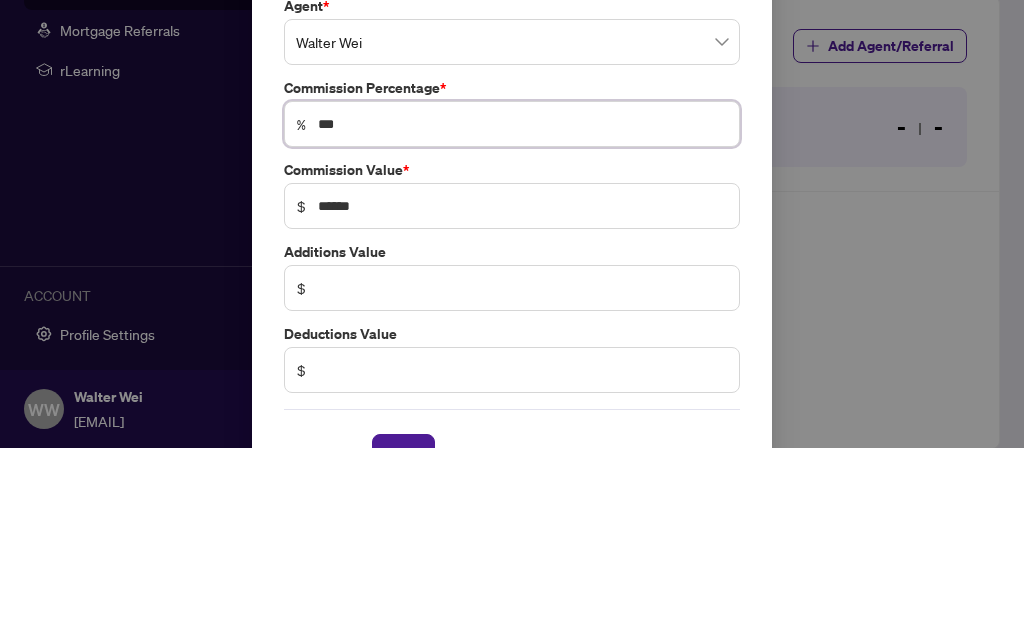 type on "******" 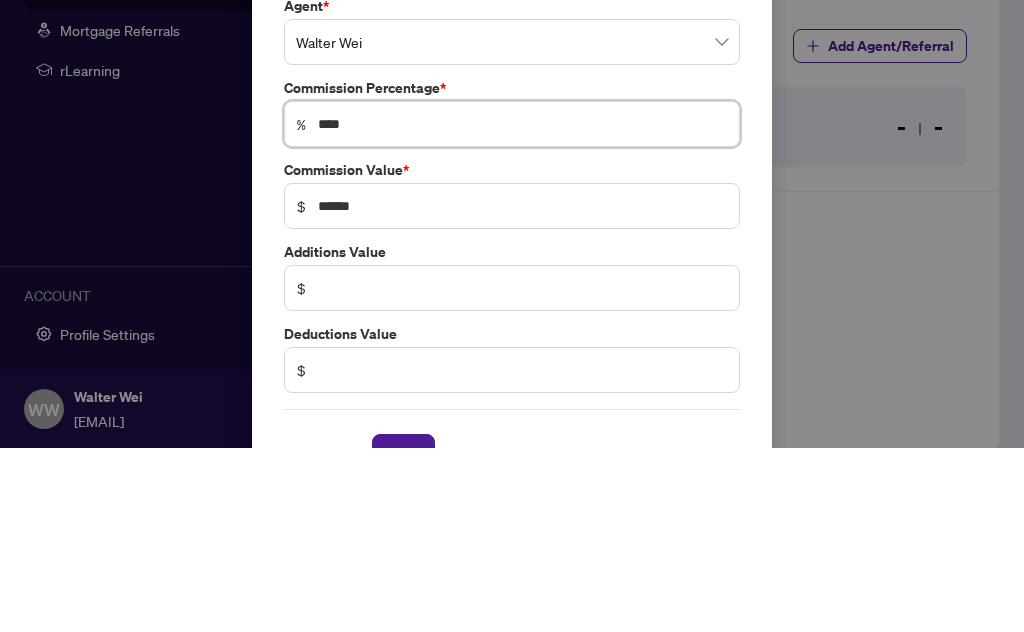 type on "********" 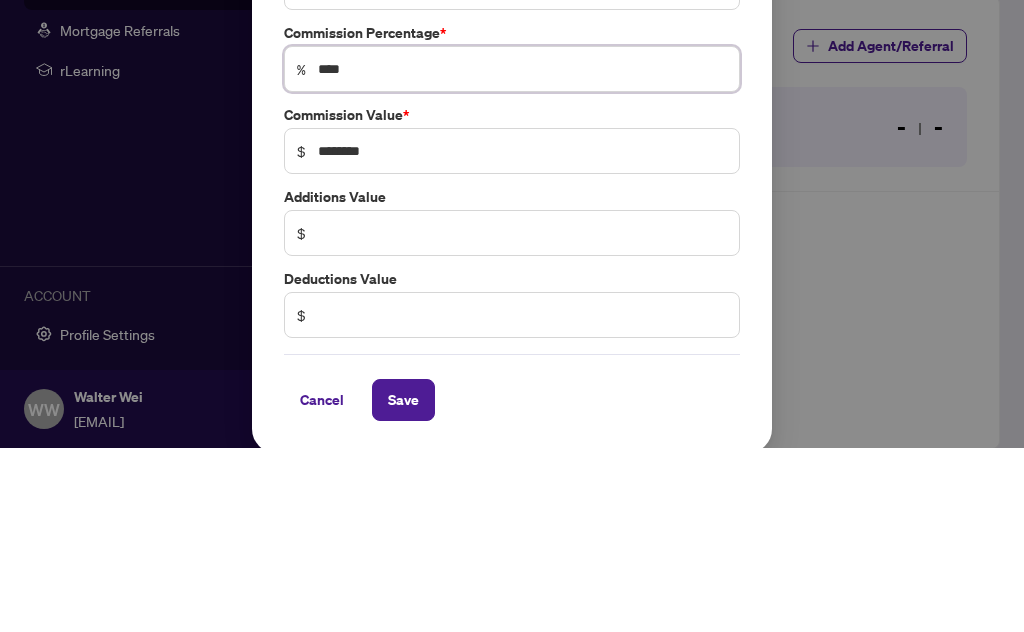 scroll, scrollTop: 54, scrollLeft: 0, axis: vertical 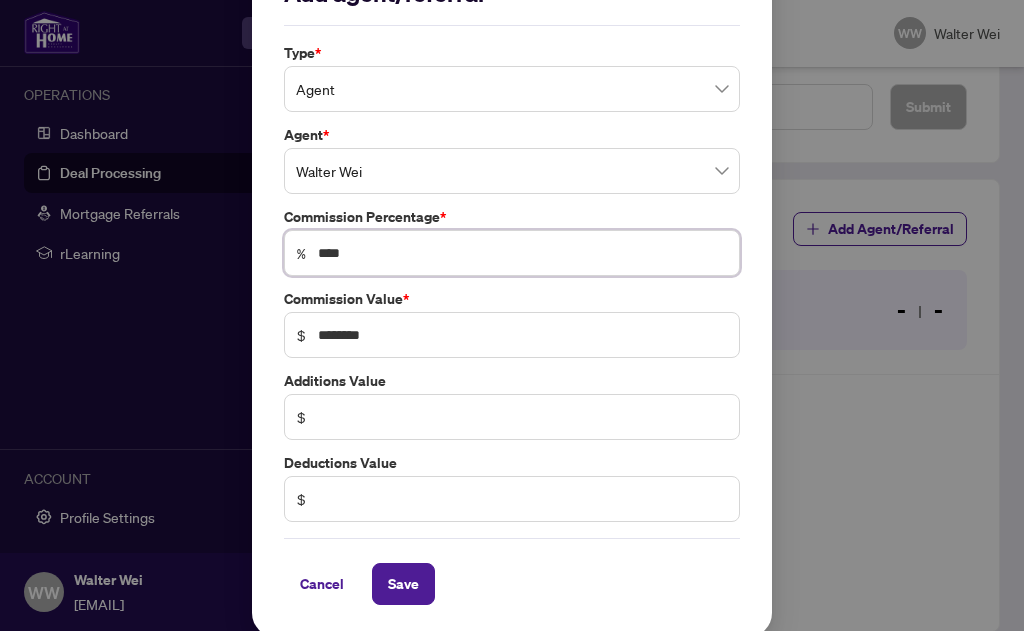 type on "****" 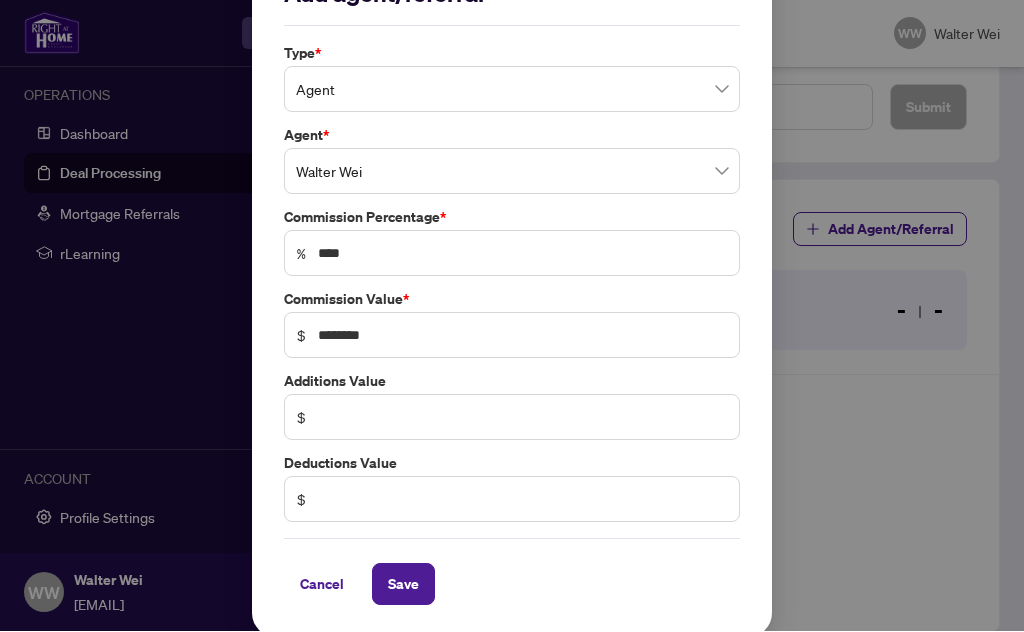click on "Save" at bounding box center (403, 585) 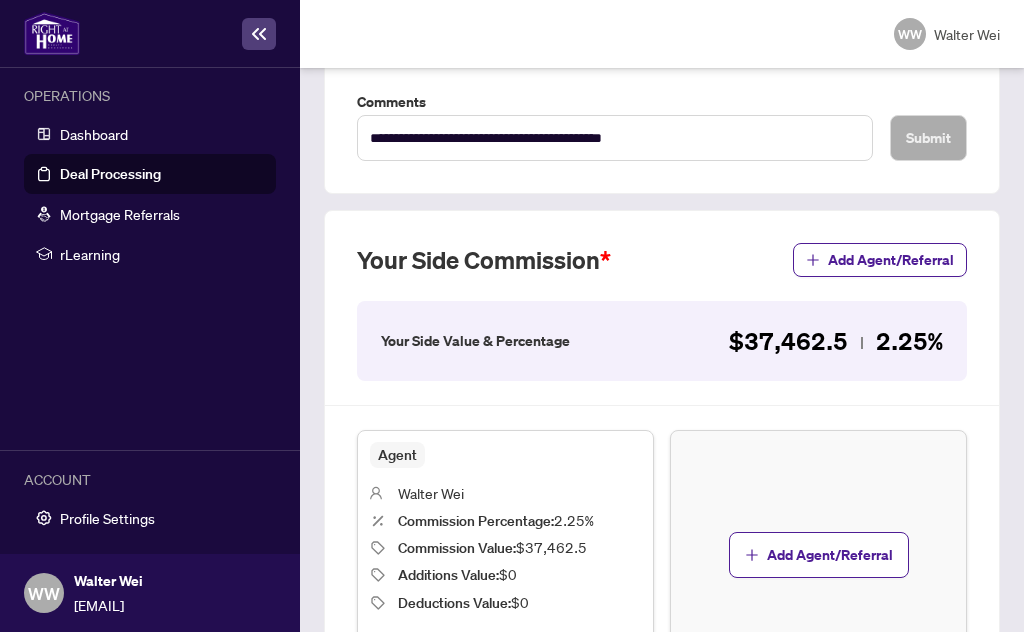 scroll, scrollTop: 767, scrollLeft: 0, axis: vertical 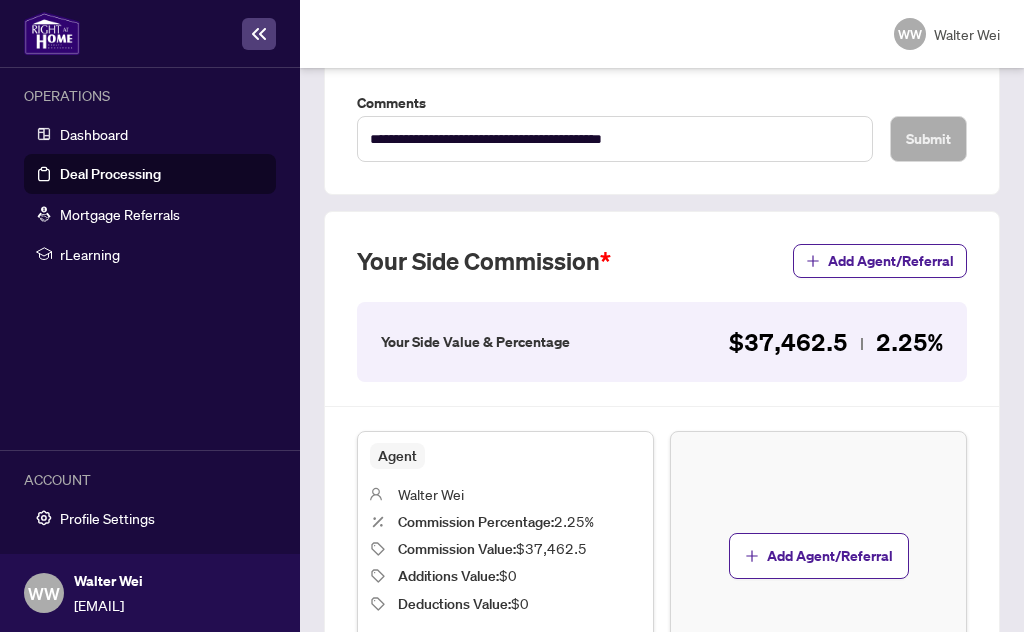 click on "Add Agent/Referral" at bounding box center [830, 556] 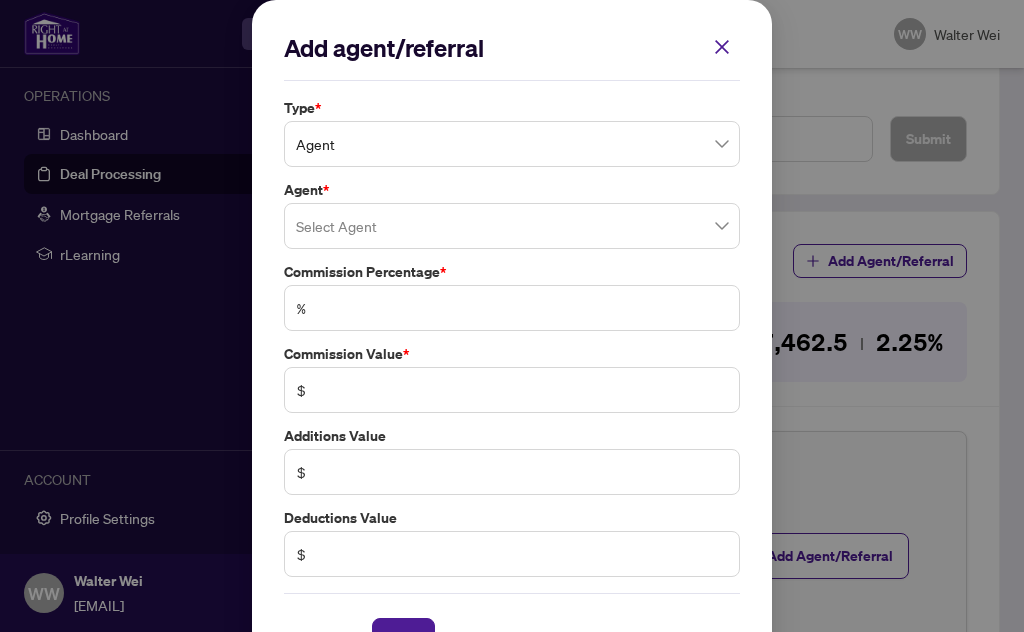 click at bounding box center [512, 226] 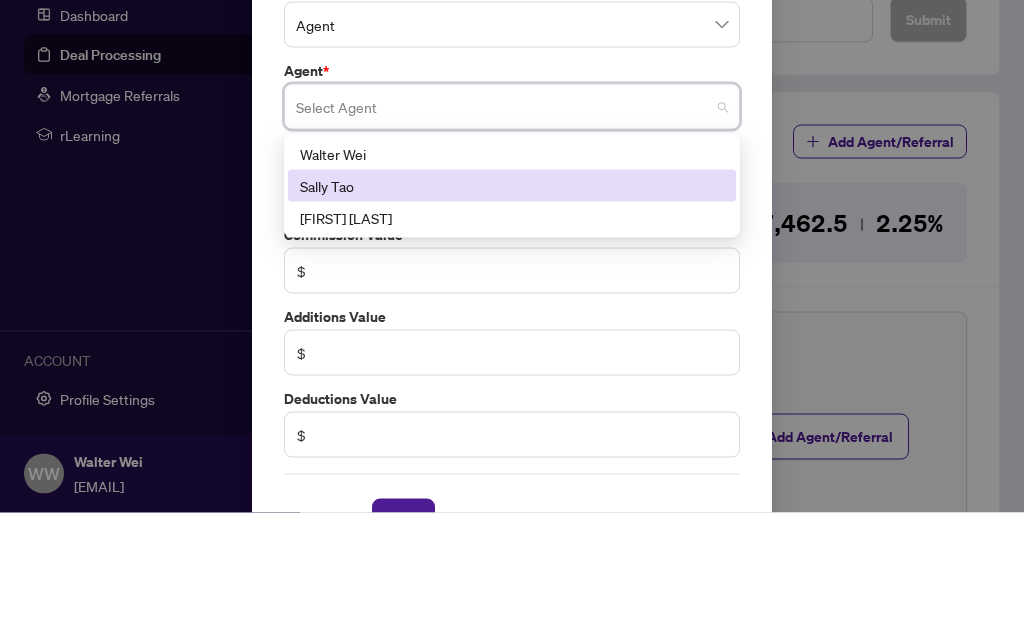 click on "Sally Tao" at bounding box center [512, 305] 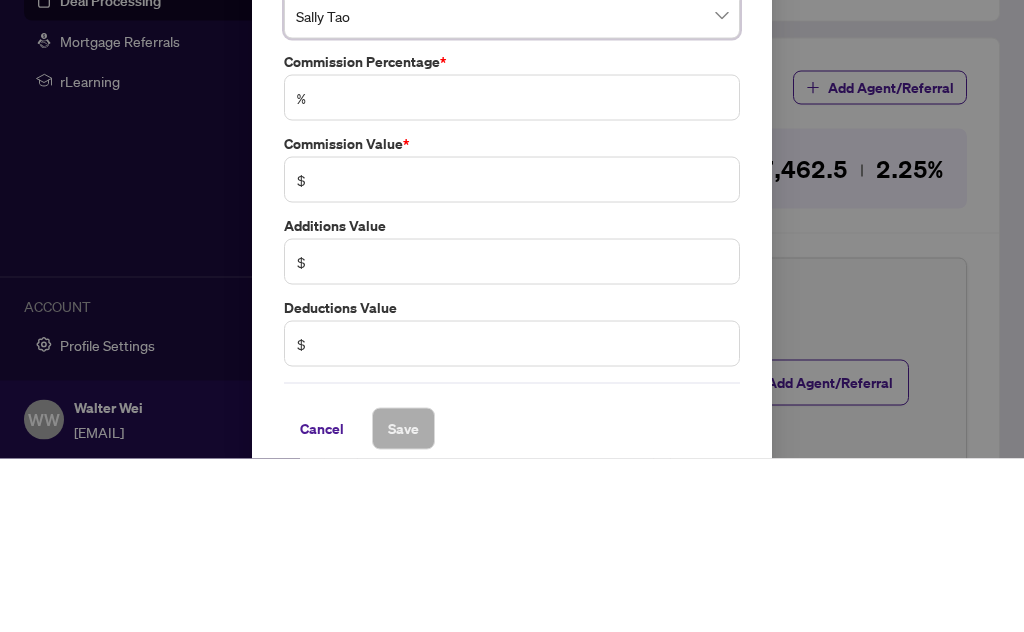 scroll, scrollTop: 39, scrollLeft: 0, axis: vertical 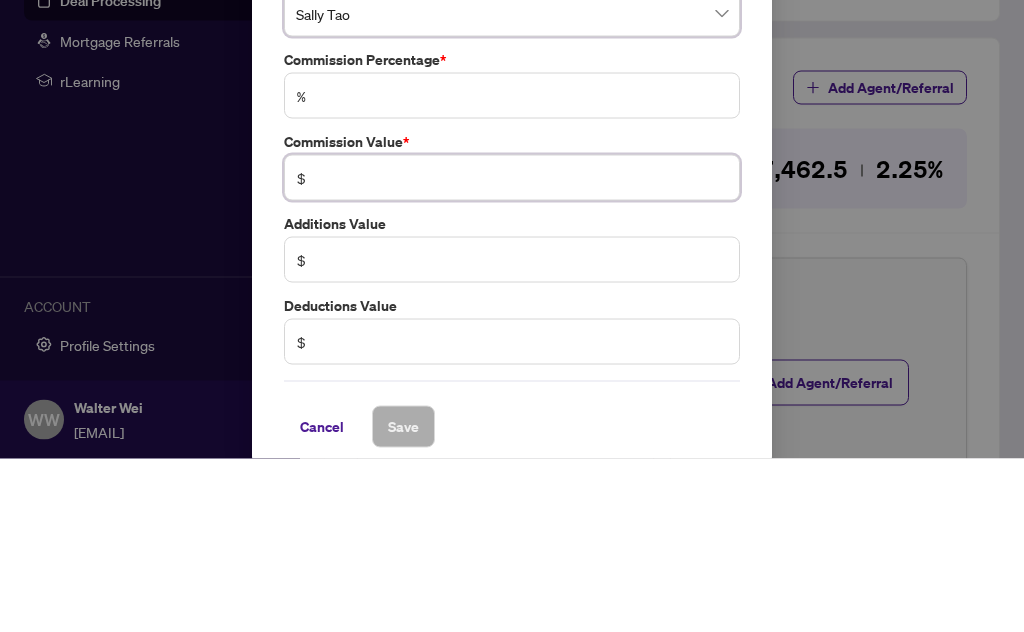 click at bounding box center (522, 351) 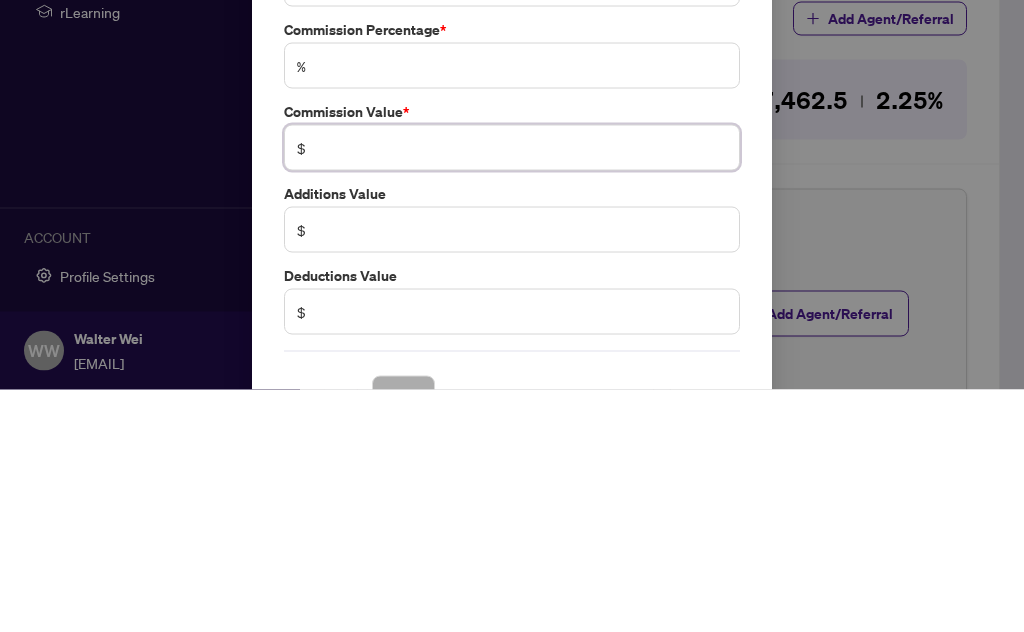 scroll, scrollTop: 0, scrollLeft: 0, axis: both 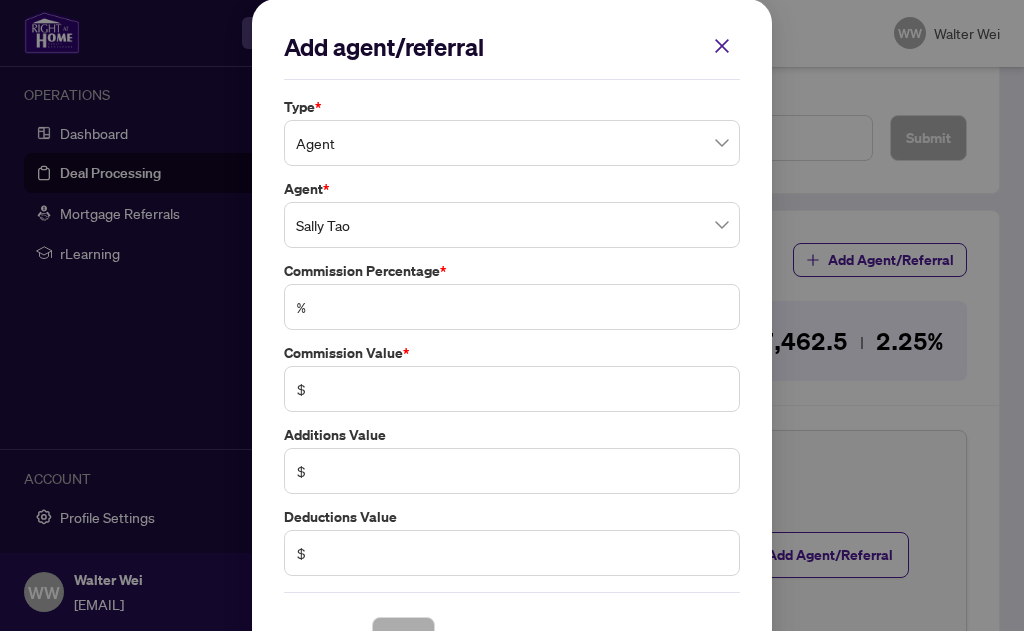 click at bounding box center [722, 47] 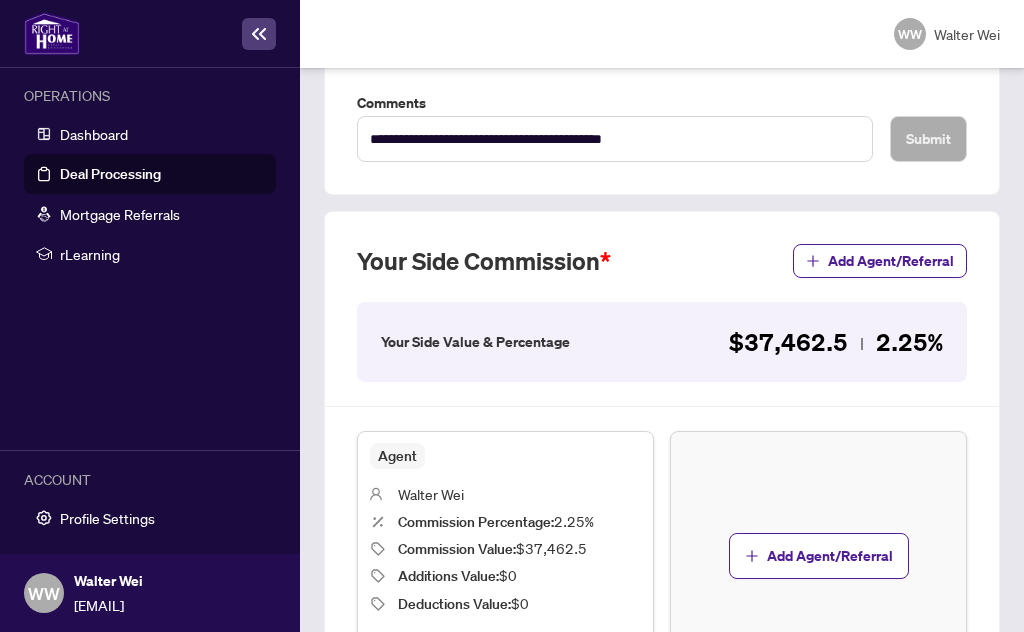 click on "Edit" at bounding box center (403, 657) 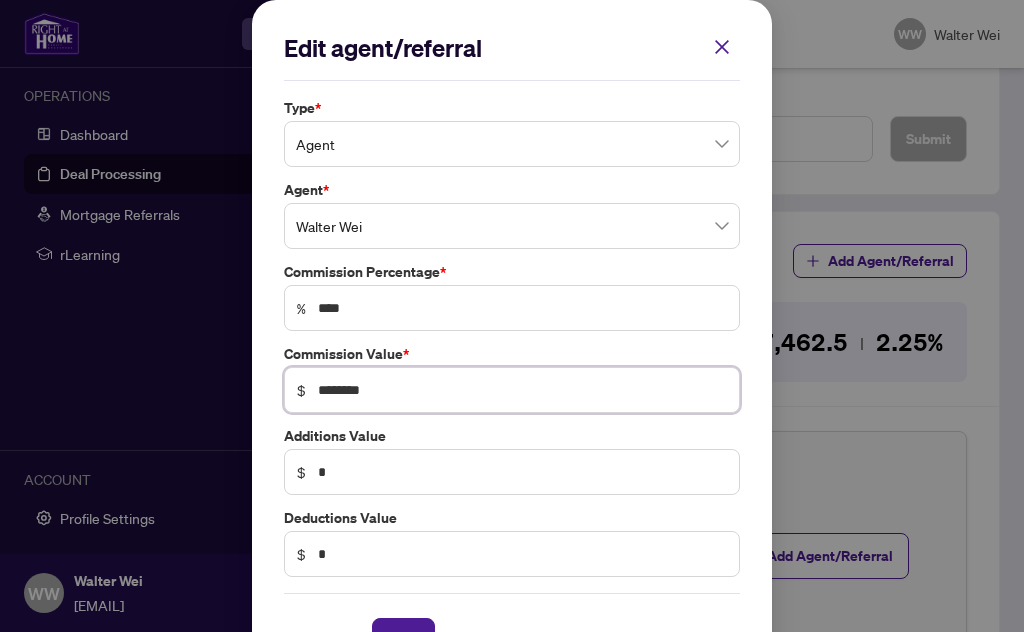 click on "********" at bounding box center (522, 390) 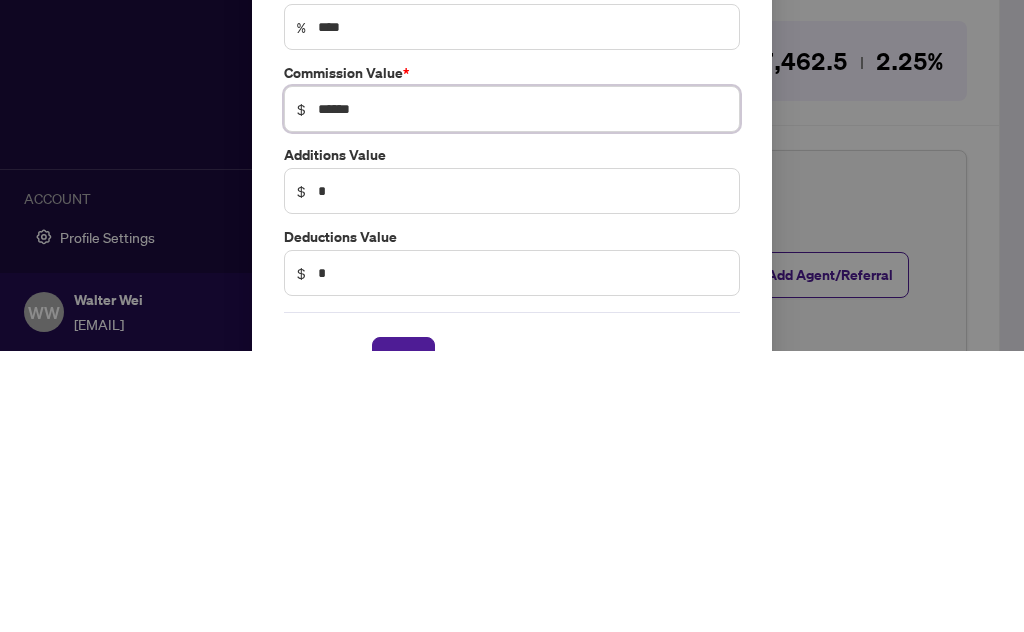 type on "*****" 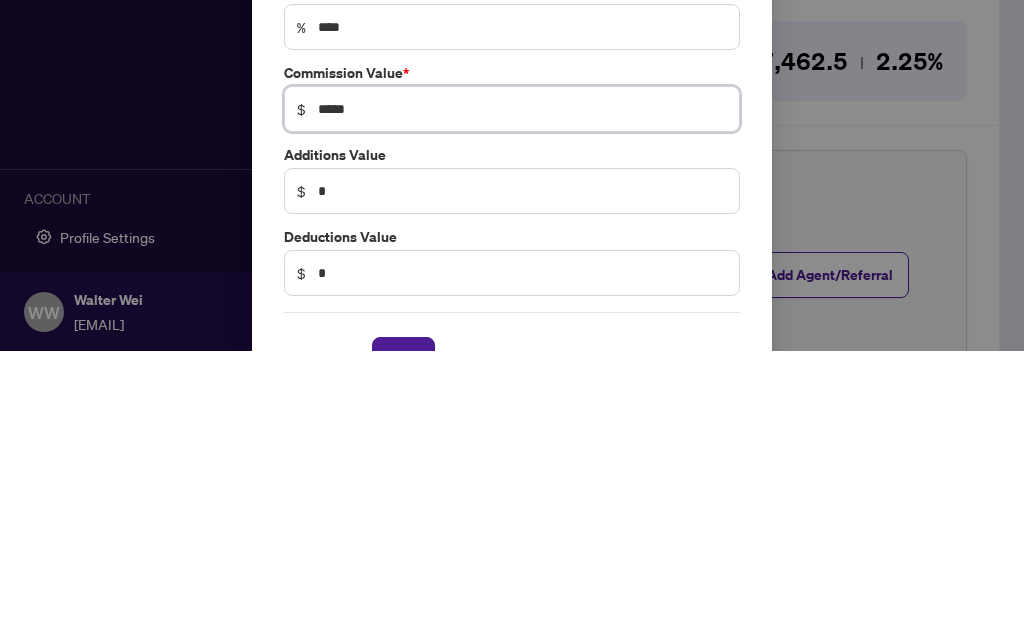 type on "*****" 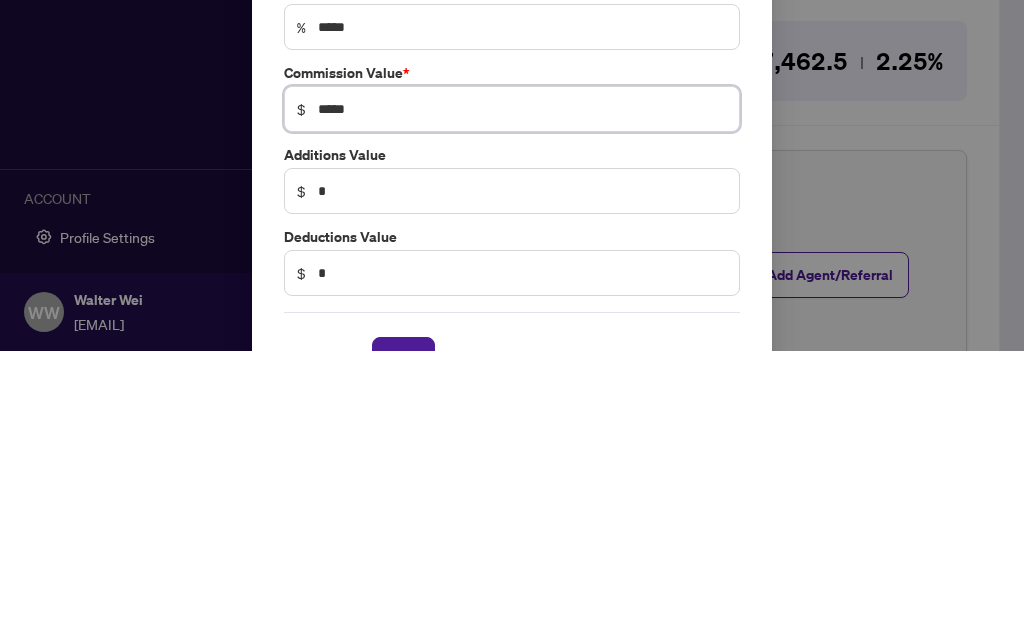 type on "***" 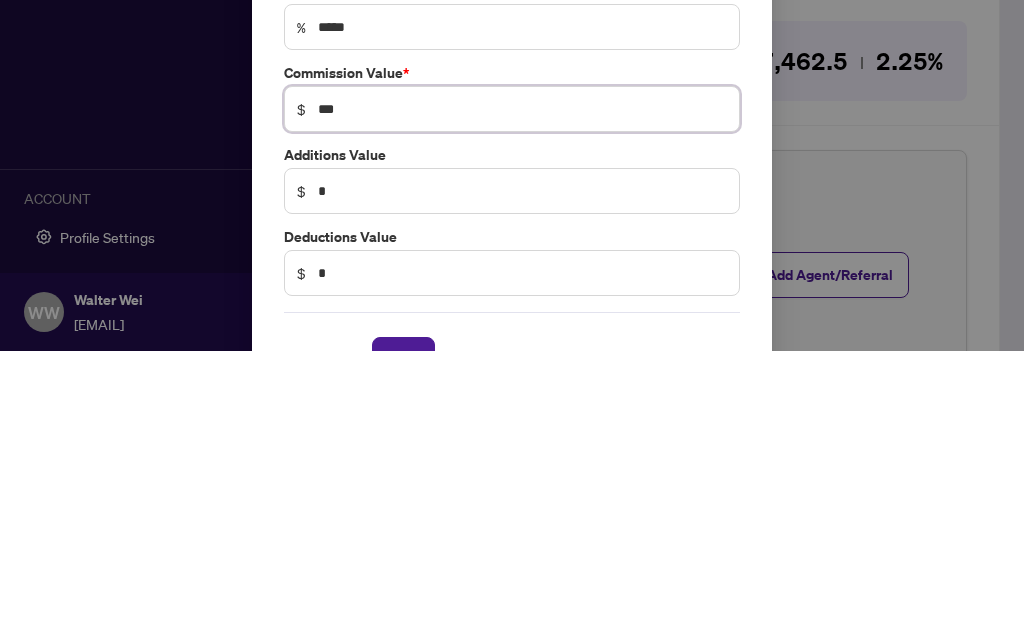 type on "******" 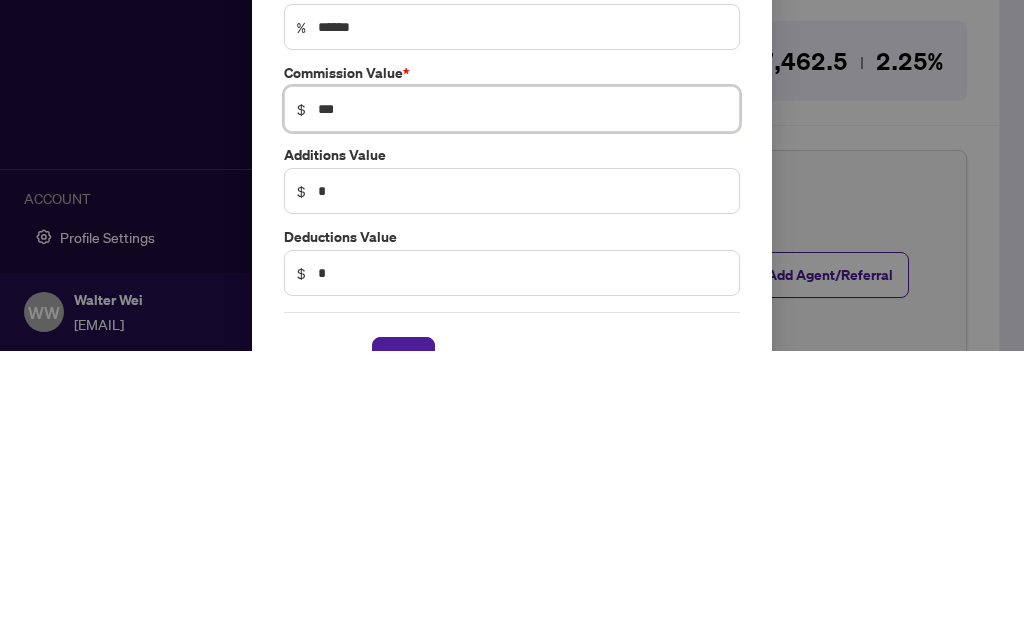 type on "**" 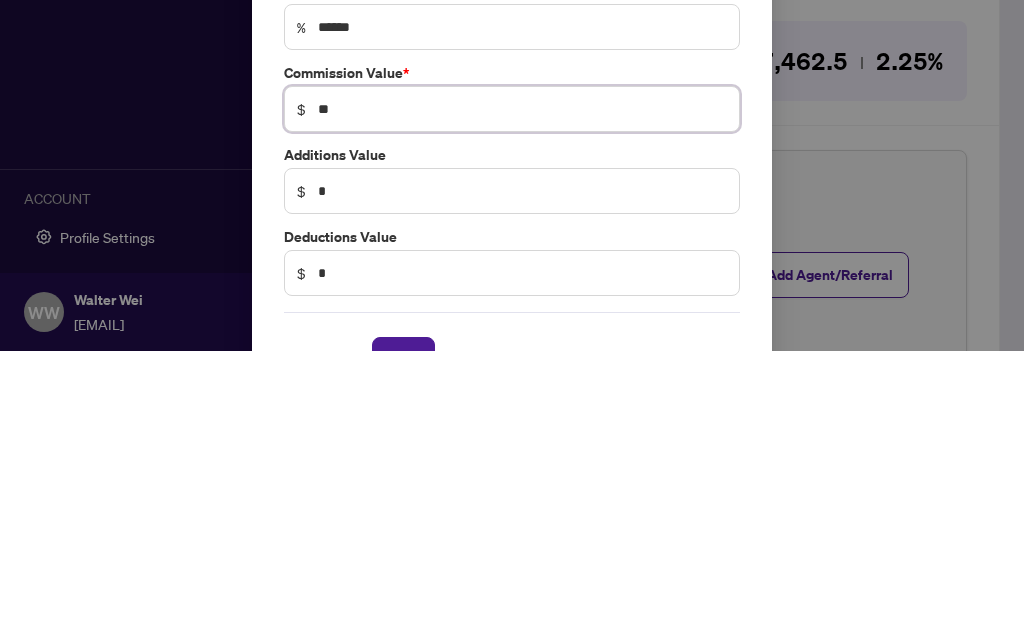 type on "******" 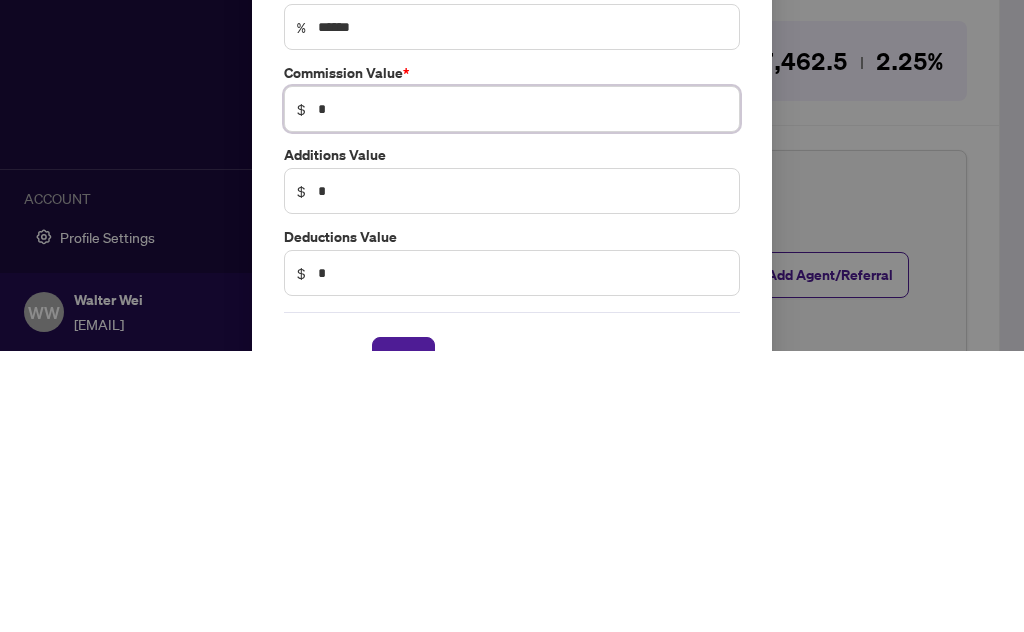 type on "******" 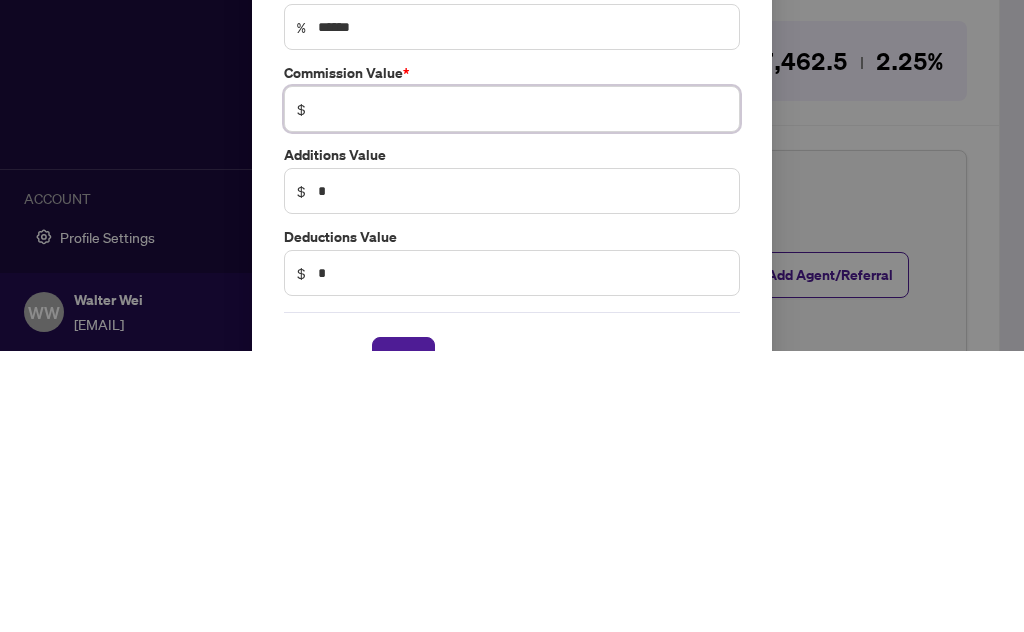 type 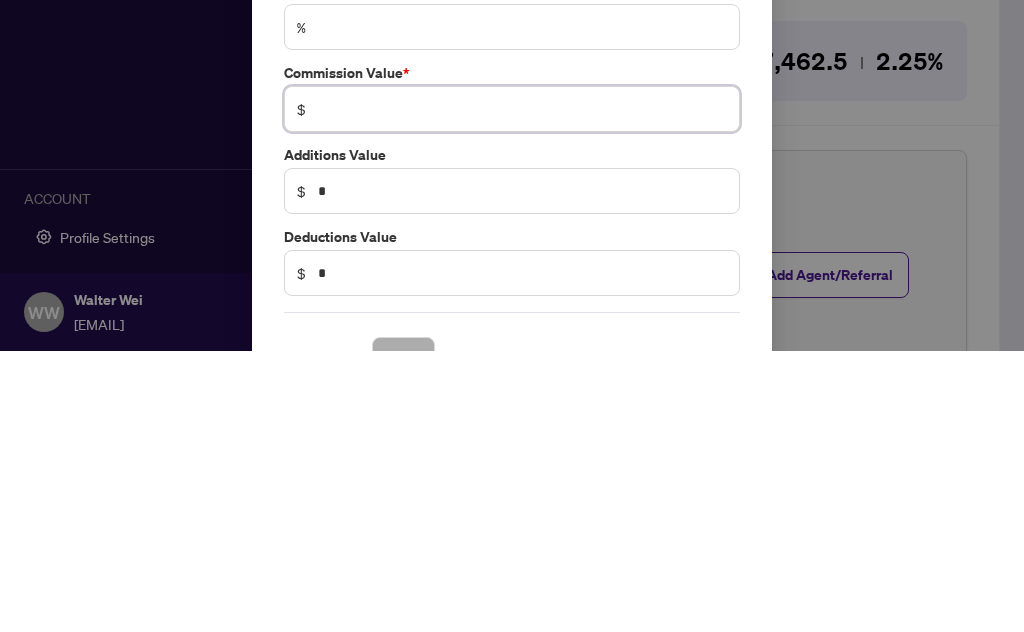 type on "*" 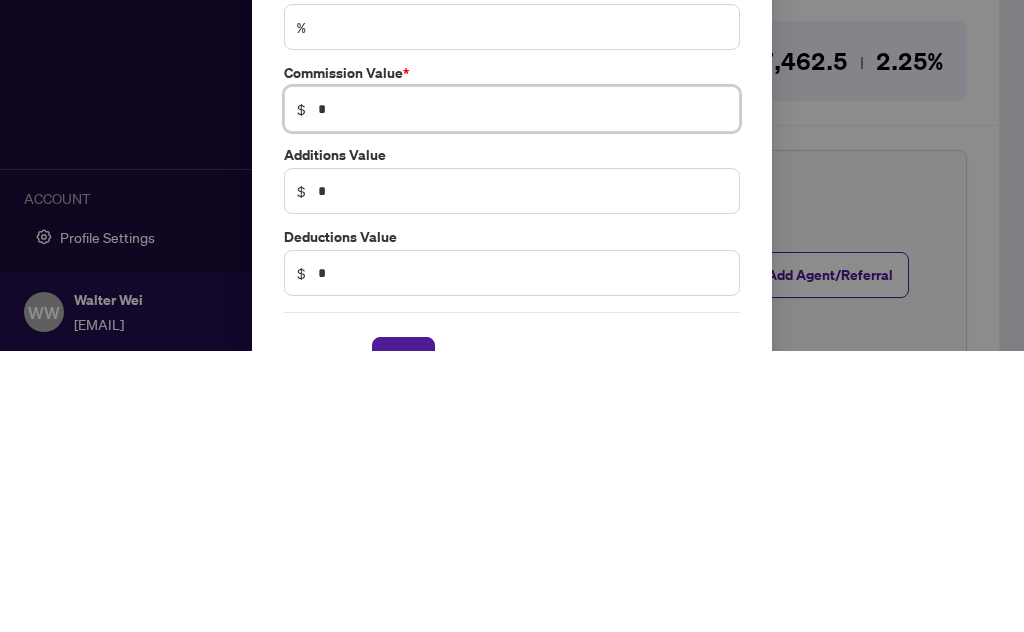 type on "******" 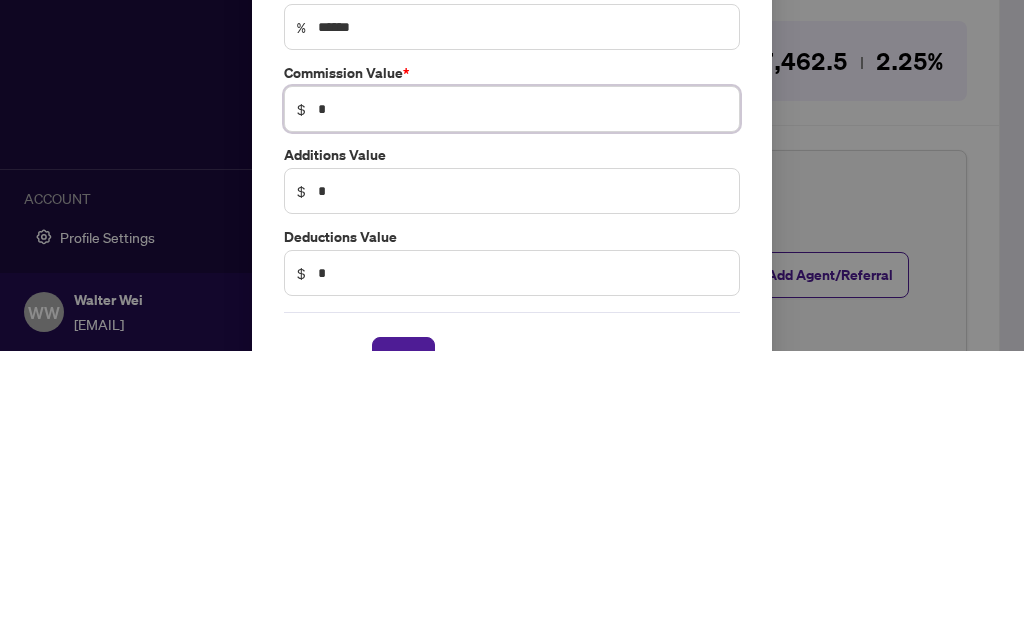 type on "**" 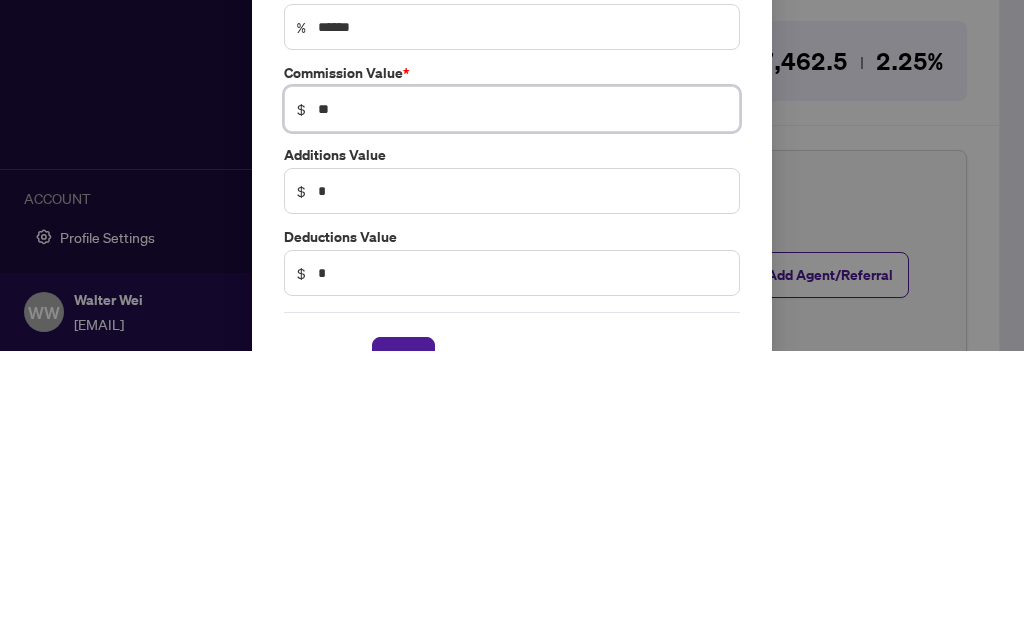 type on "*****" 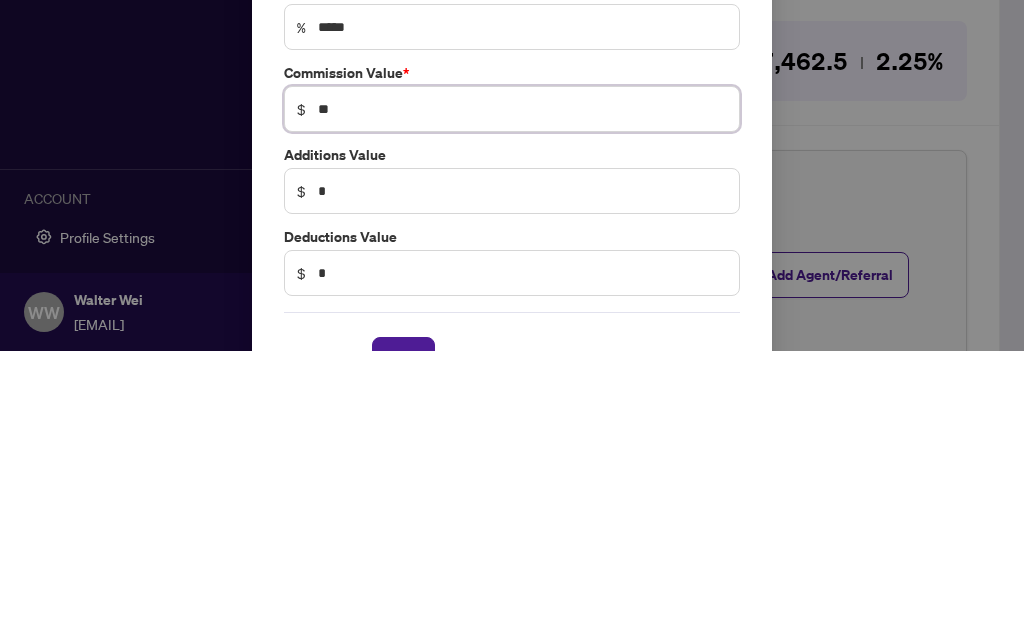 type on "***" 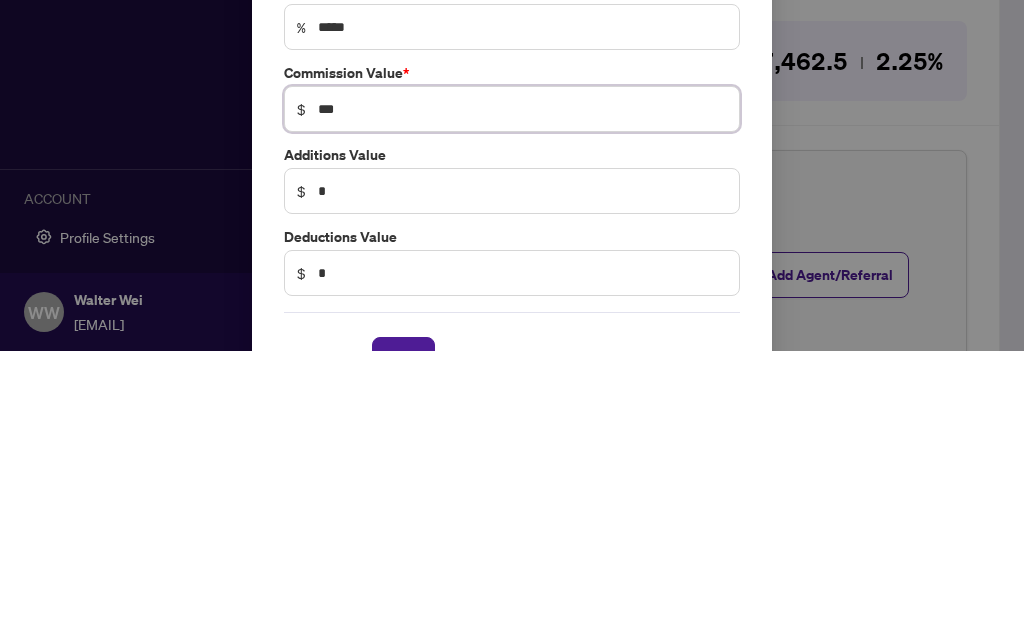 type on "******" 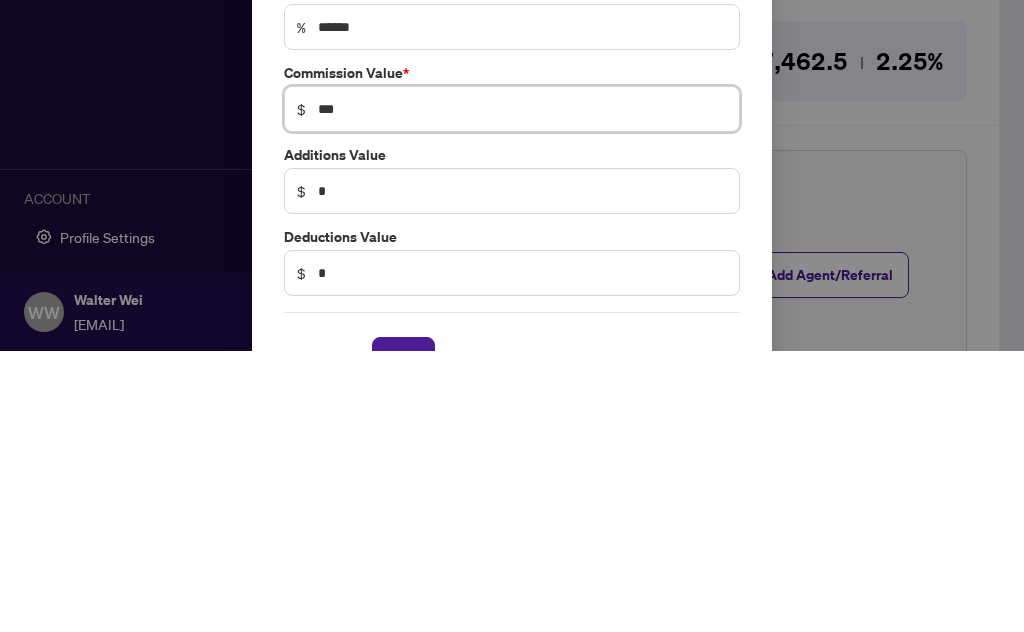 type on "*****" 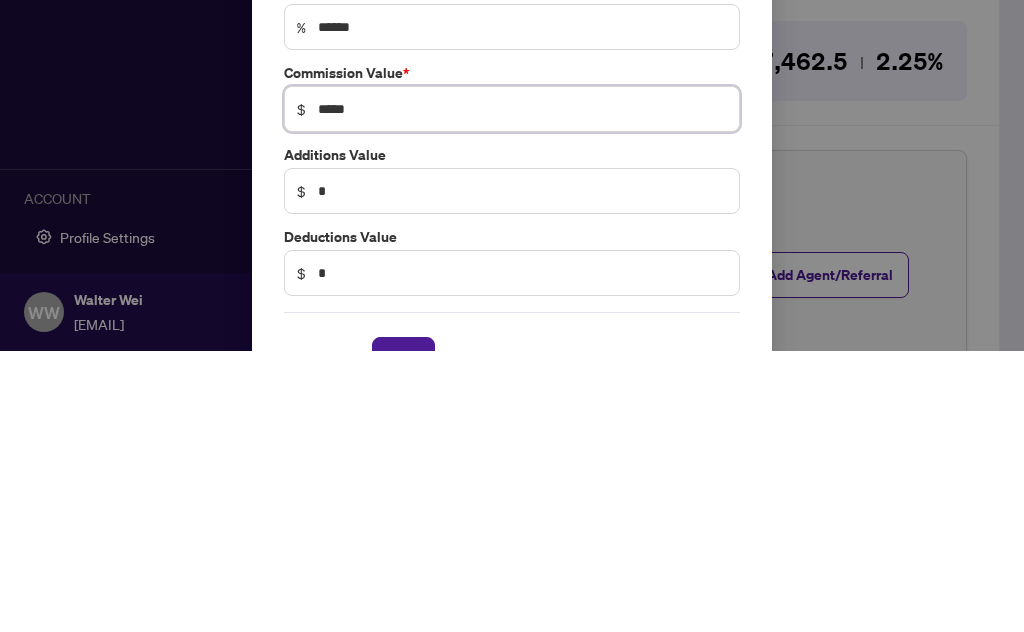 type on "******" 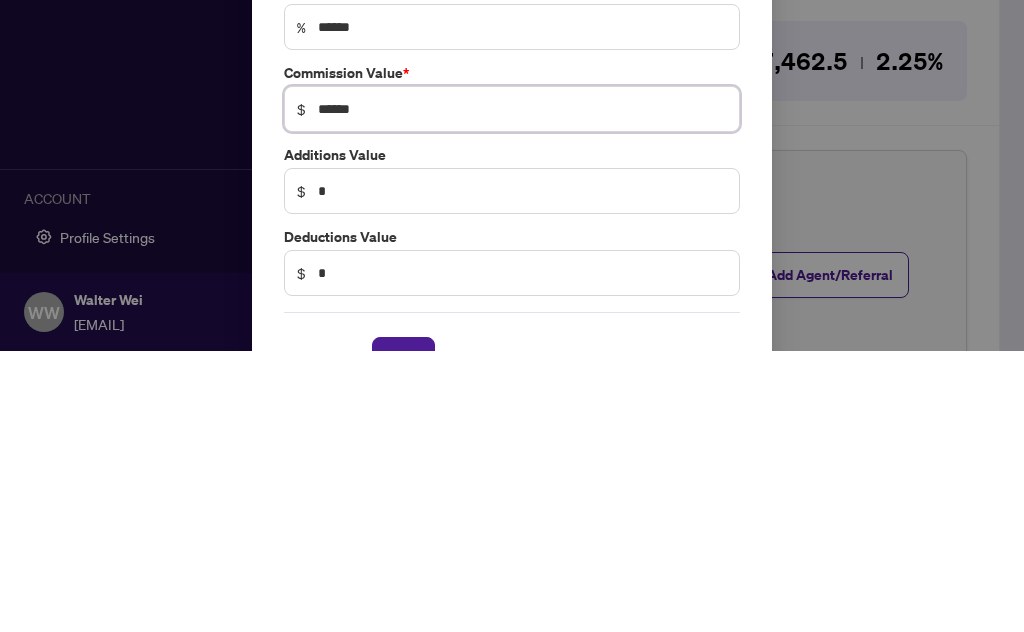 type on "******" 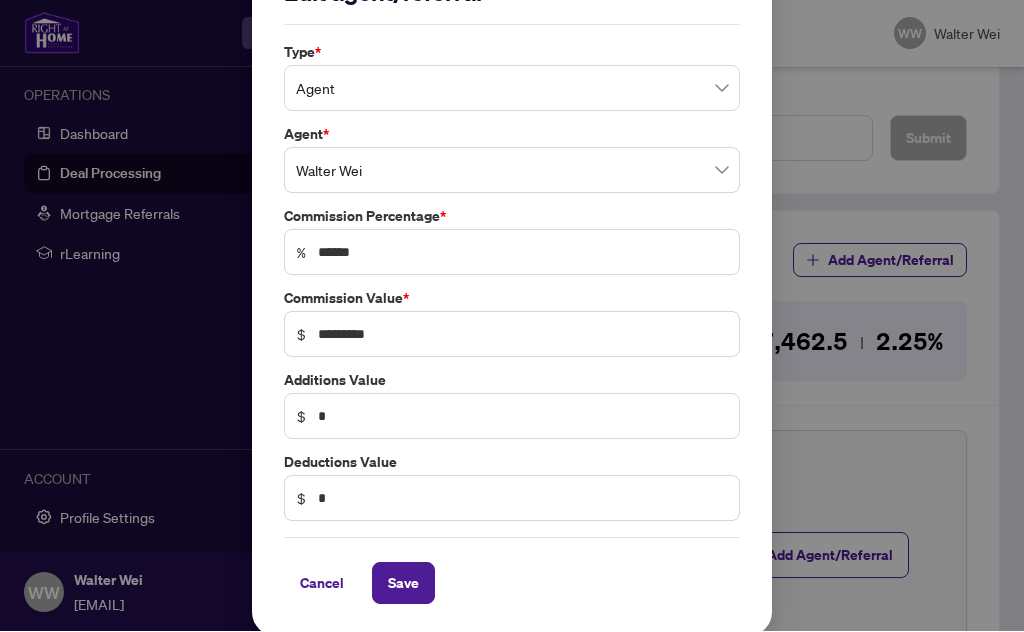 scroll, scrollTop: 54, scrollLeft: 0, axis: vertical 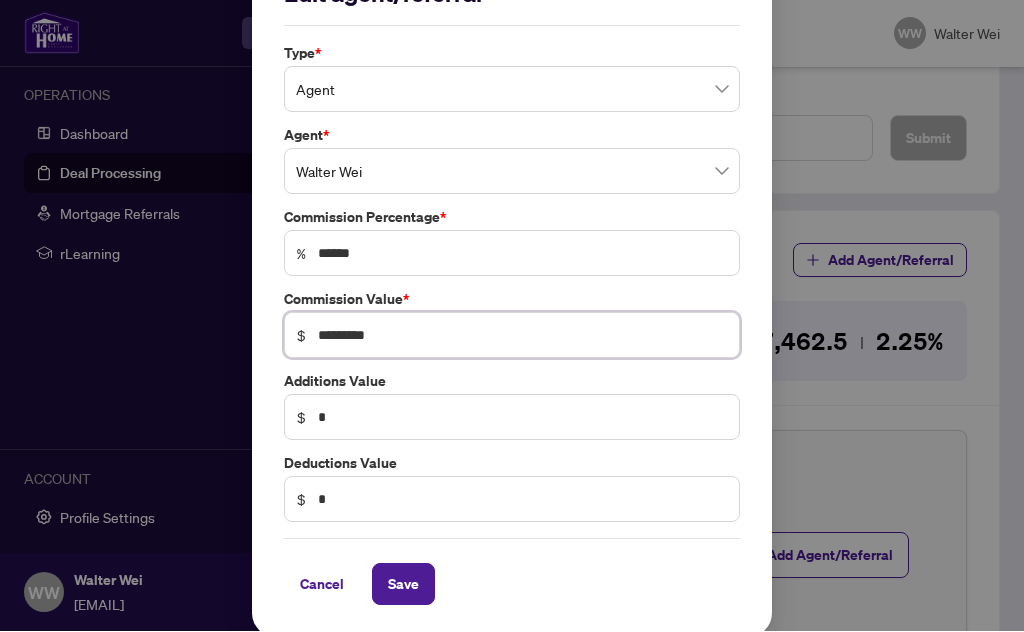 type on "*********" 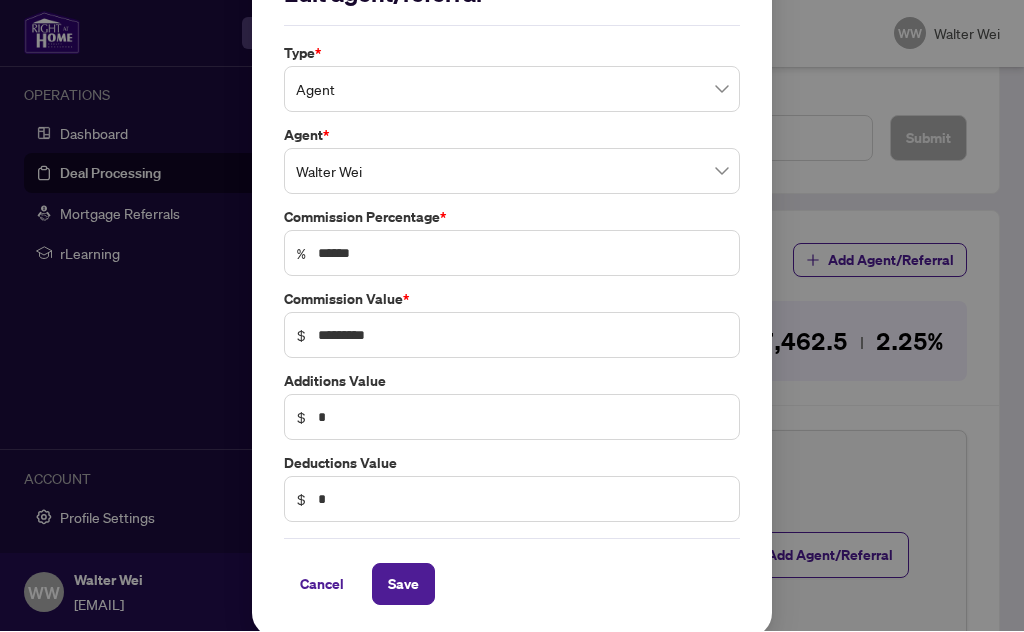 click on "Save" at bounding box center (403, 585) 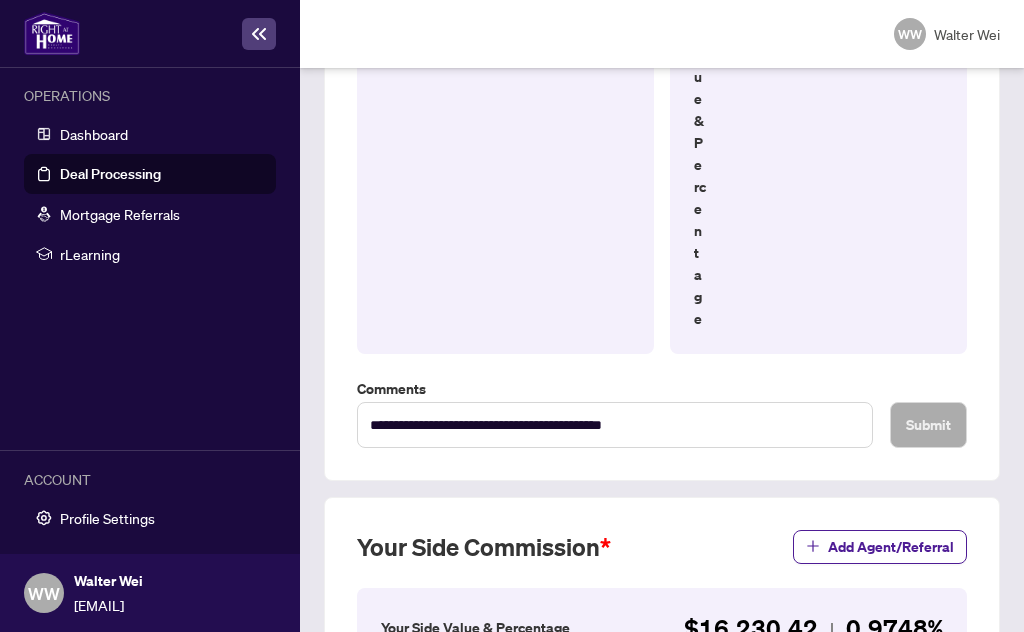 click on "Add Agent/Referral" at bounding box center (891, 547) 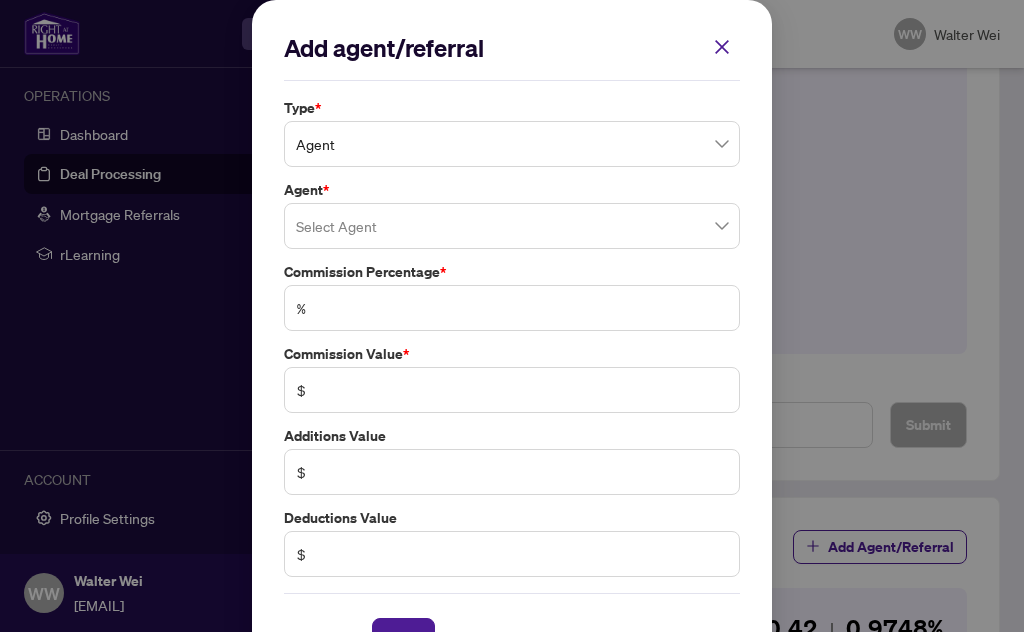 click at bounding box center [512, 226] 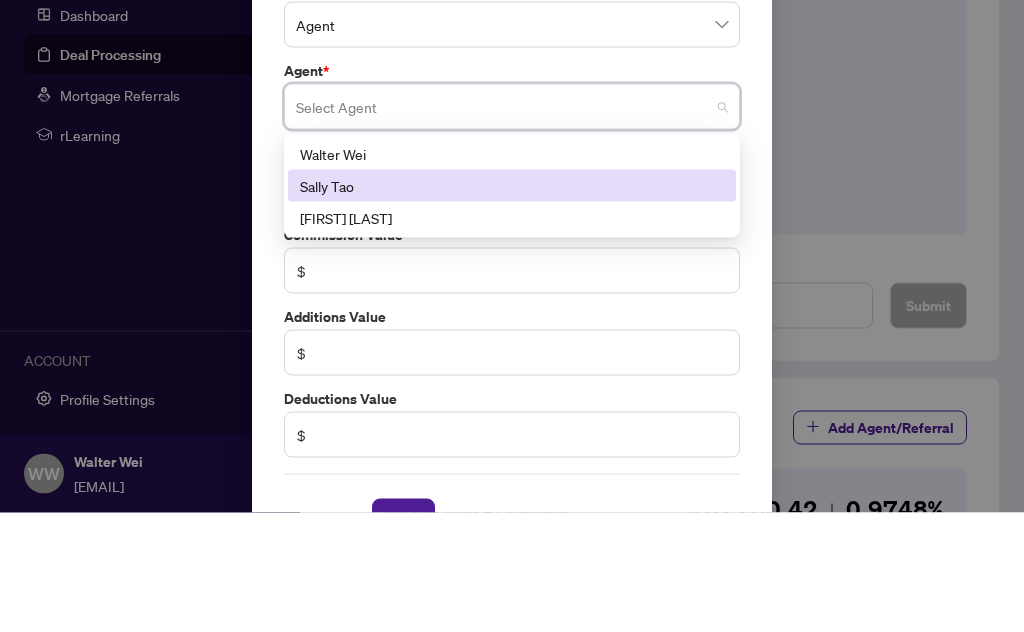 click on "Sally Tao" at bounding box center (512, 305) 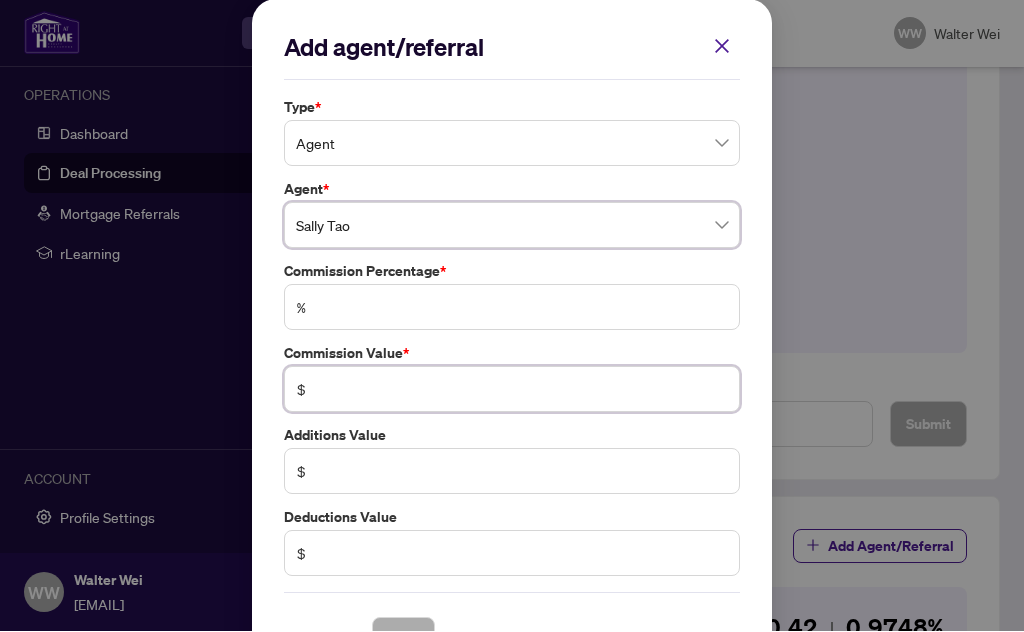 click at bounding box center [522, 390] 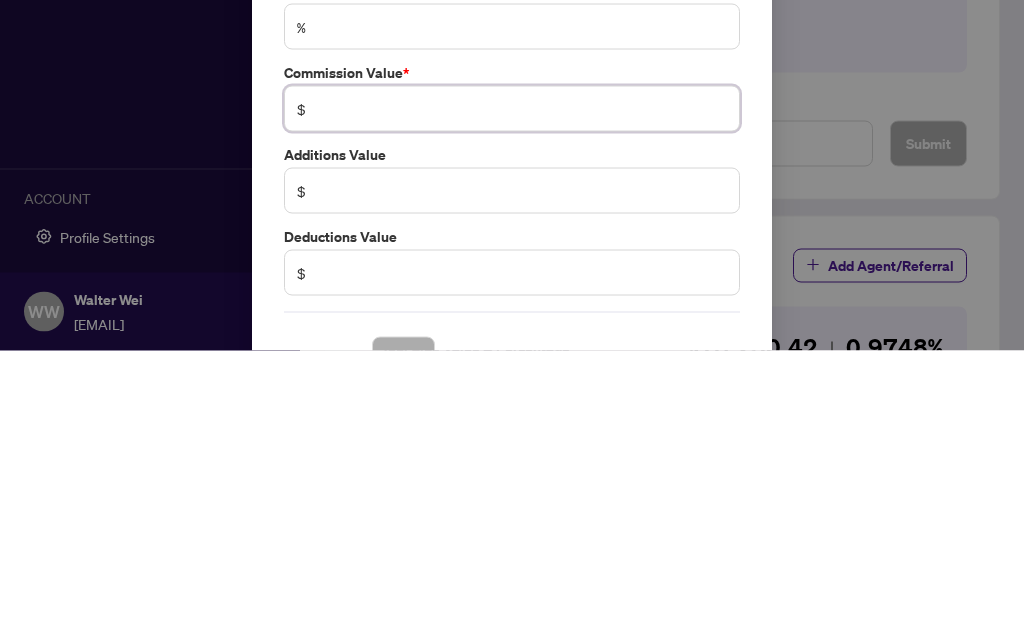 type on "******" 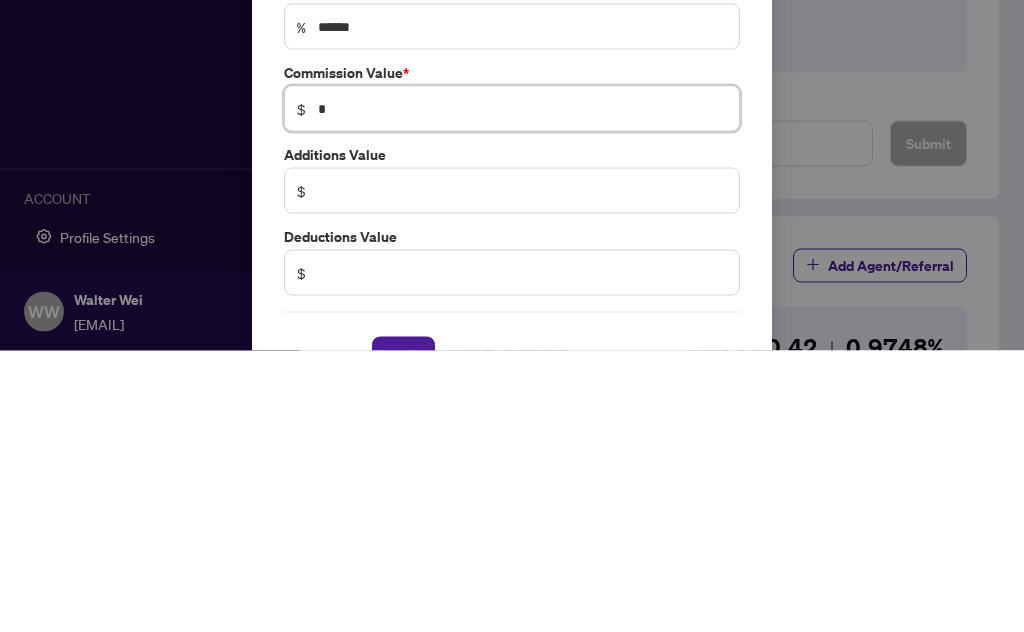 type on "**" 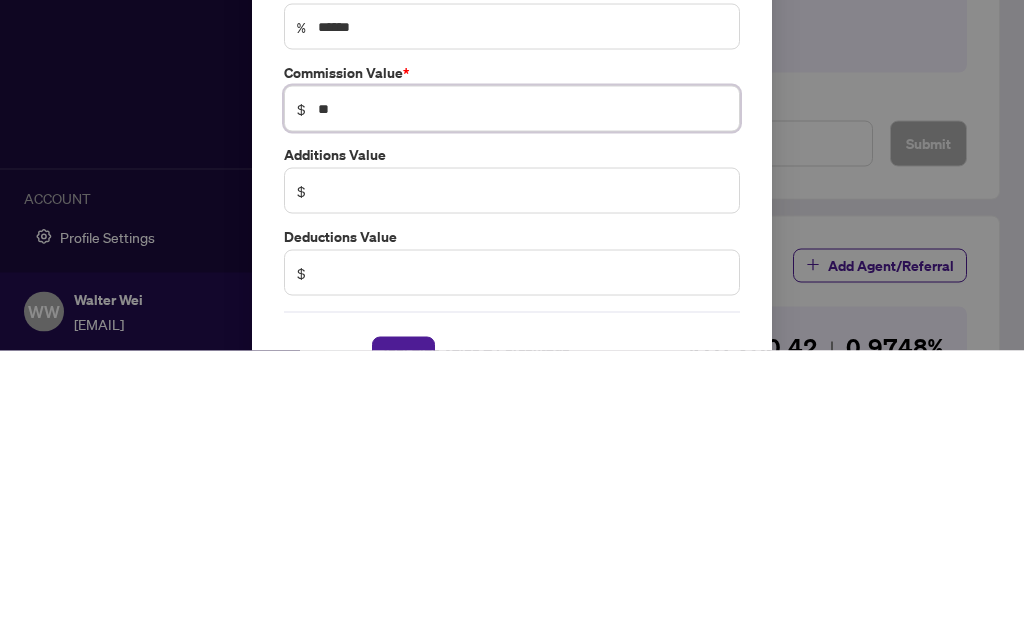 type on "******" 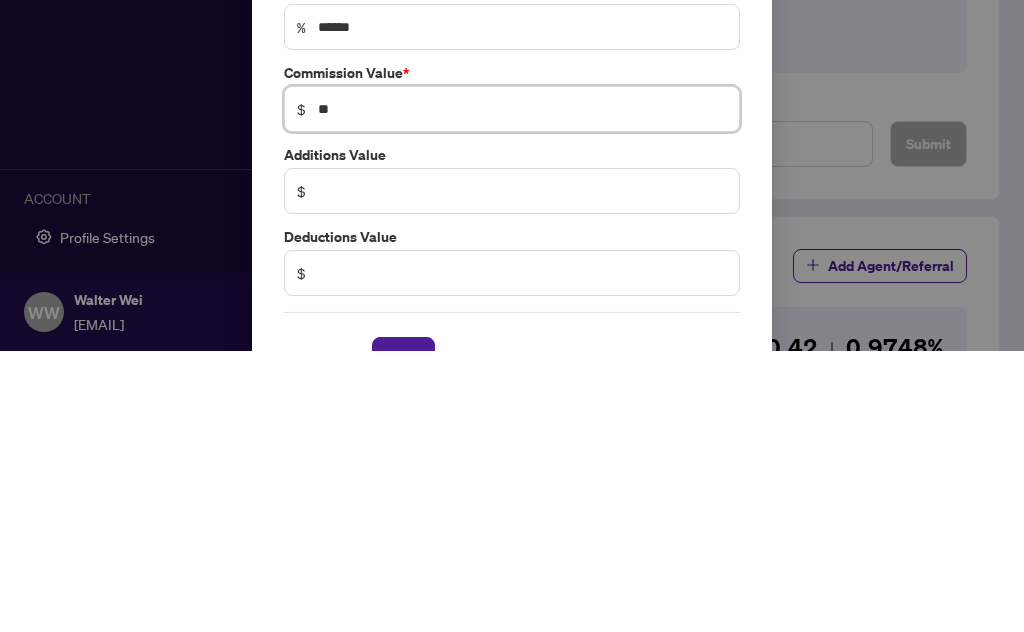 type on "***" 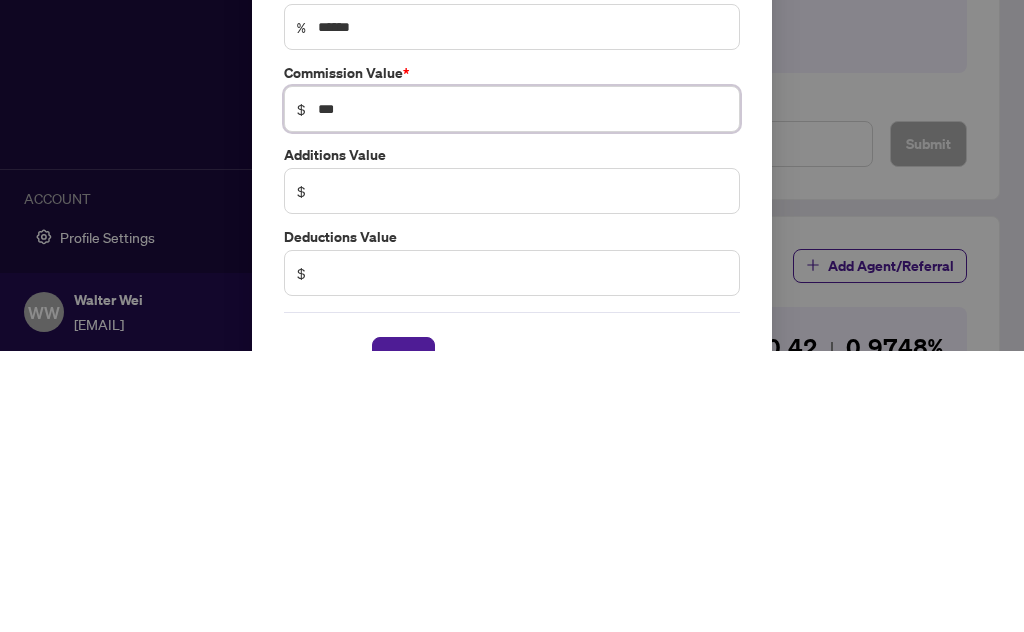 type on "******" 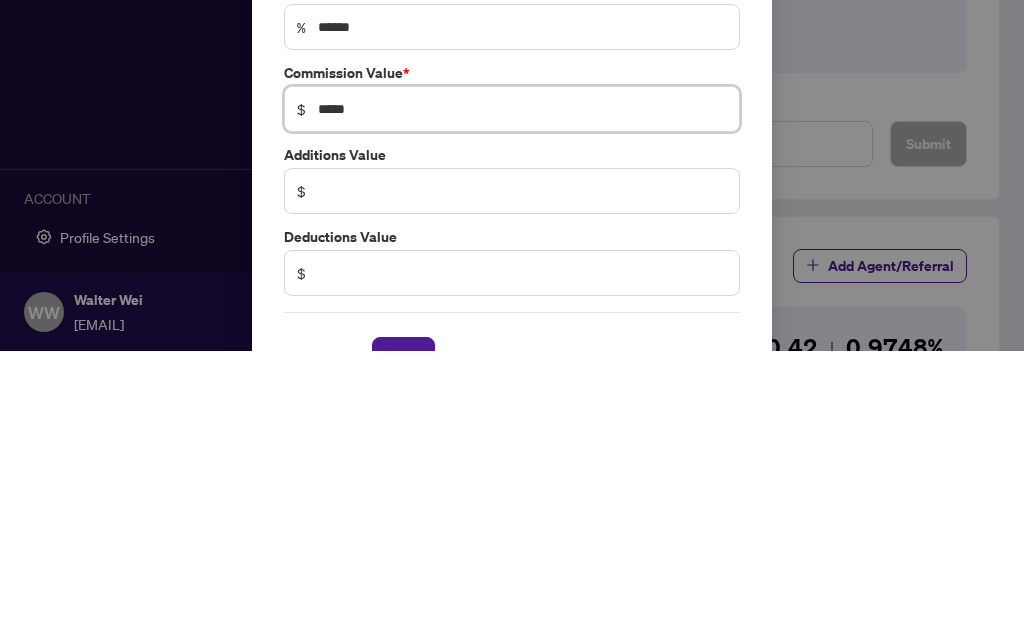 type on "******" 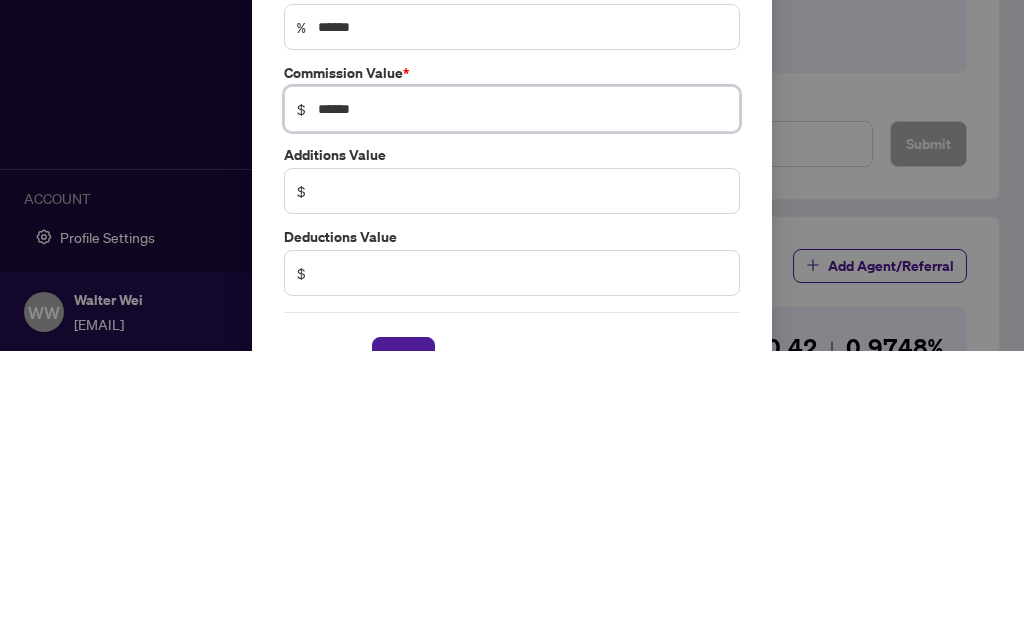 type on "******" 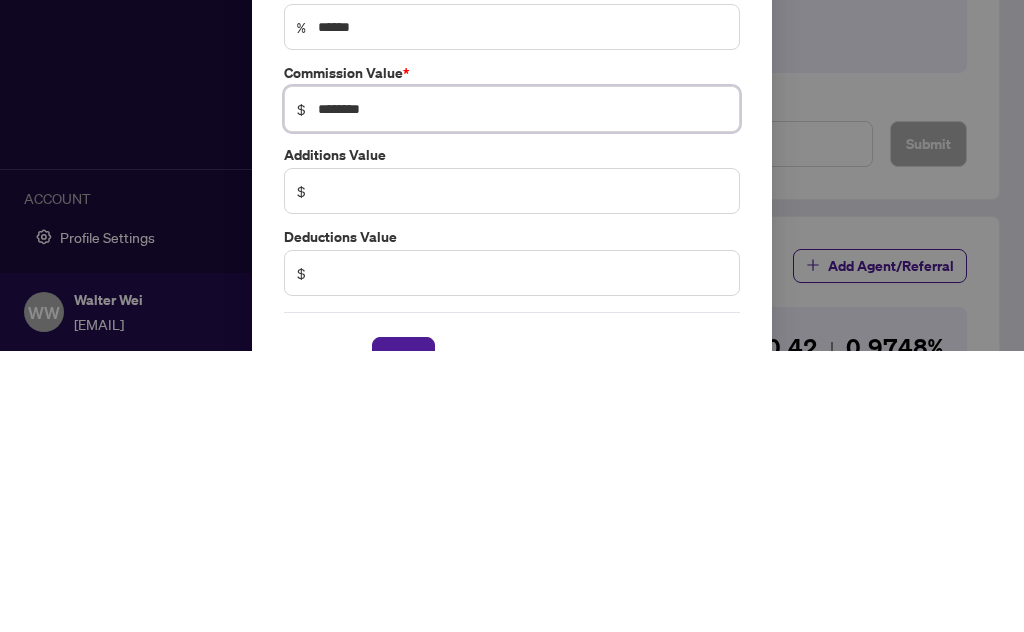 type on "*********" 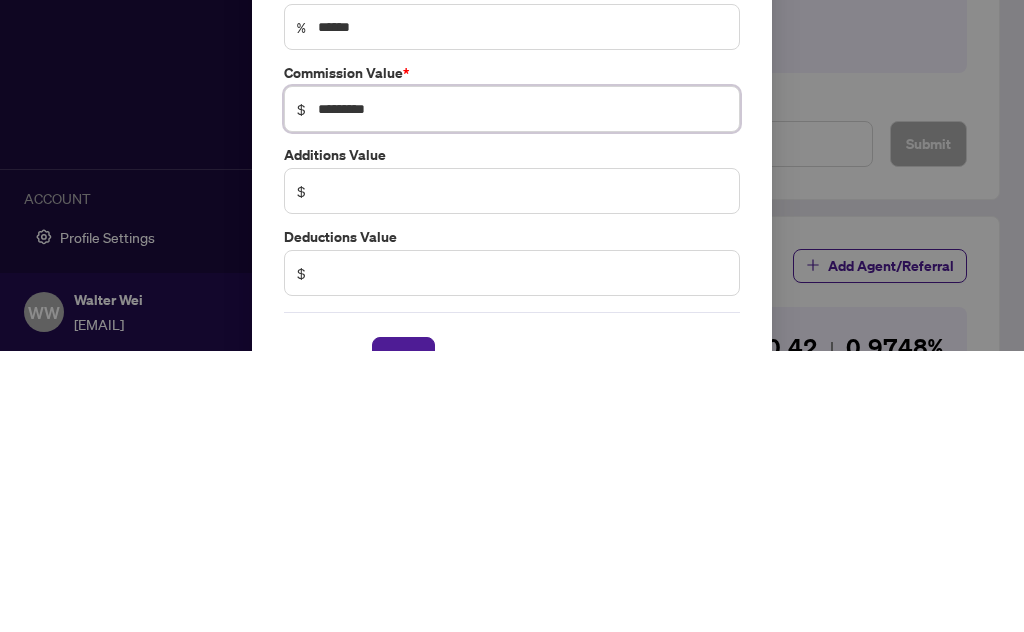 type on "******" 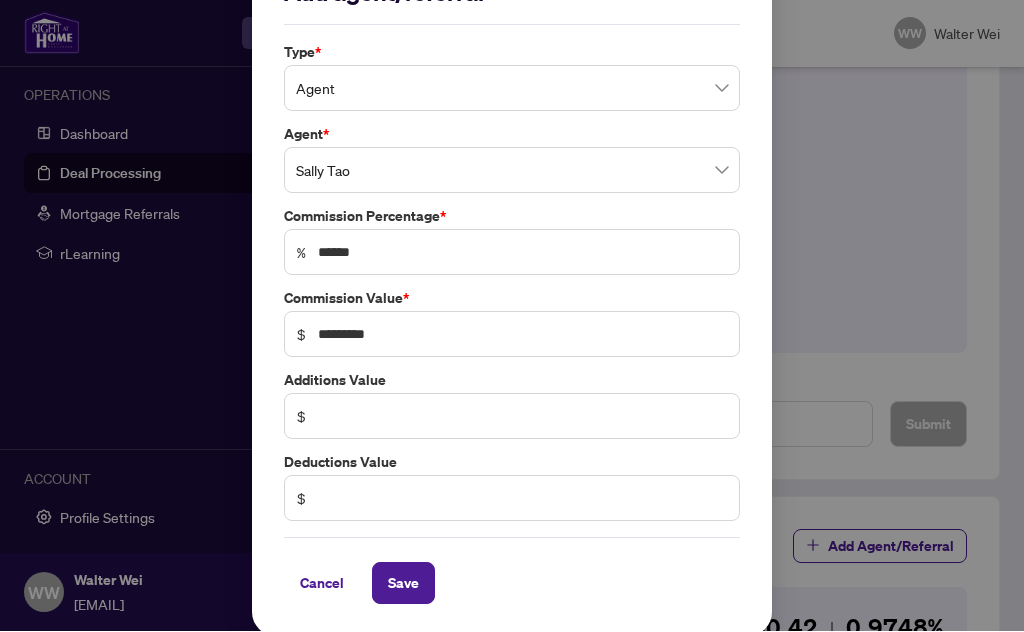 scroll, scrollTop: 54, scrollLeft: 0, axis: vertical 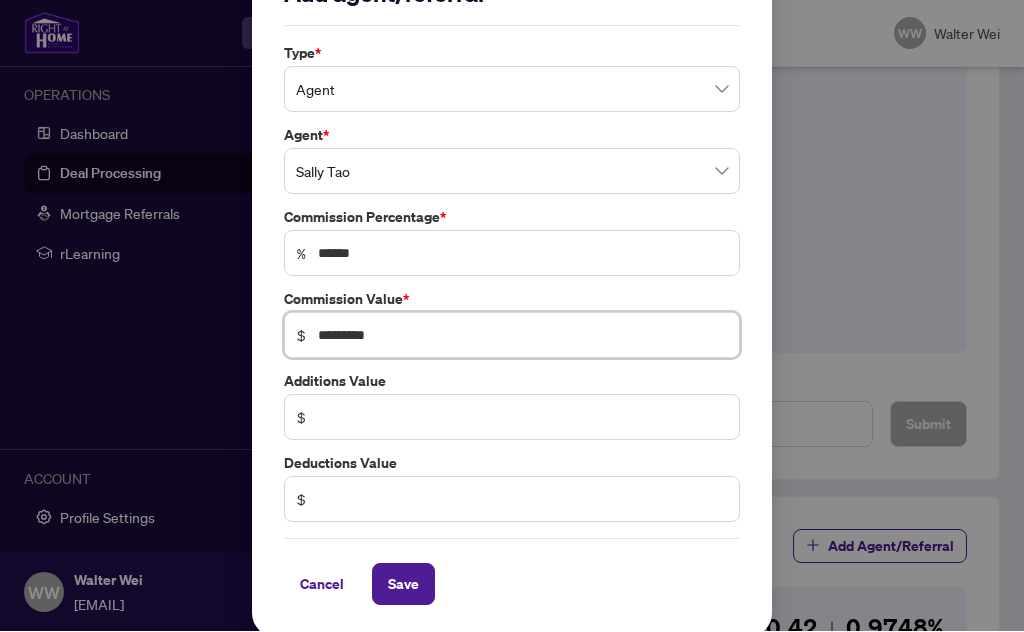 type on "*********" 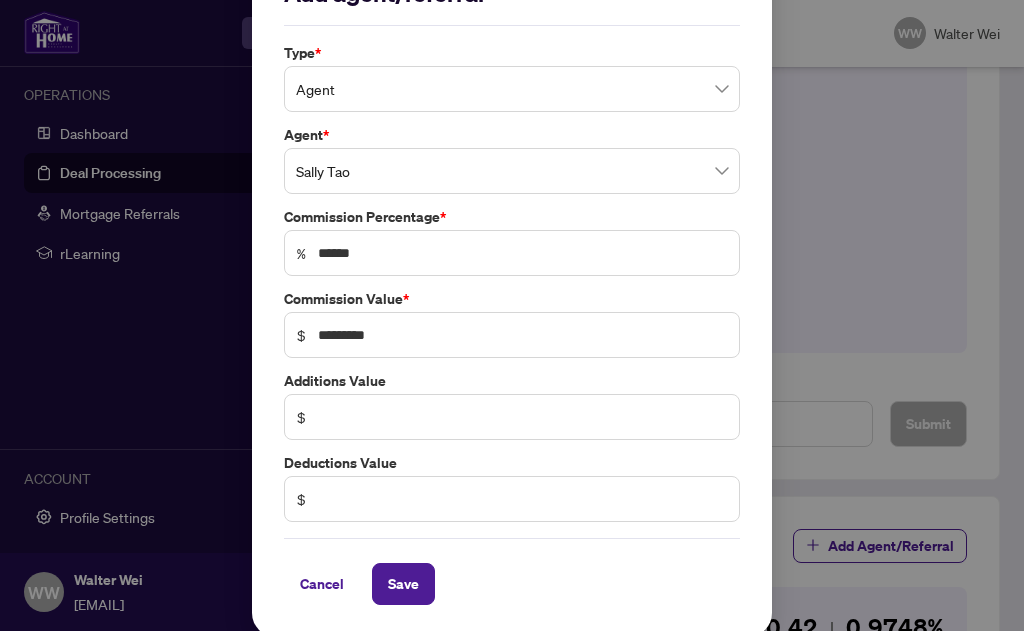 click on "Save" at bounding box center (403, 585) 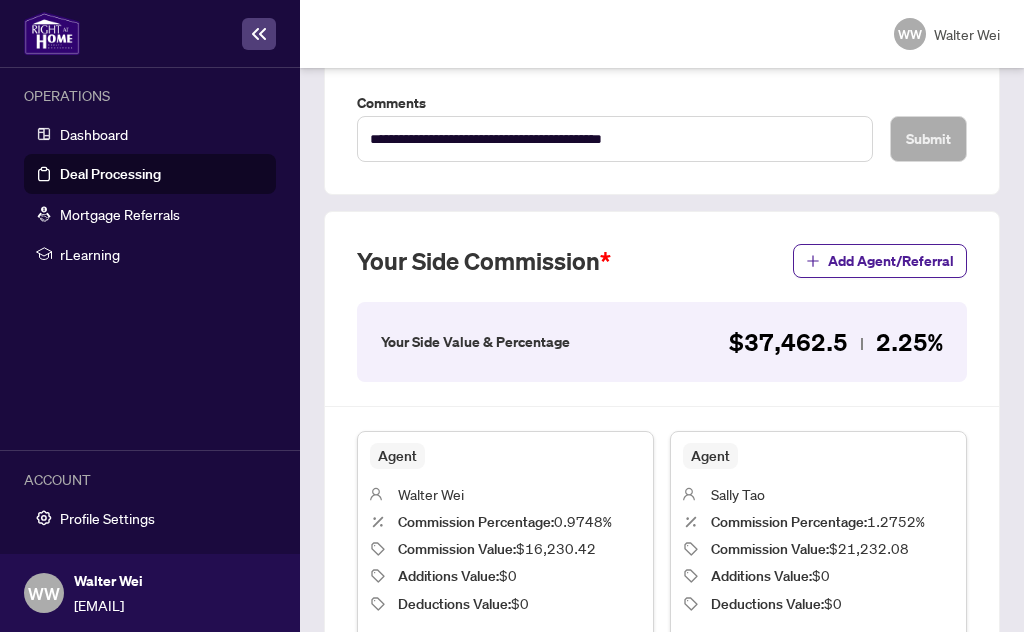 click on "Edit" at bounding box center [403, 657] 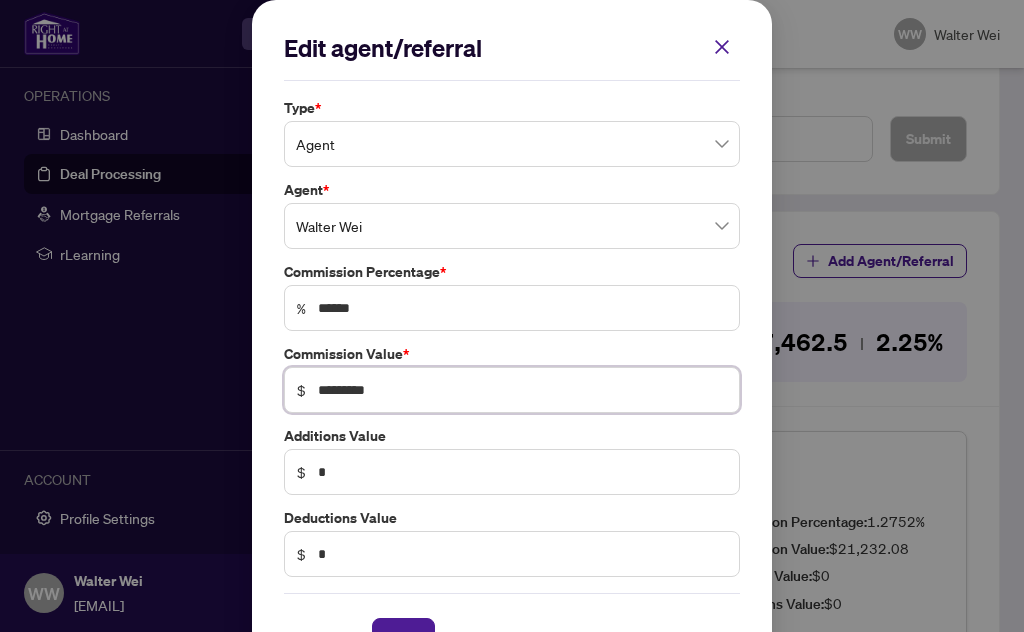 click on "*********" at bounding box center (522, 390) 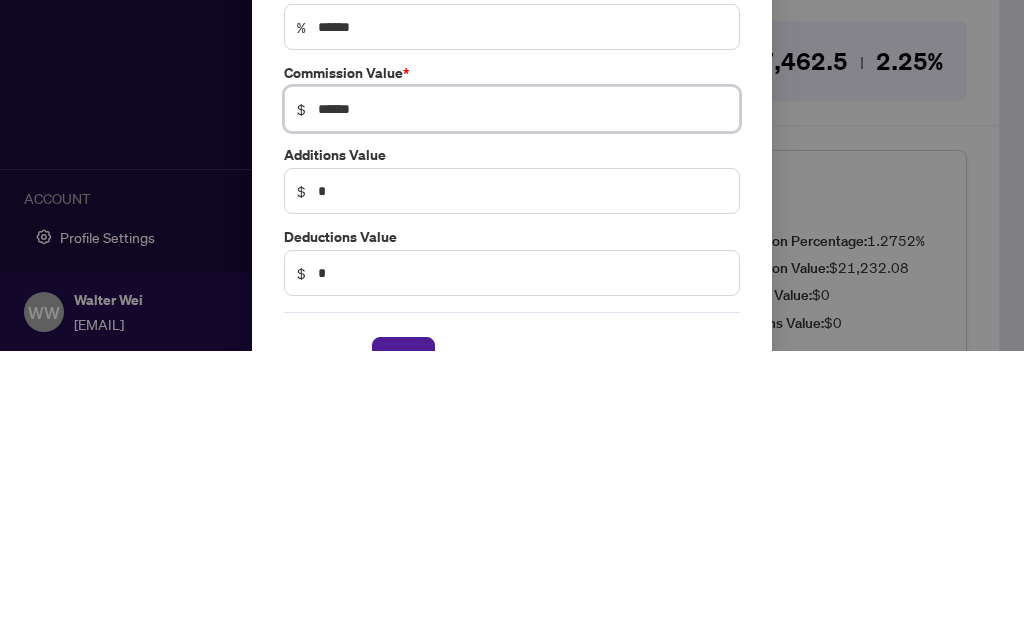 type on "*****" 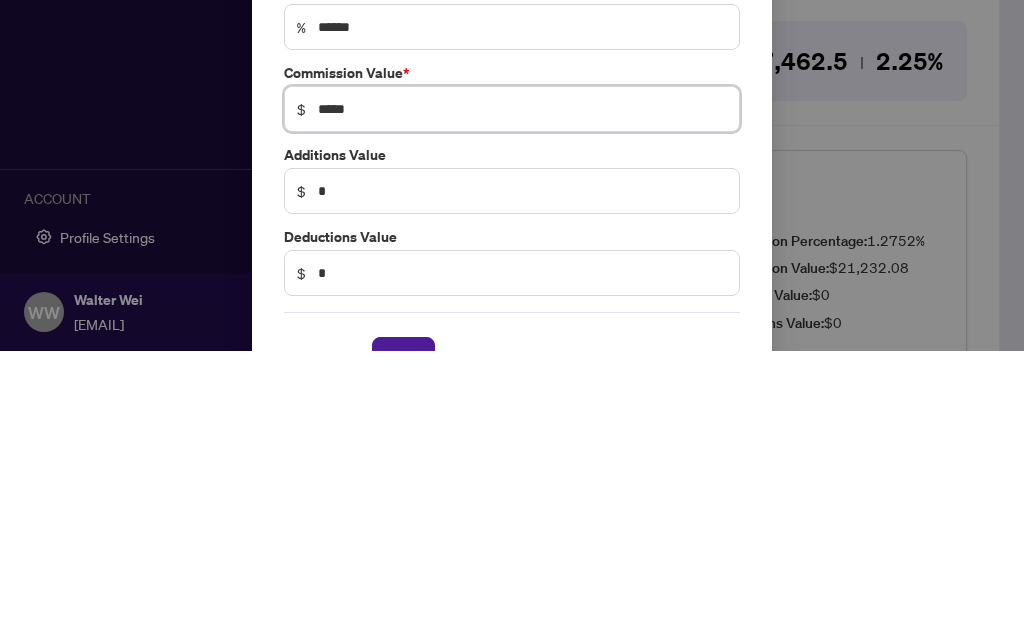 type on "******" 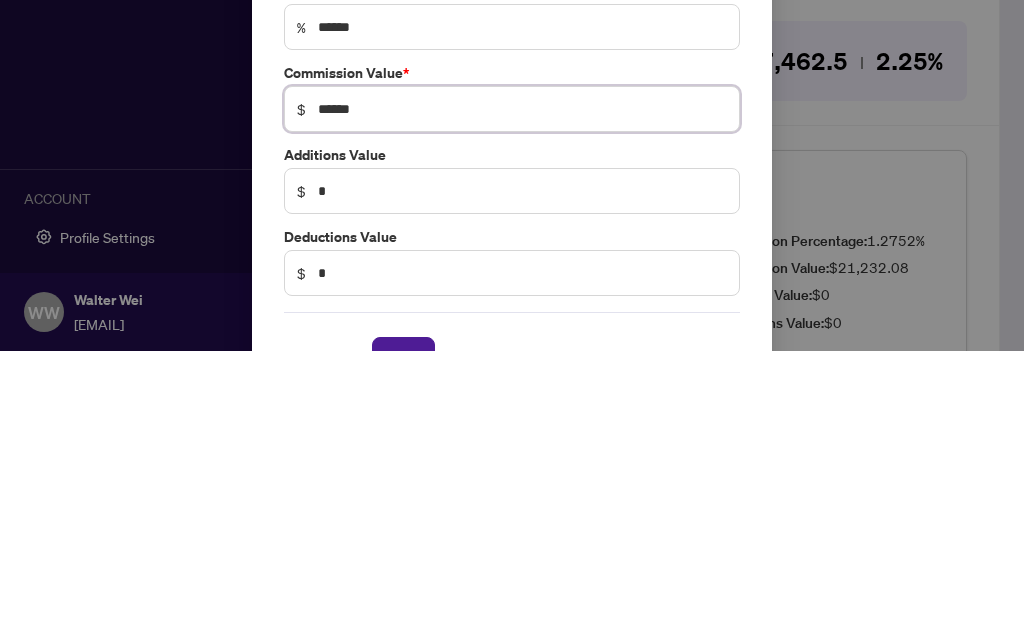 type on "******" 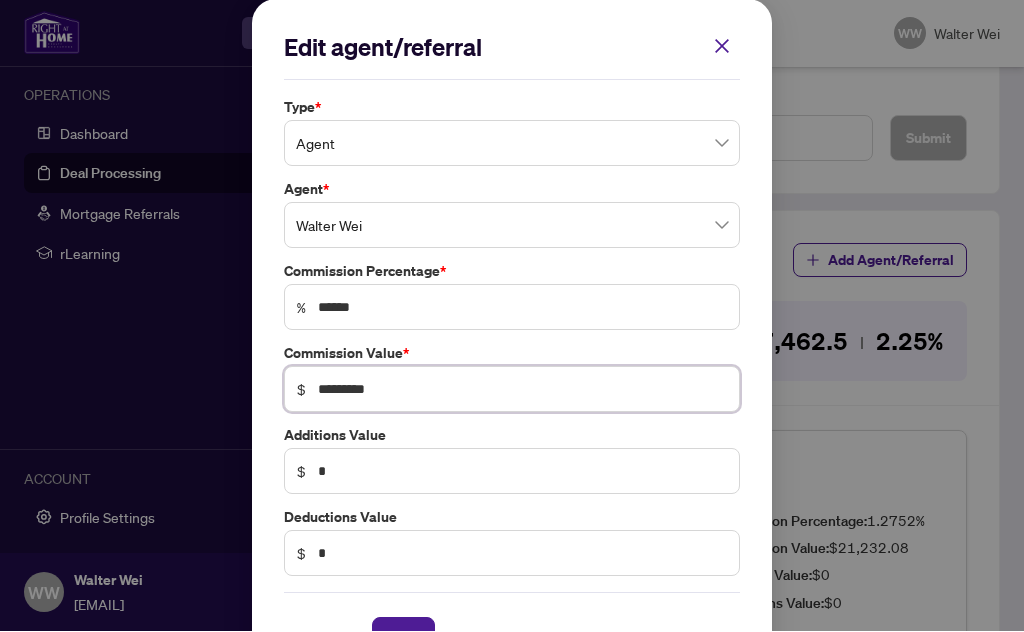 type on "*********" 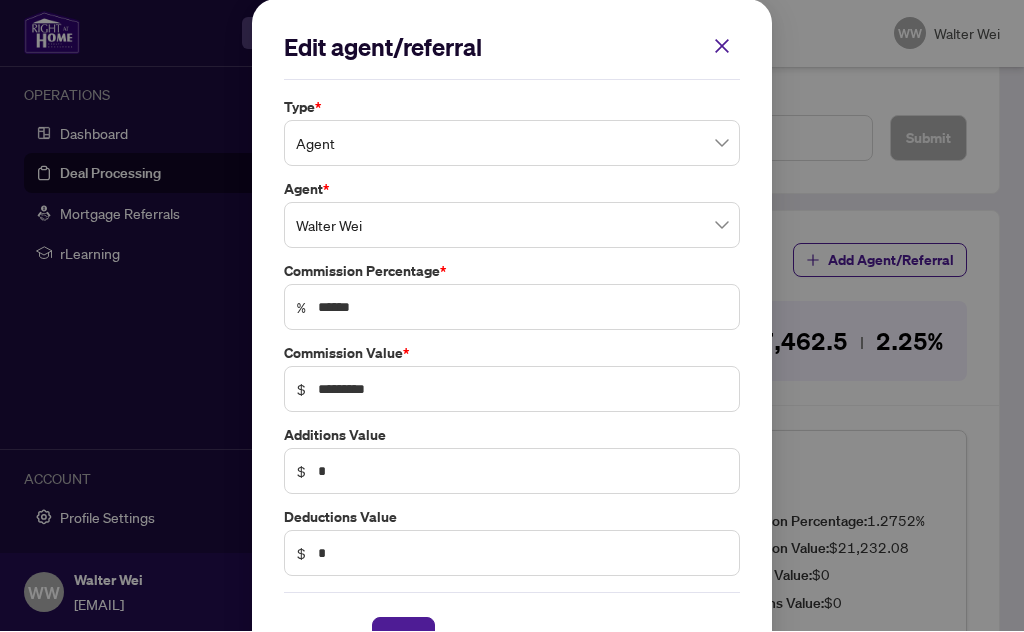 click on "Save" at bounding box center (403, 639) 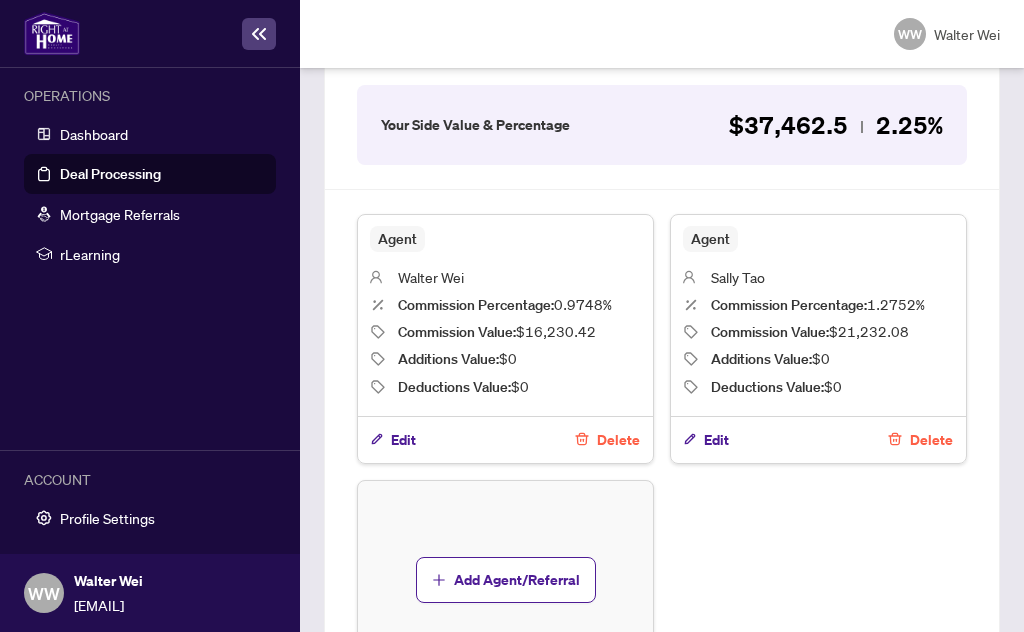 scroll, scrollTop: 983, scrollLeft: 0, axis: vertical 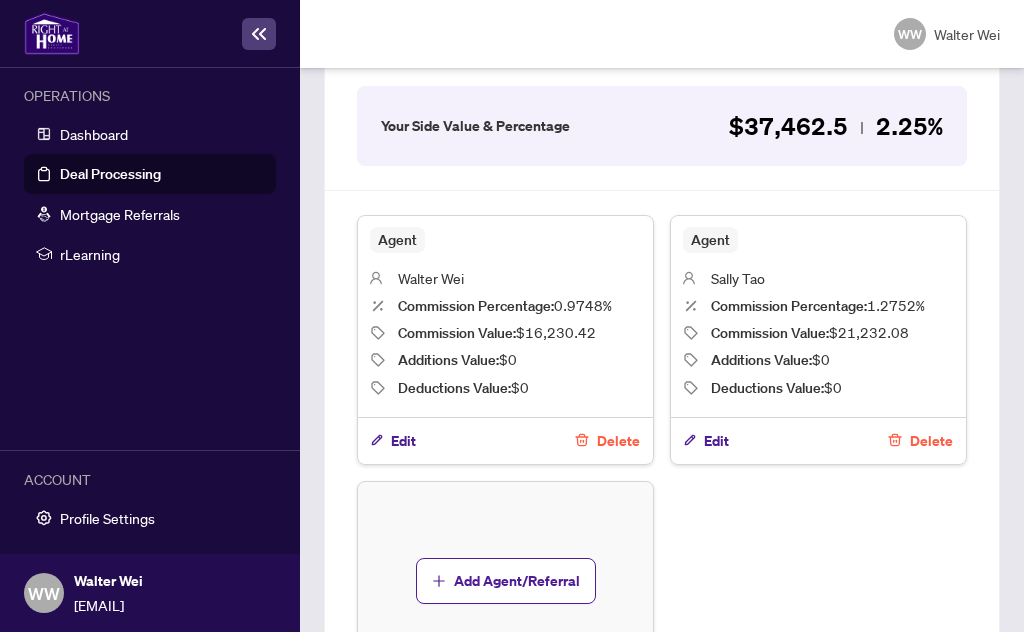 click on "Next Tab" at bounding box center [499, 751] 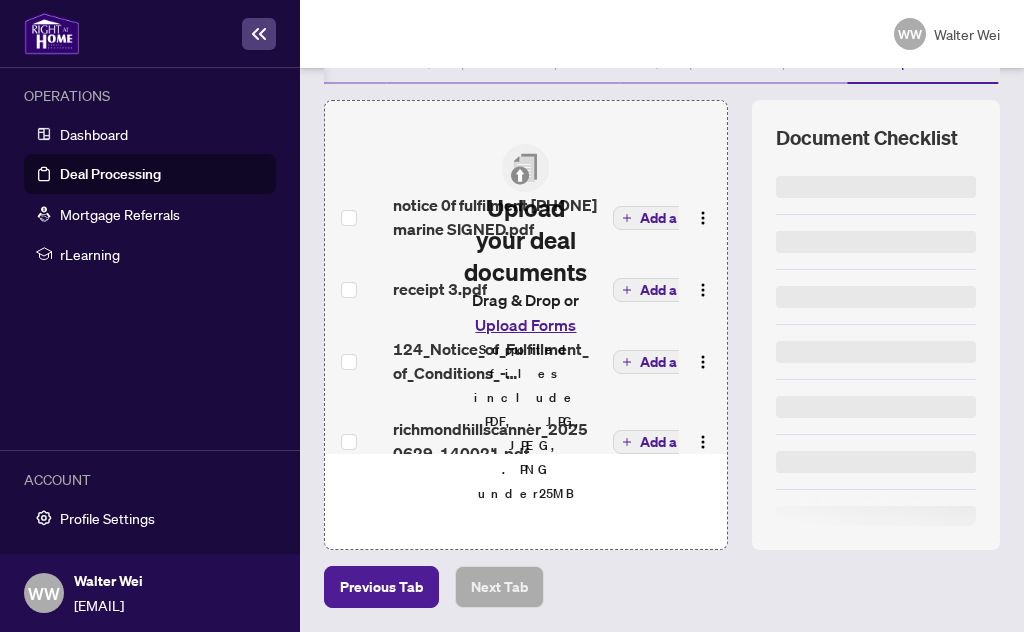 scroll, scrollTop: 0, scrollLeft: 0, axis: both 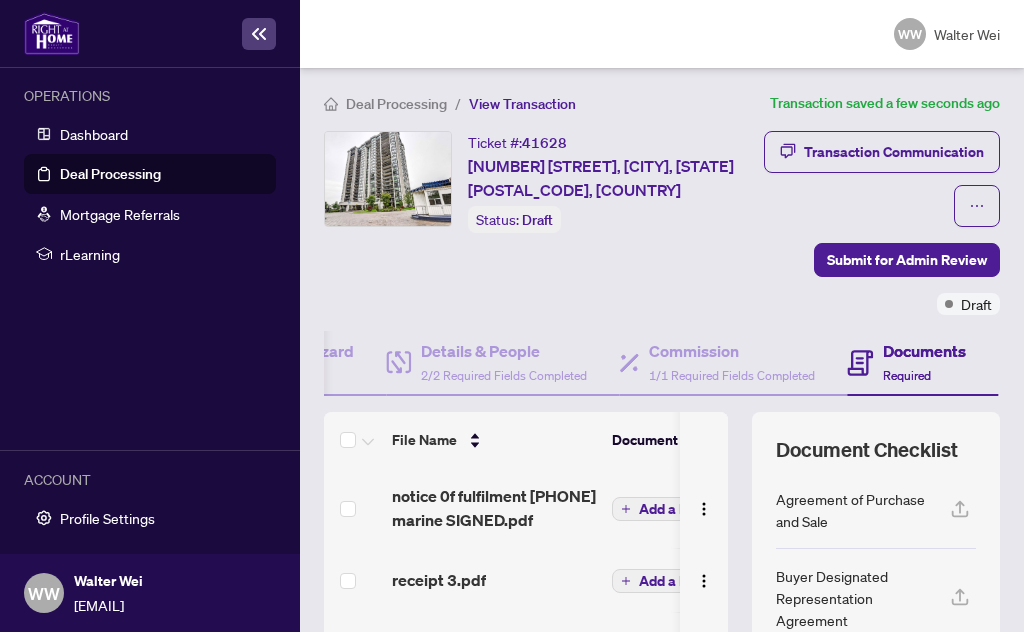 click on "Submit for Admin Review" at bounding box center [907, 260] 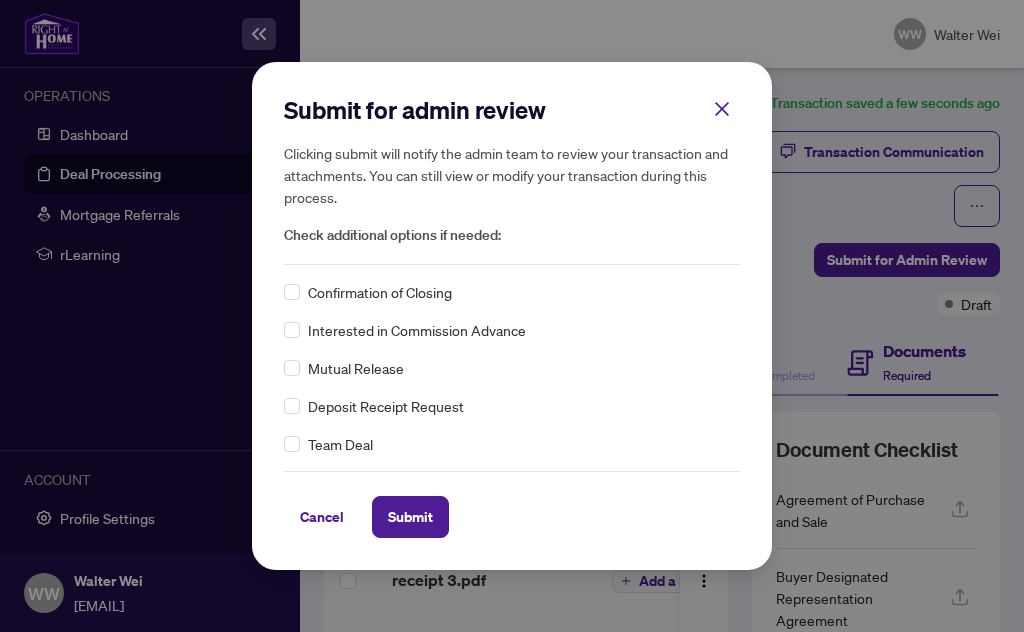 click on "Submit" at bounding box center (410, 517) 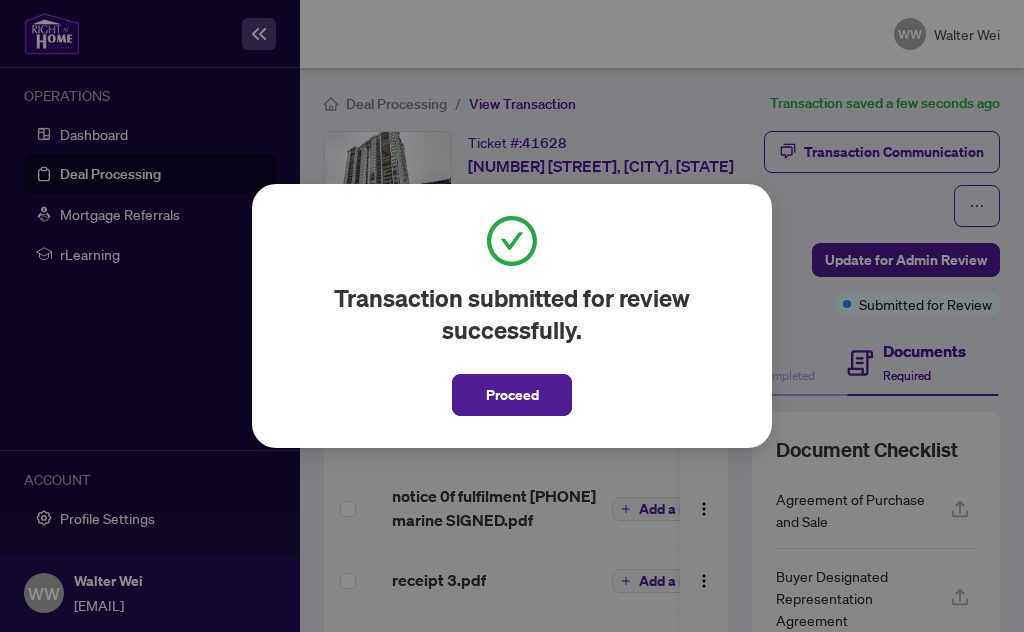 click on "Proceed" at bounding box center [512, 395] 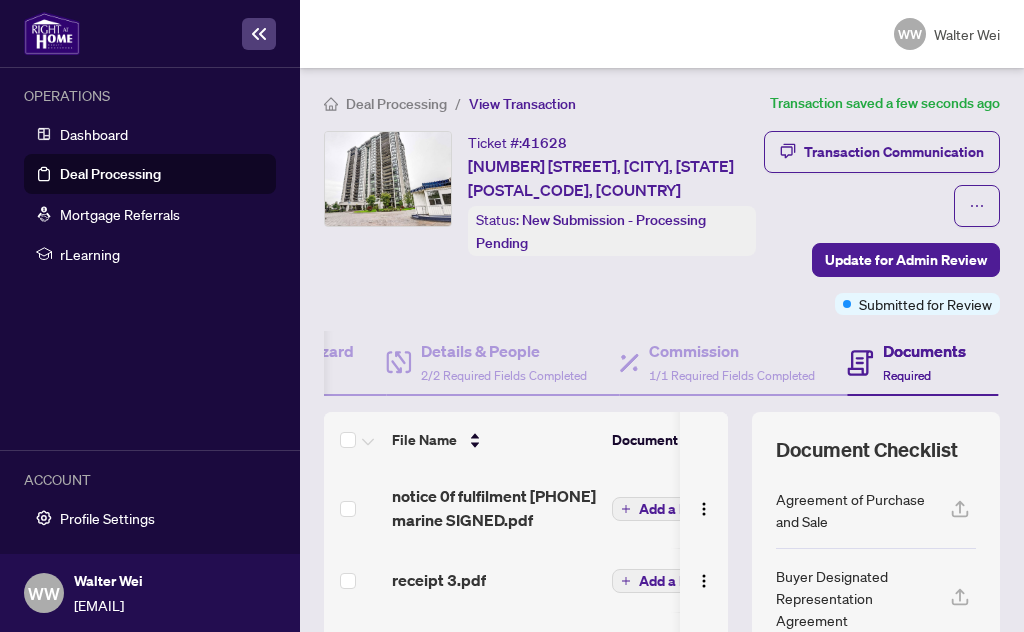 click on "Deal Processing" at bounding box center [110, 174] 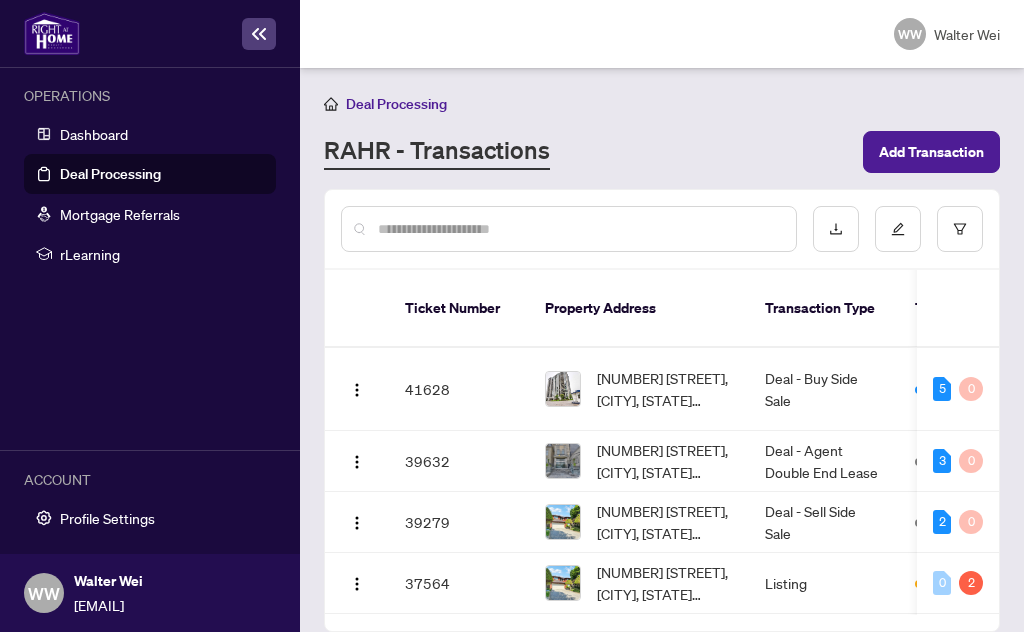click on "[NUMBER] [STREET], [CITY], [STATE] [POSTAL_CODE], [COUNTRY]" at bounding box center [665, 583] 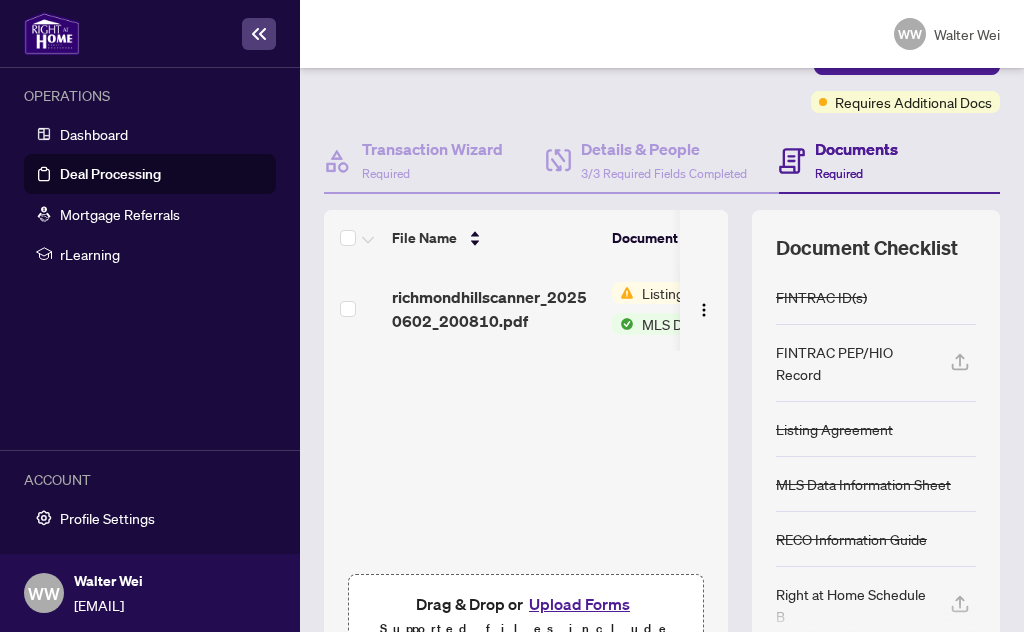scroll, scrollTop: 201, scrollLeft: 0, axis: vertical 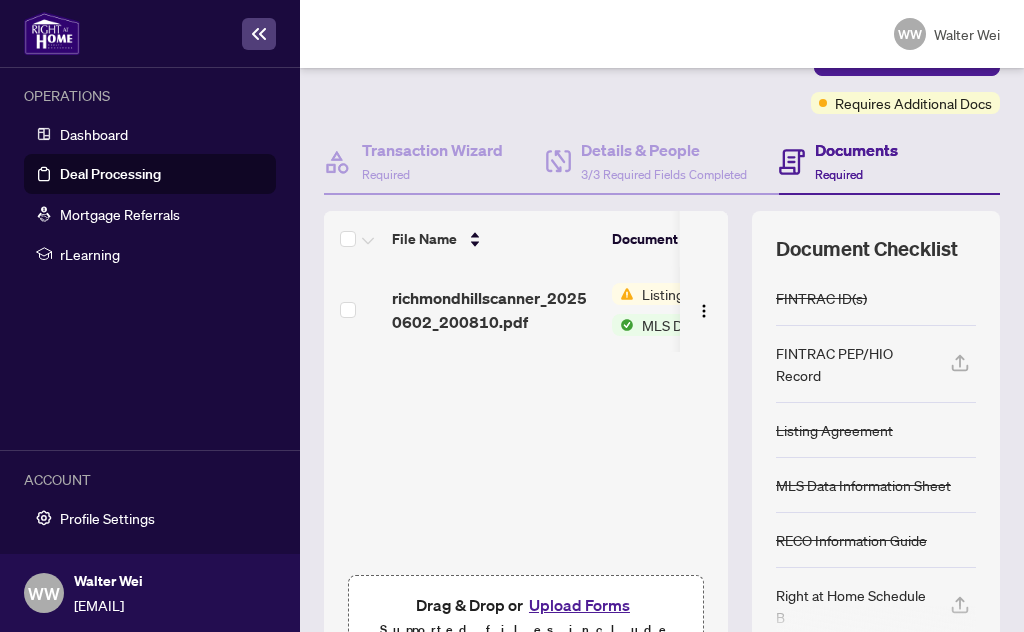 click on "richmondhillscanner_20250602_200810.pdf" at bounding box center [494, 310] 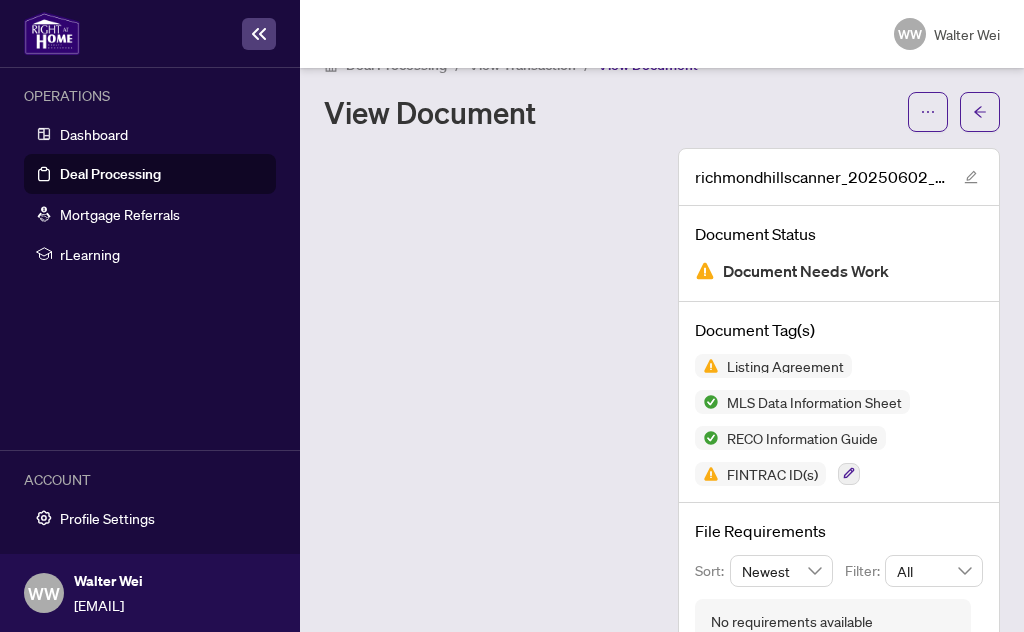 scroll, scrollTop: 12, scrollLeft: 0, axis: vertical 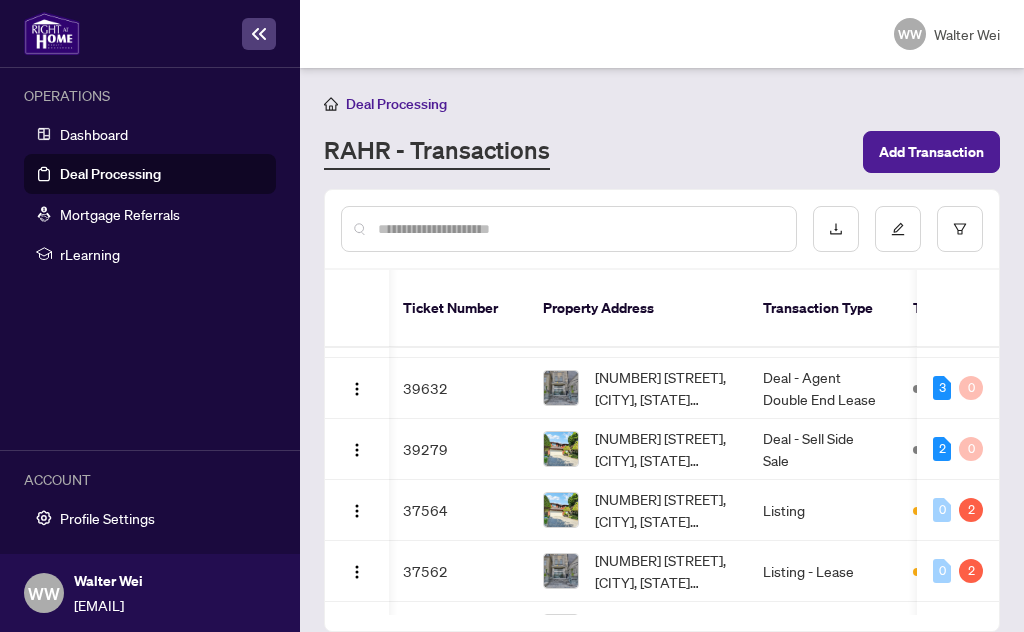 click on "[NUMBER] [STREET], [CITY], [STATE] [POSTAL_CODE], [COUNTRY]" at bounding box center [663, 449] 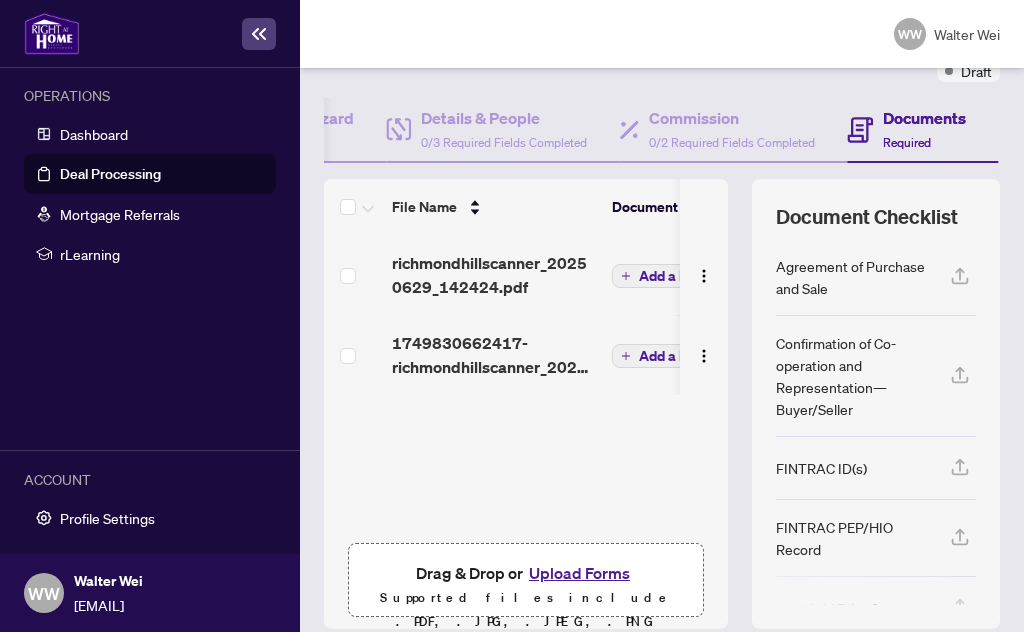 scroll, scrollTop: 232, scrollLeft: 0, axis: vertical 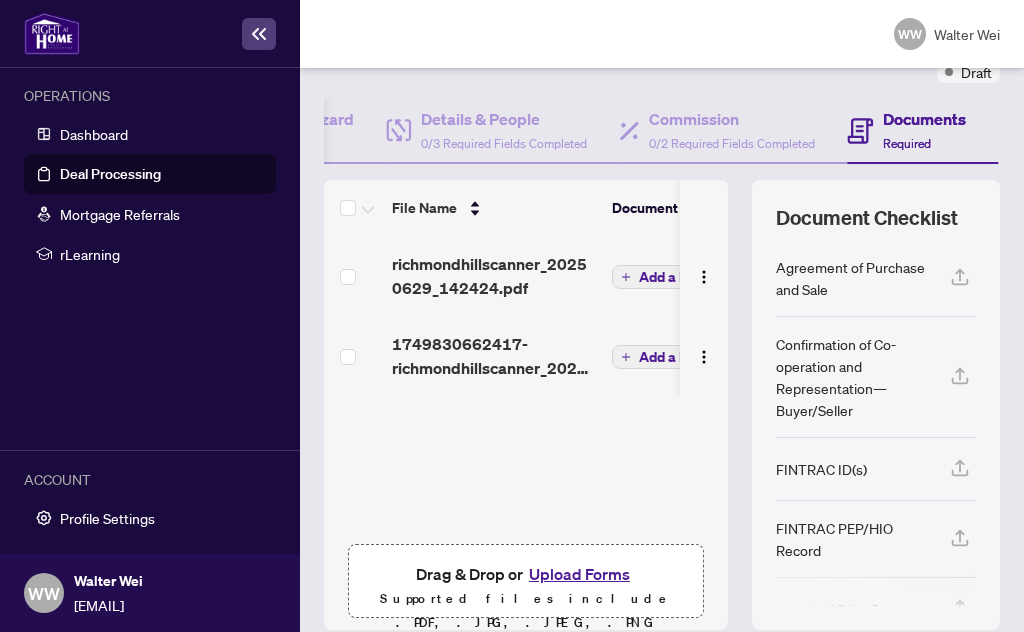click on "Required" at bounding box center [907, 143] 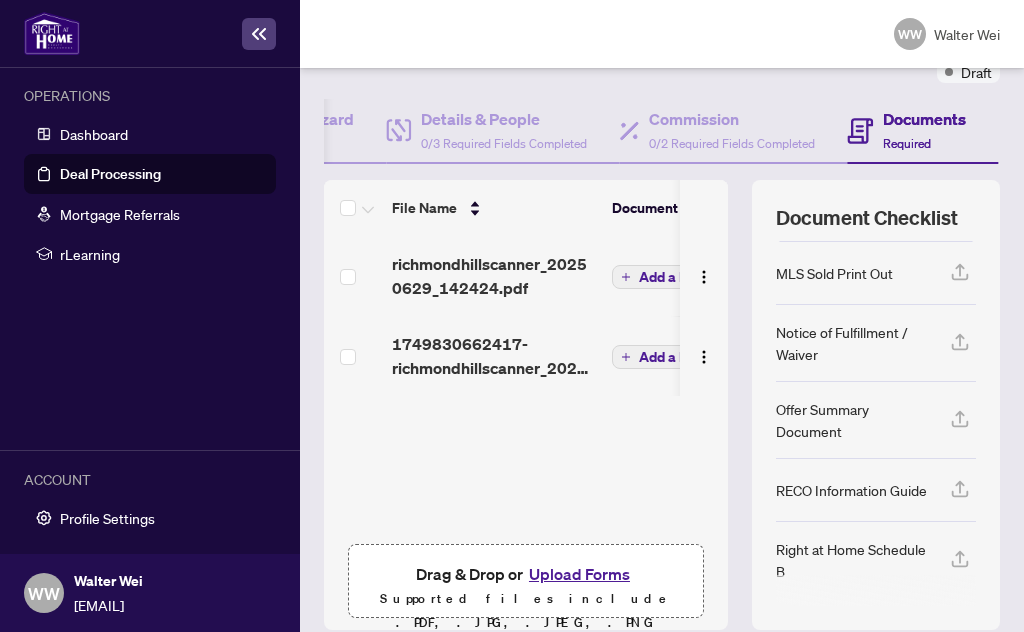 scroll, scrollTop: 336, scrollLeft: 0, axis: vertical 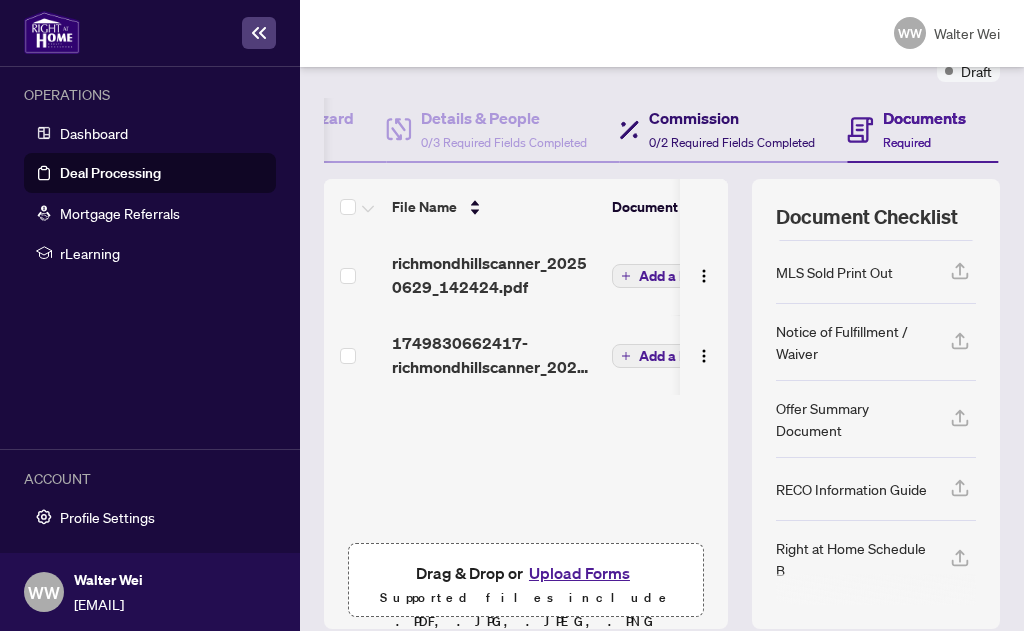 click on "0/2 Required Fields Completed" at bounding box center (732, 143) 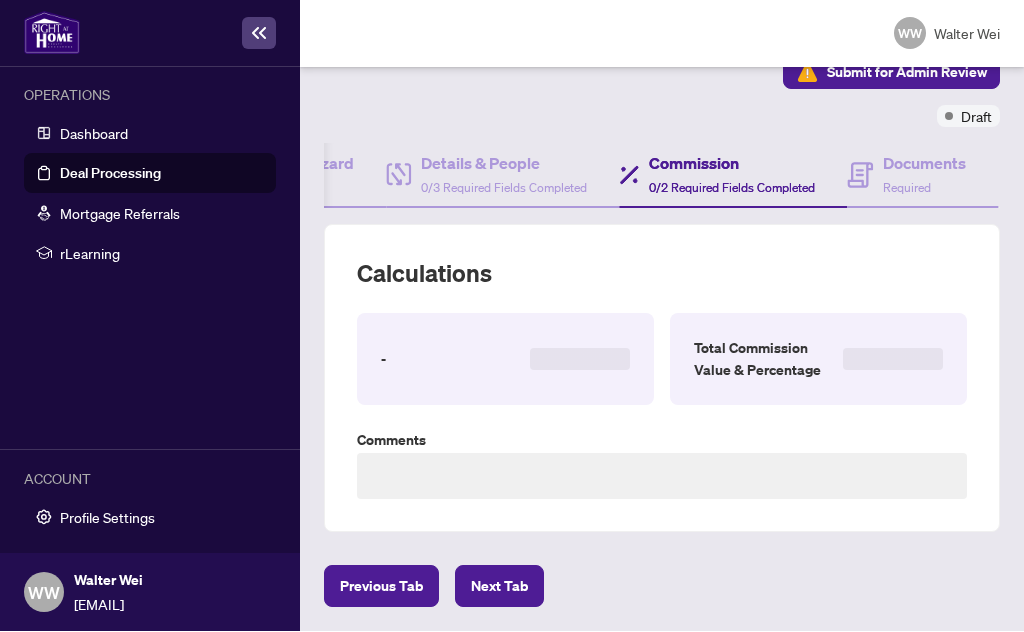 scroll, scrollTop: 104, scrollLeft: 0, axis: vertical 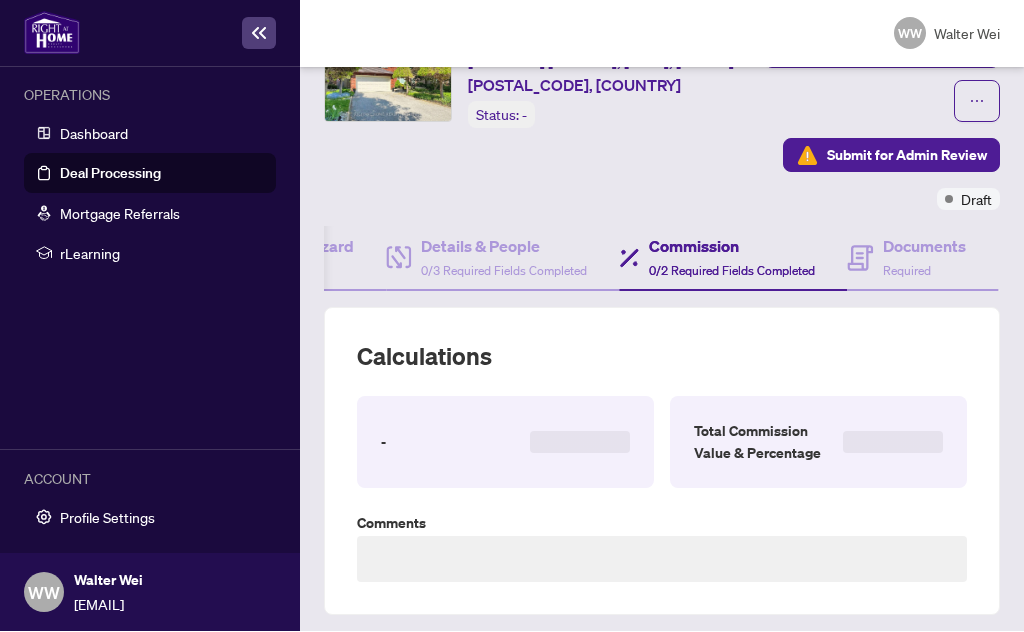 type on "**********" 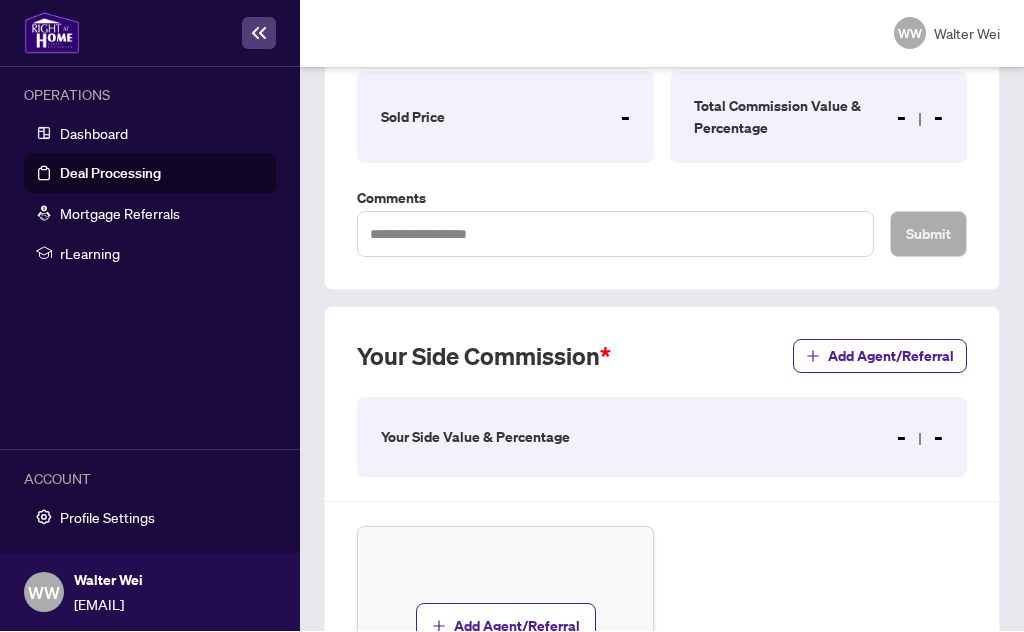 scroll, scrollTop: 438, scrollLeft: 0, axis: vertical 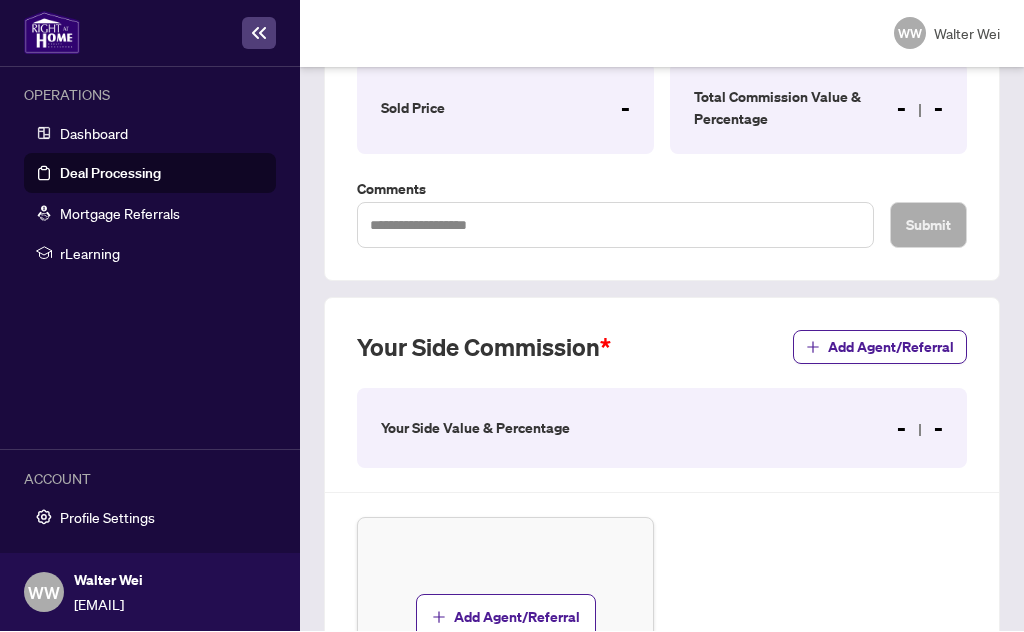 click on "Your Side Value & Percentage -     -" at bounding box center [662, 429] 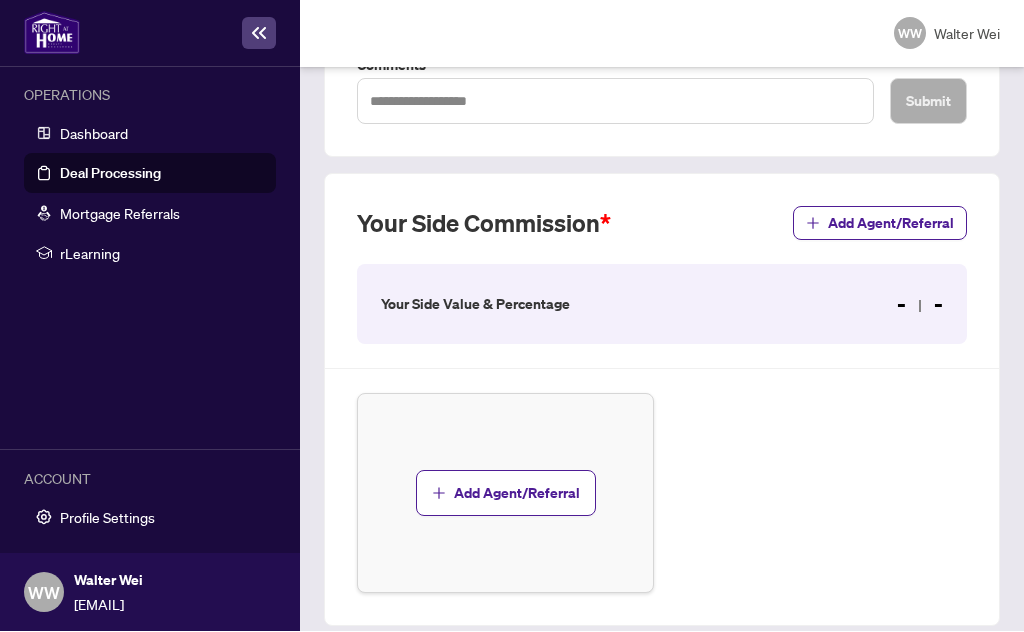 scroll, scrollTop: 560, scrollLeft: 0, axis: vertical 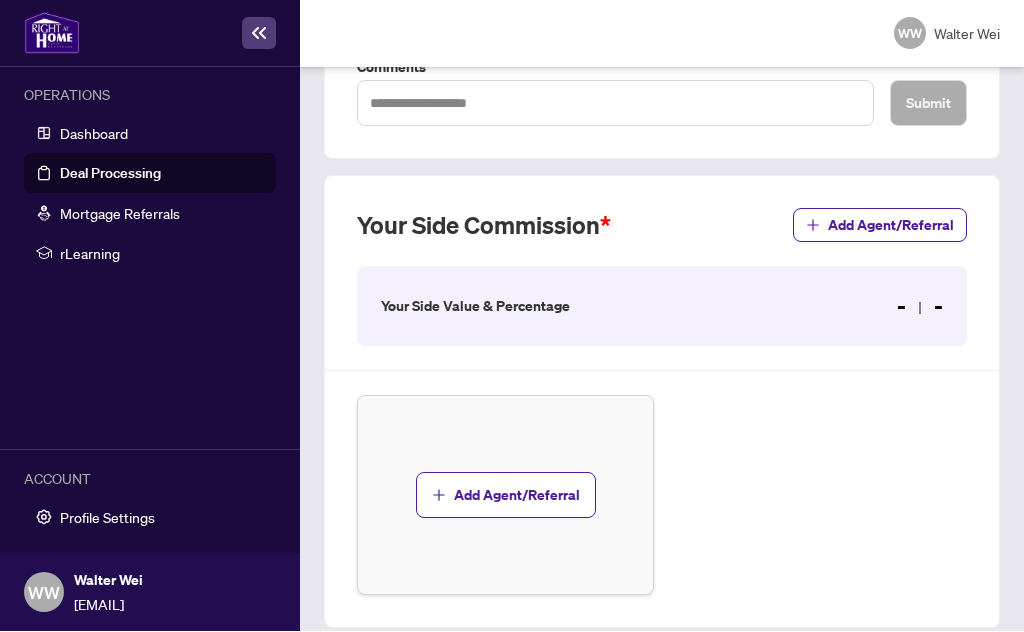 click on "Your Side Value & Percentage" at bounding box center (475, 307) 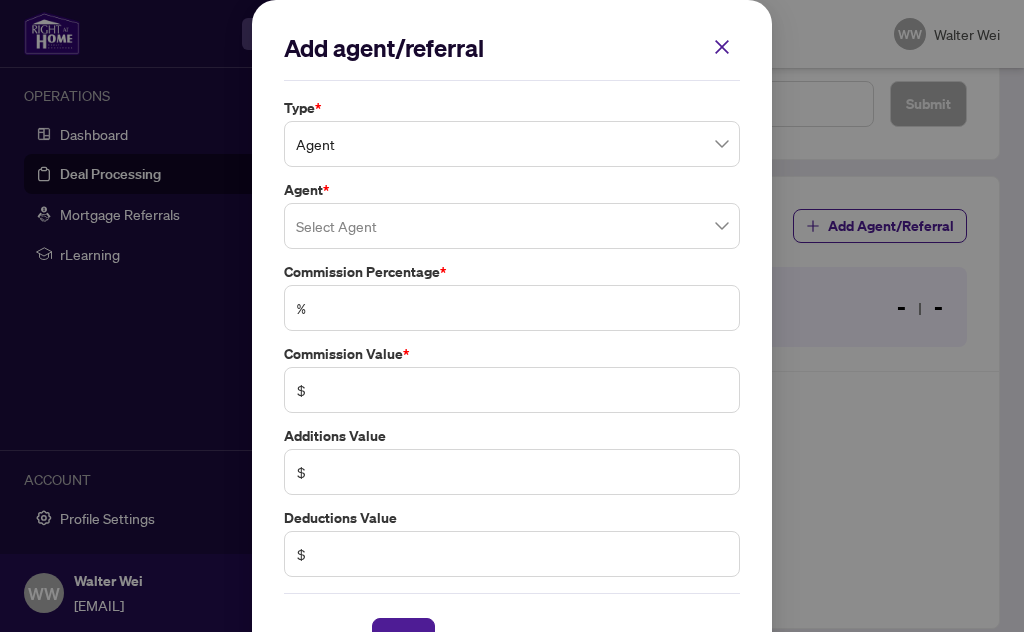 click at bounding box center (512, 226) 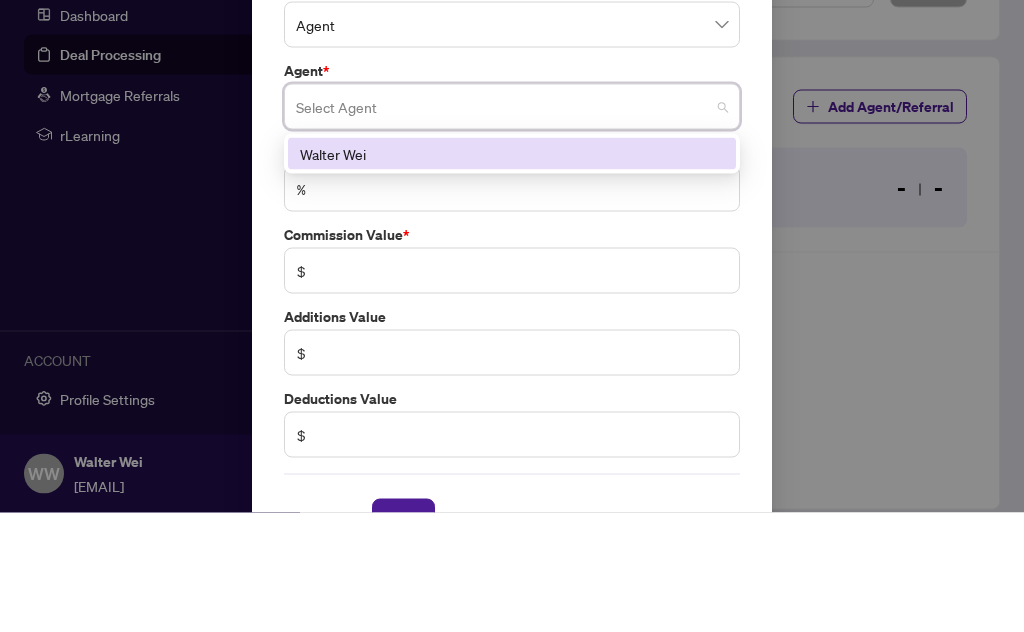 click on "Walter Wei" at bounding box center (512, 273) 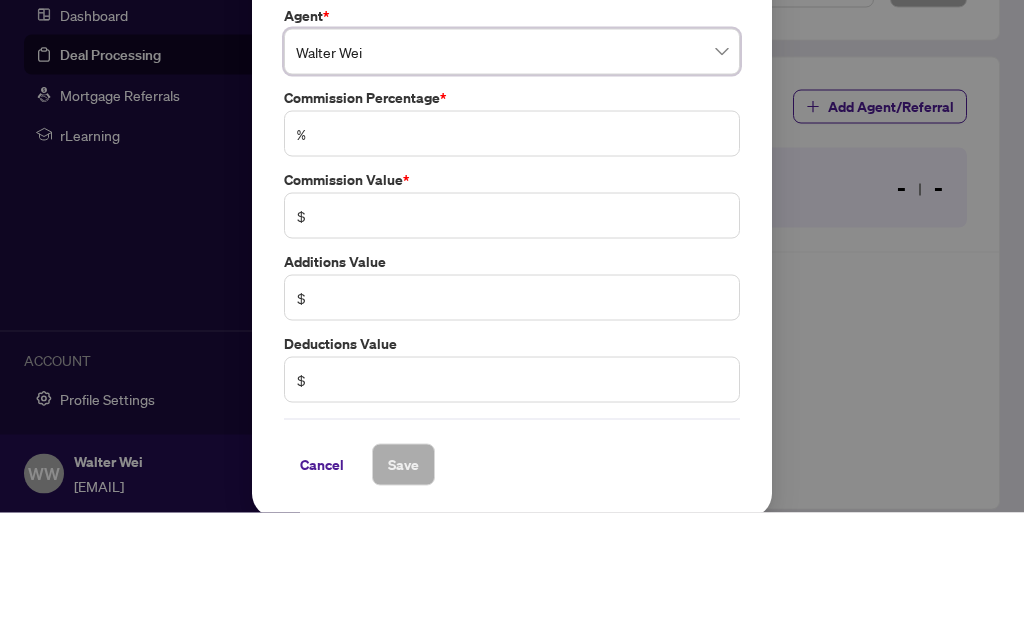 scroll, scrollTop: 54, scrollLeft: 0, axis: vertical 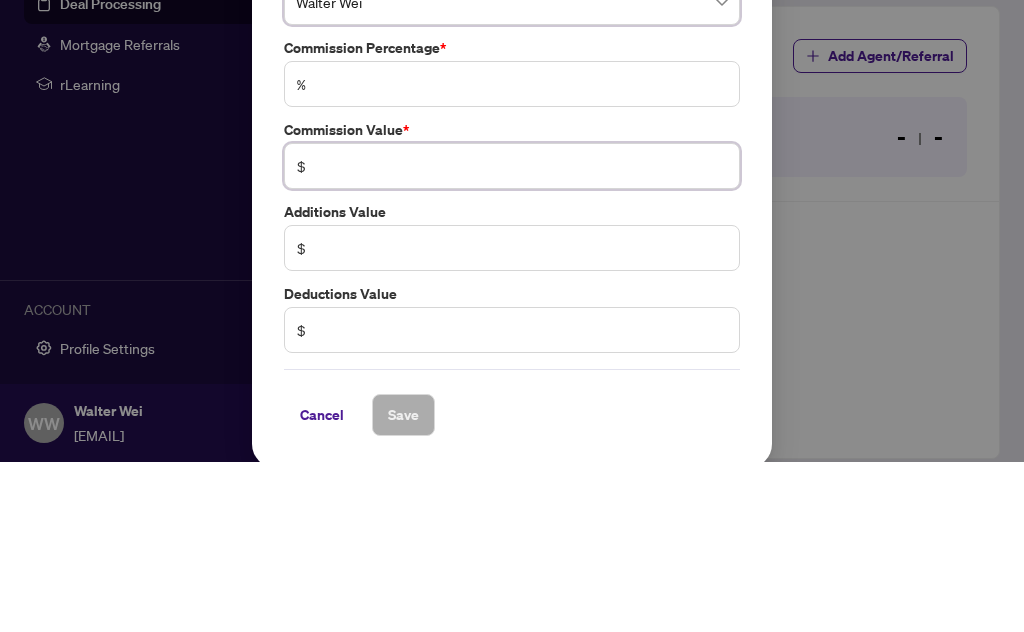 click at bounding box center (522, 336) 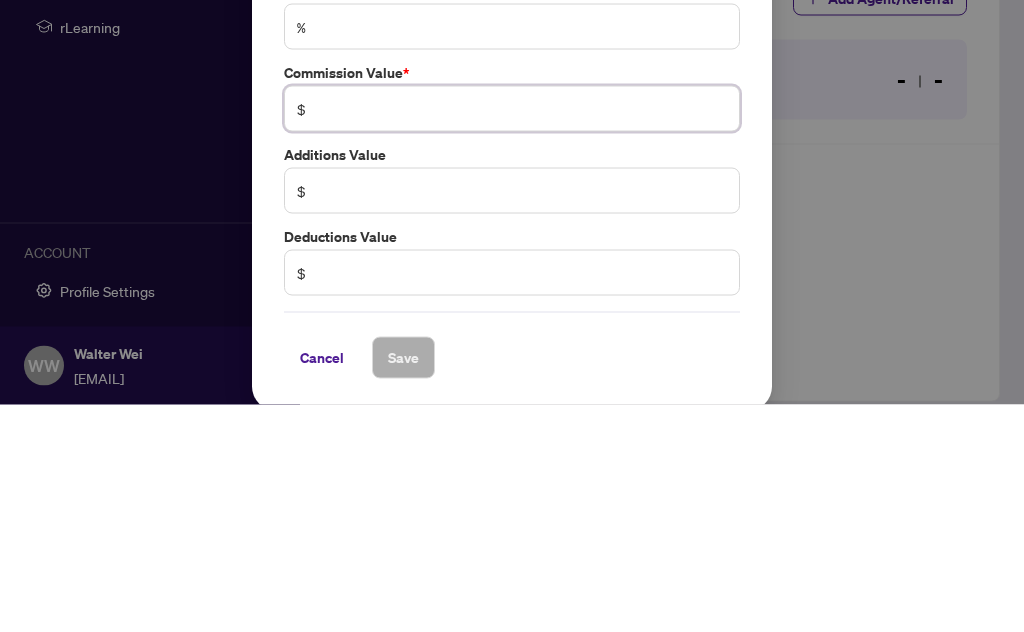 type on "*" 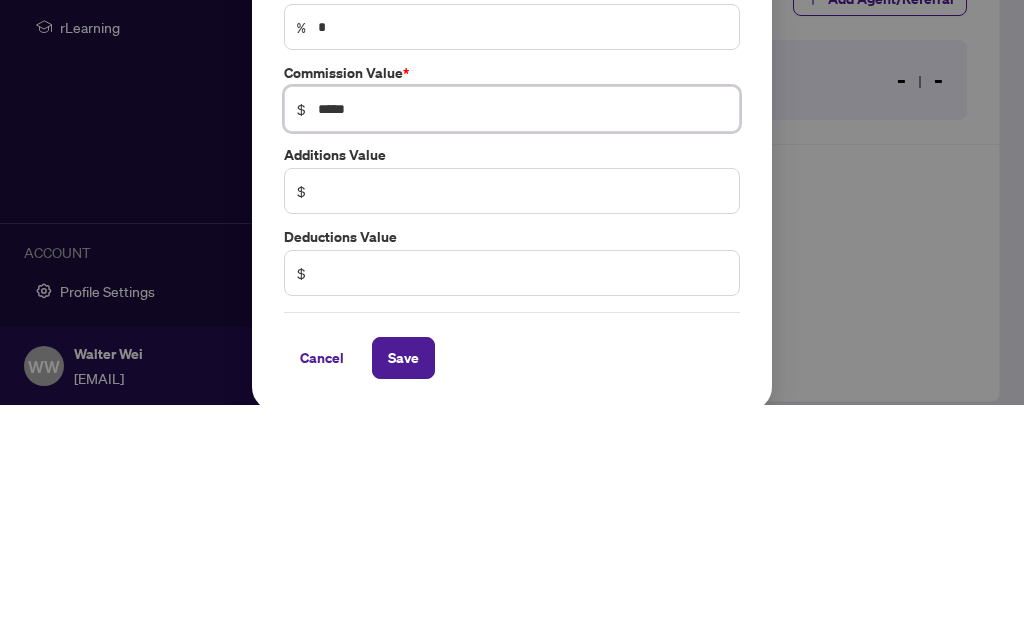 type on "******" 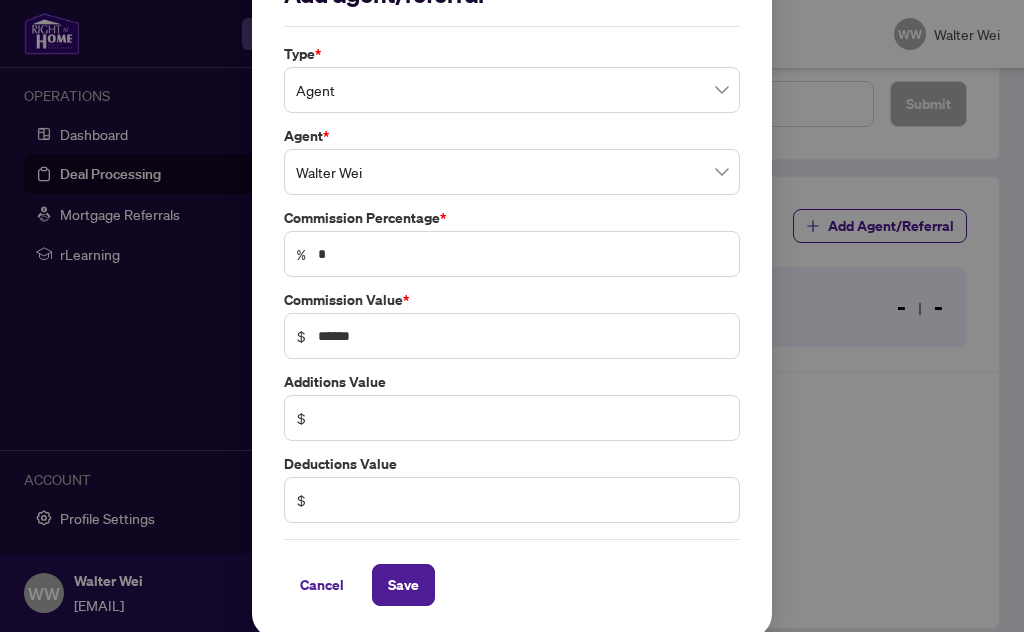click on "Save" at bounding box center [403, 585] 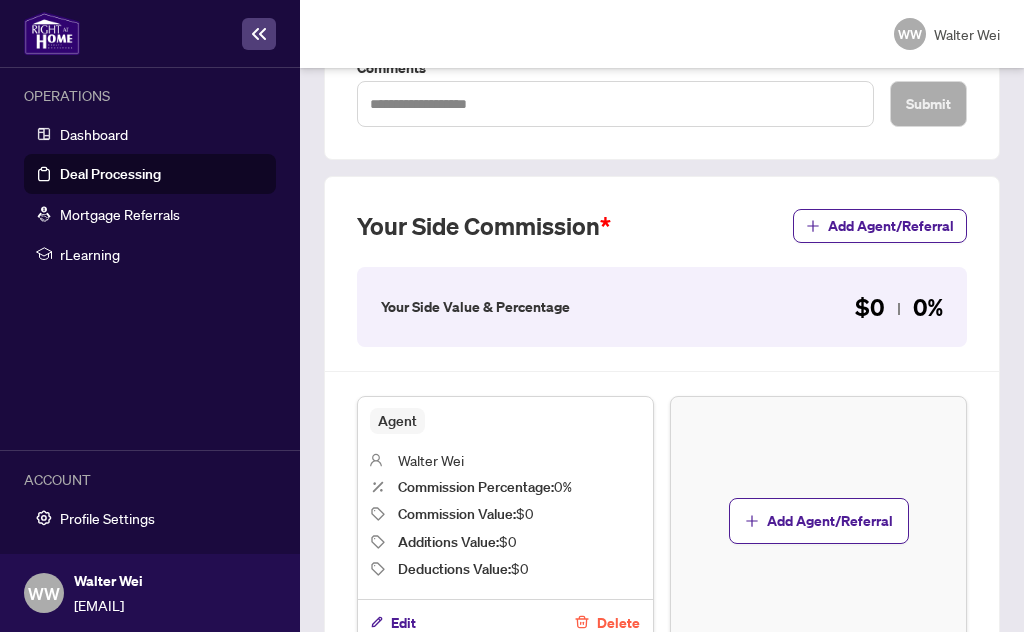 click on "Add Agent/Referral" at bounding box center [830, 521] 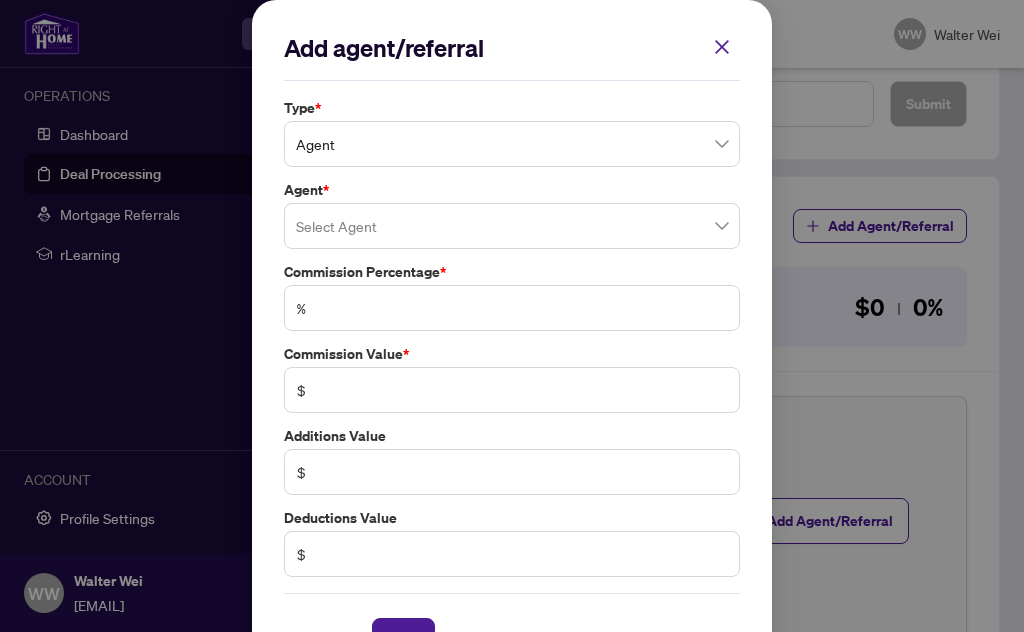 click on "Agent" at bounding box center [512, 144] 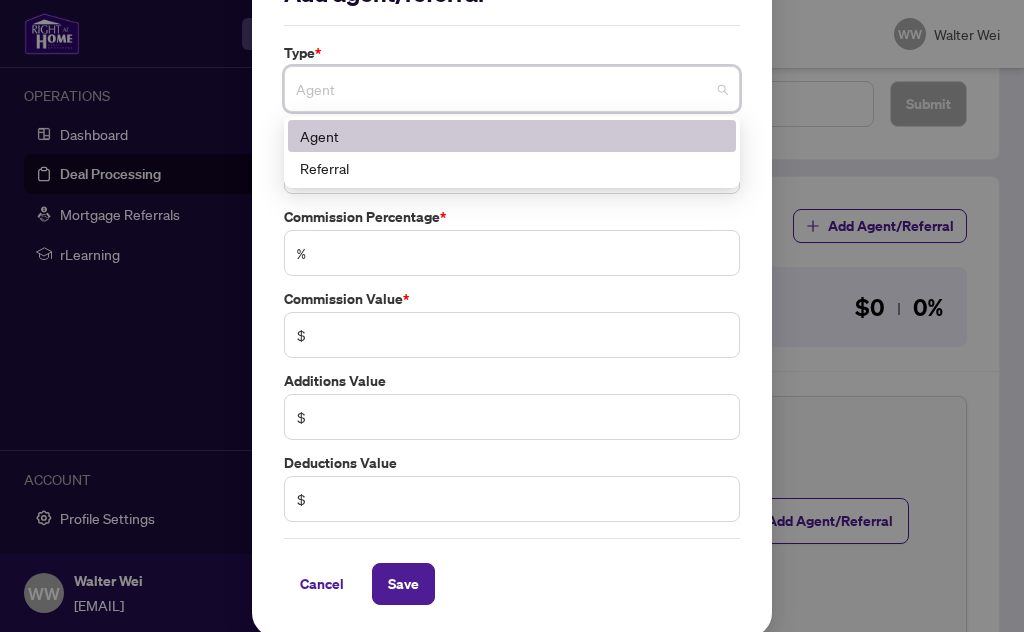 scroll, scrollTop: 54, scrollLeft: 0, axis: vertical 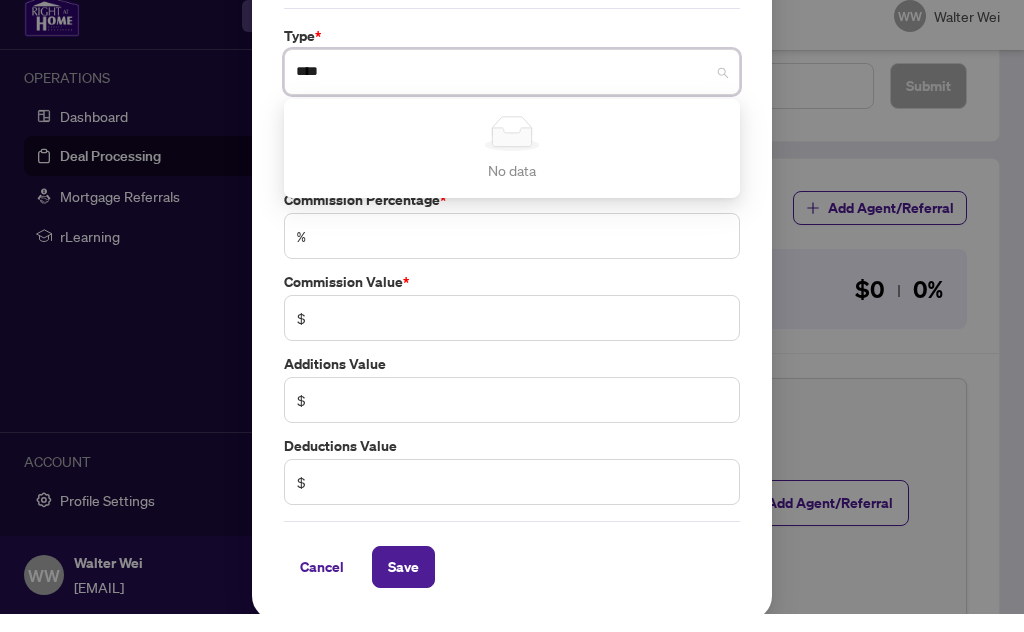 type on "*****" 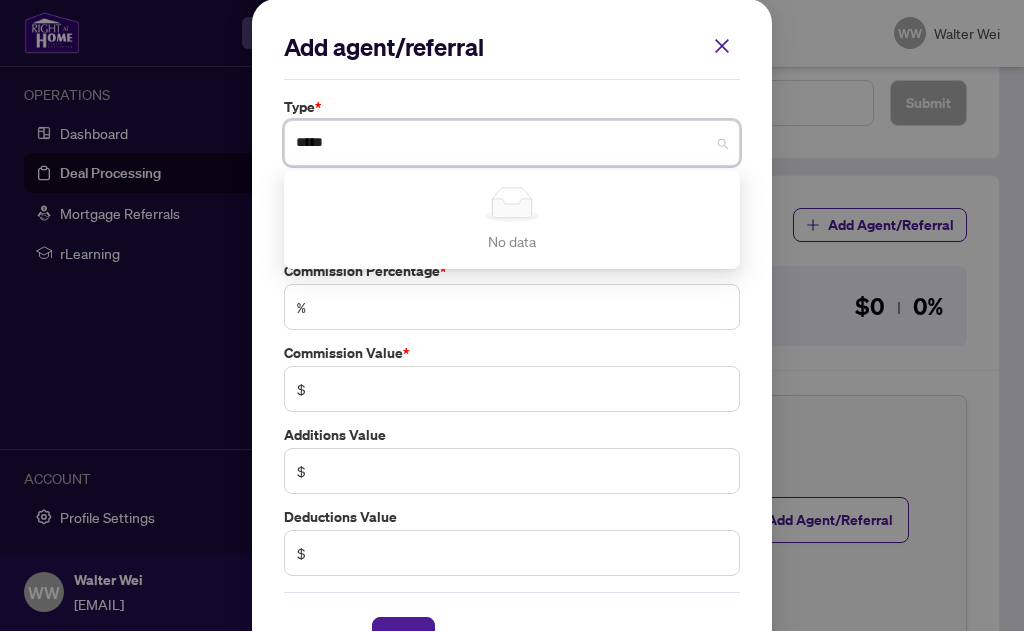 scroll, scrollTop: 0, scrollLeft: 0, axis: both 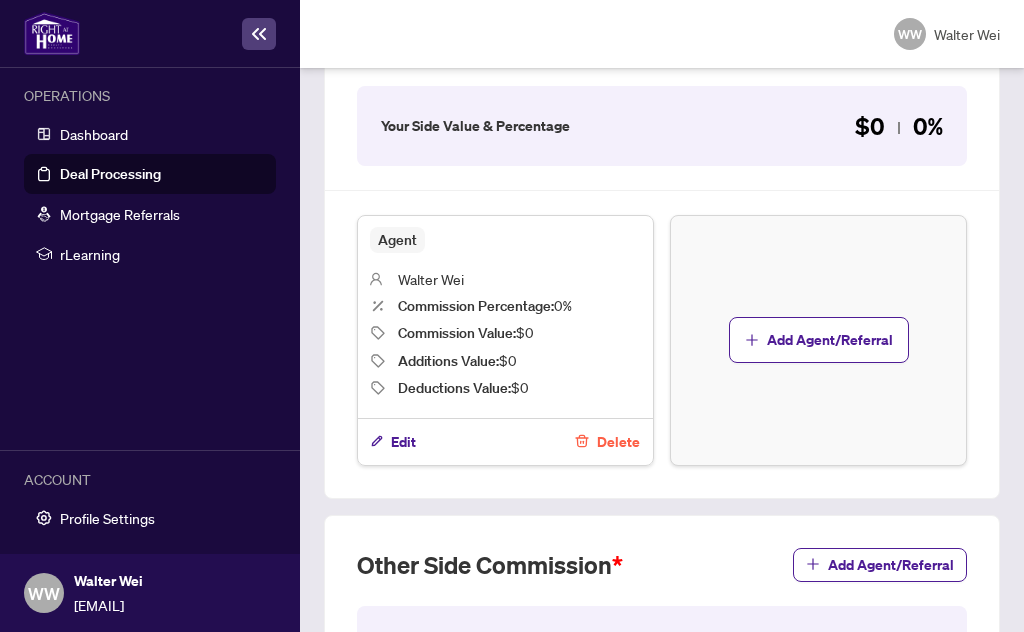 click on "Edit" at bounding box center [403, 442] 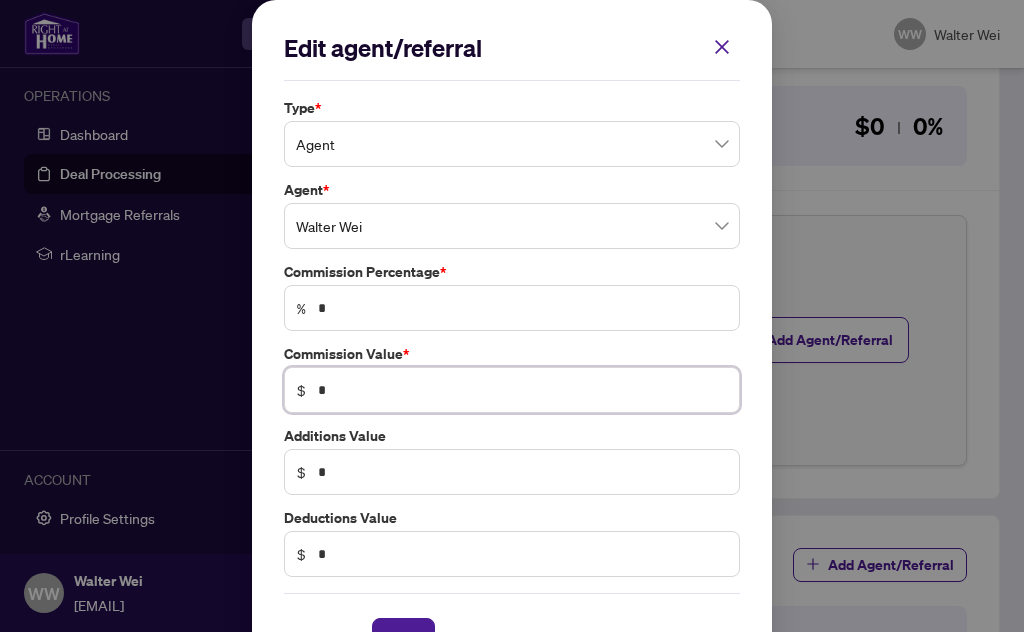 click on "*" at bounding box center [522, 390] 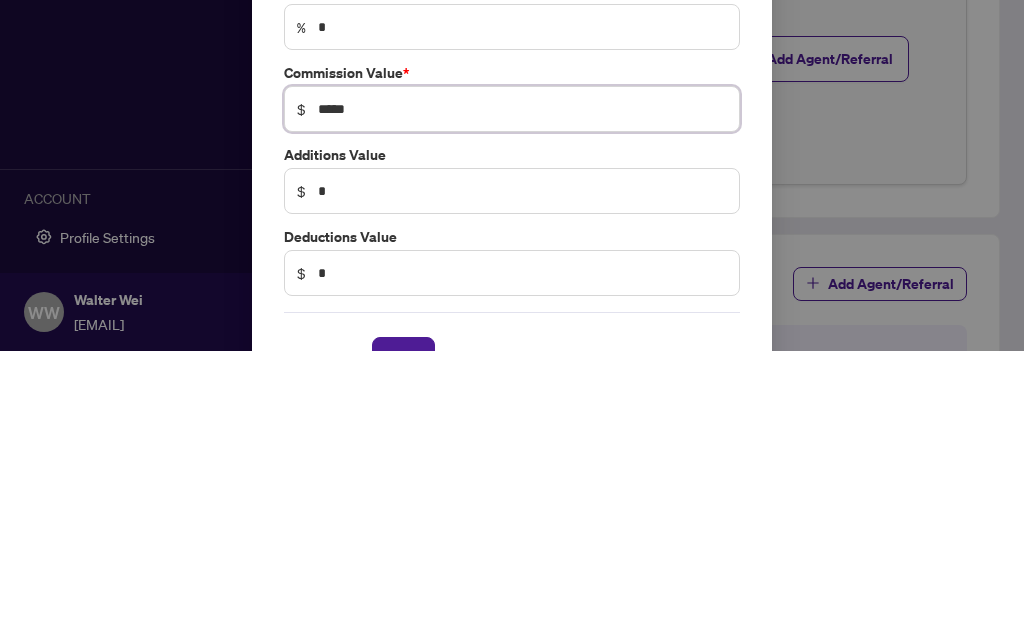 type on "******" 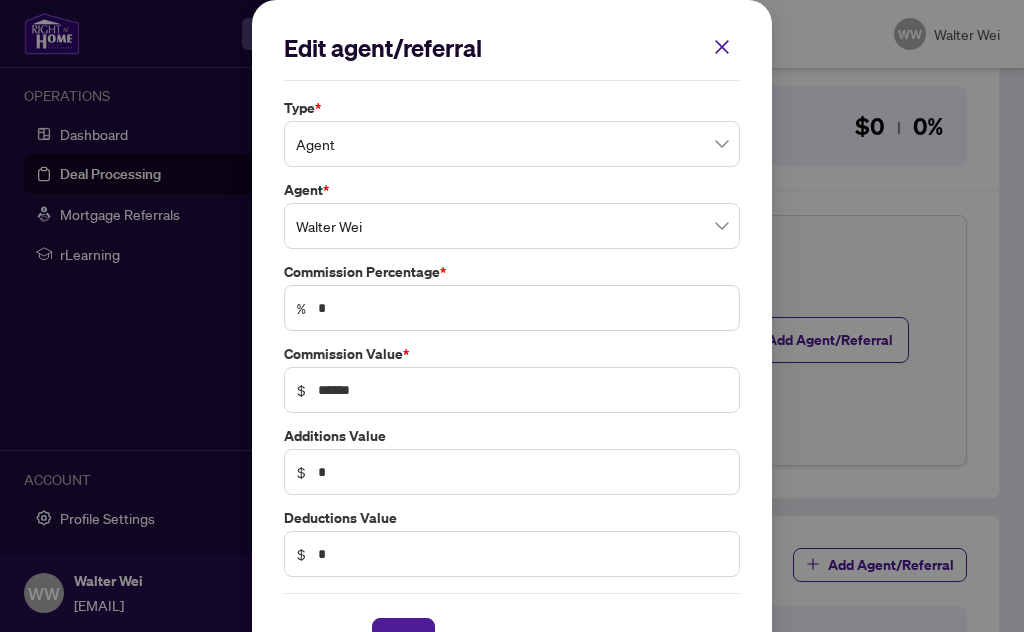 click on "Save" at bounding box center (403, 639) 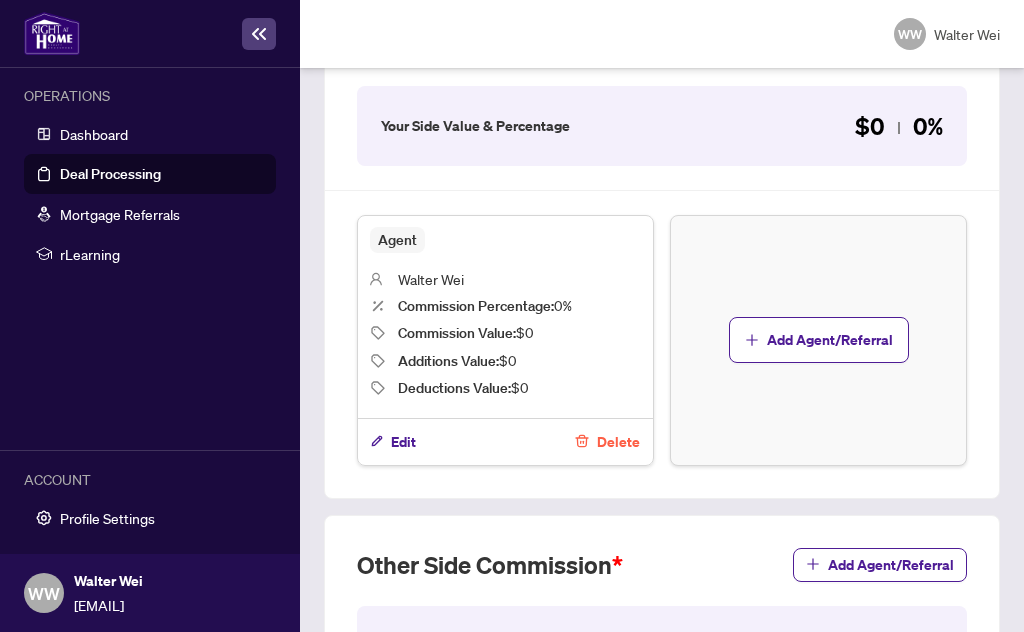 click on "$0     0%" at bounding box center (899, 126) 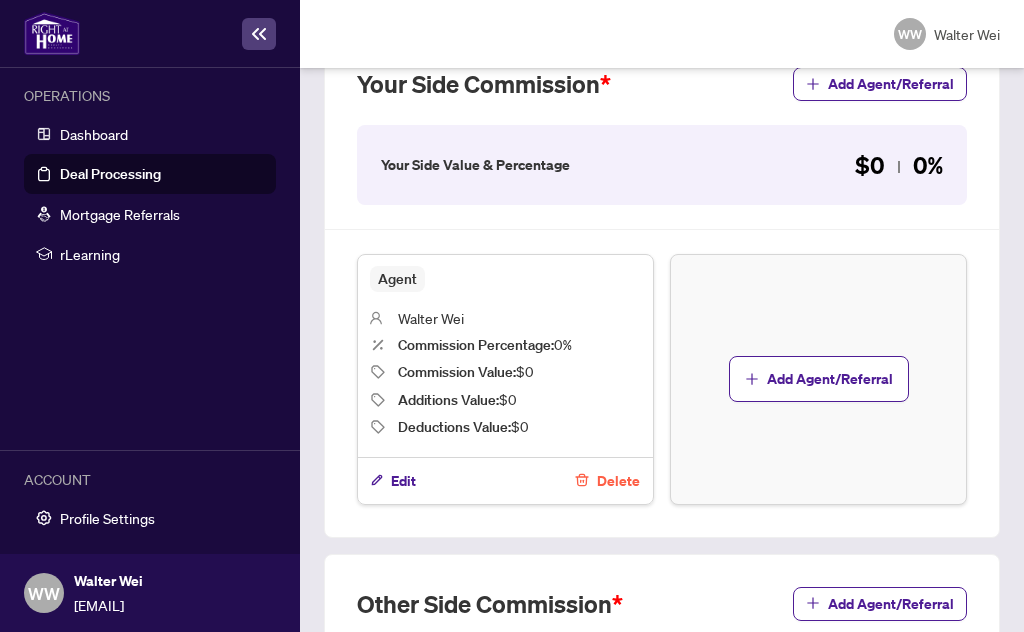 scroll, scrollTop: 691, scrollLeft: 0, axis: vertical 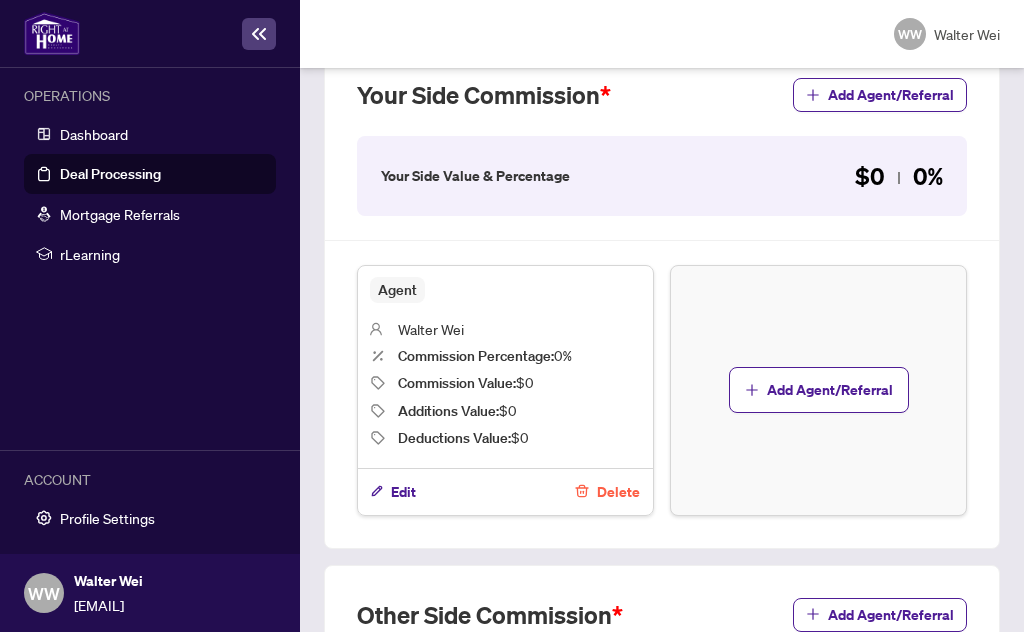click on "Edit" at bounding box center (403, 492) 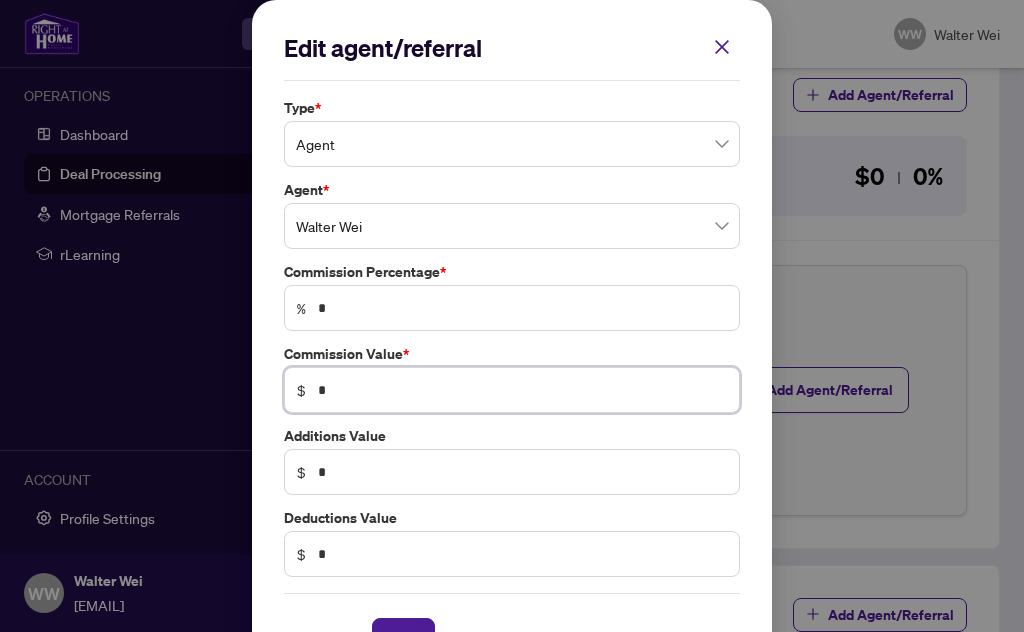click on "*" at bounding box center [522, 390] 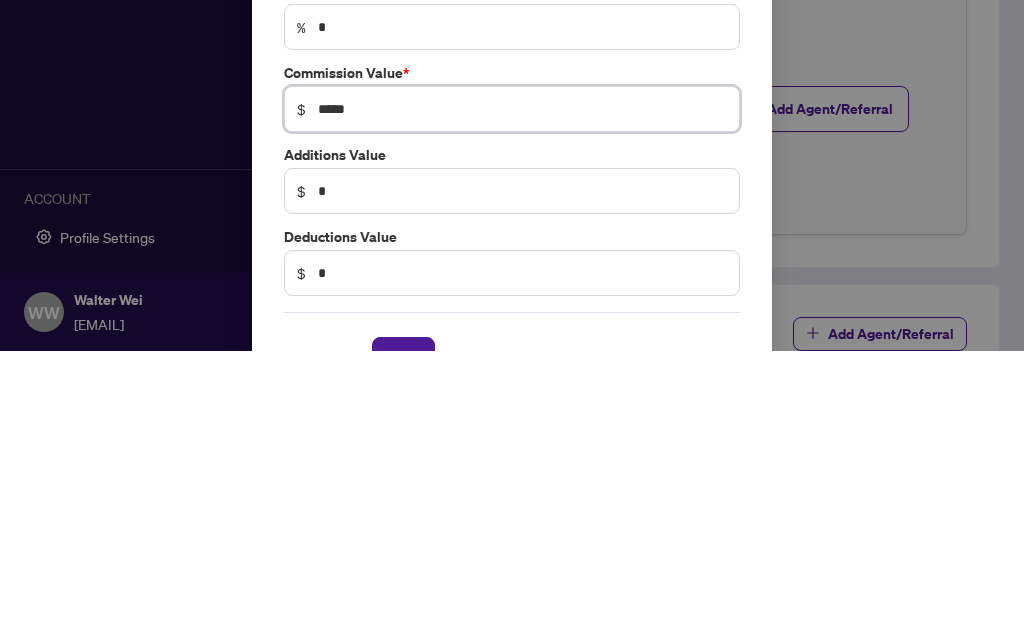 type on "******" 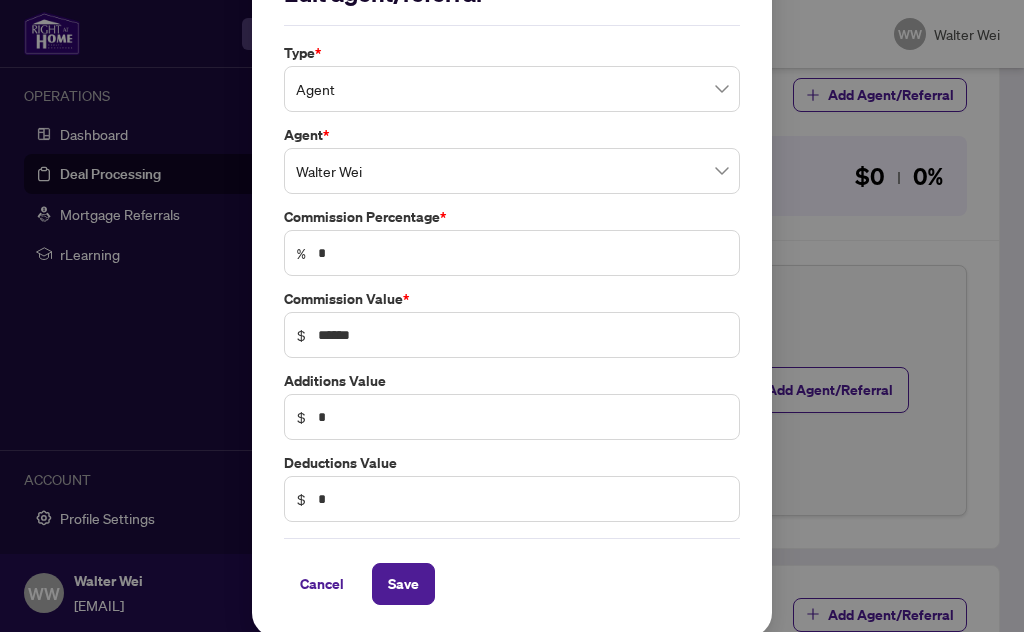 scroll, scrollTop: 54, scrollLeft: 0, axis: vertical 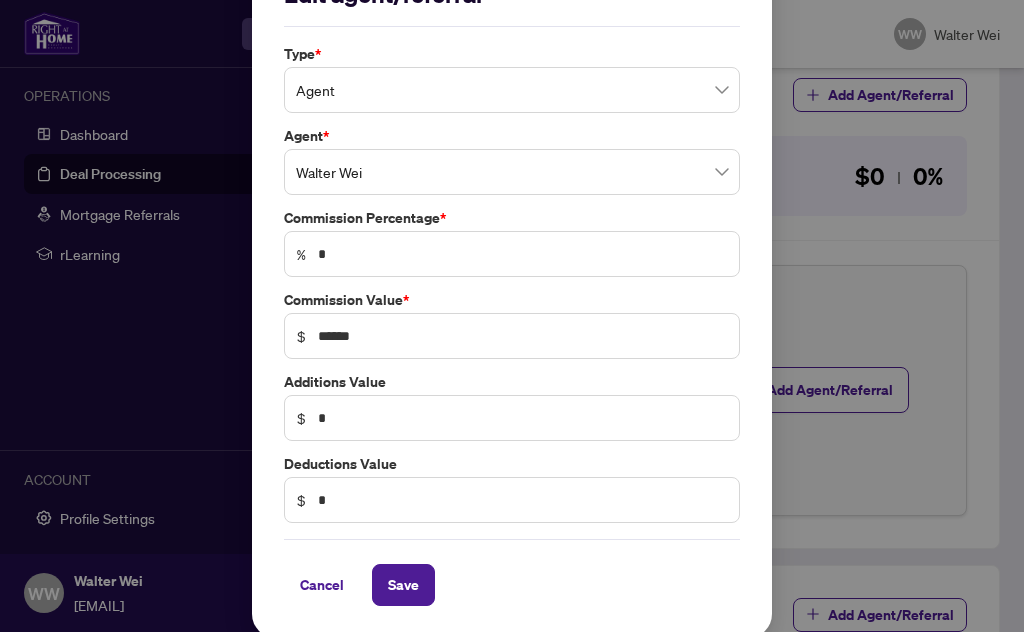 click on "Save" at bounding box center [403, 585] 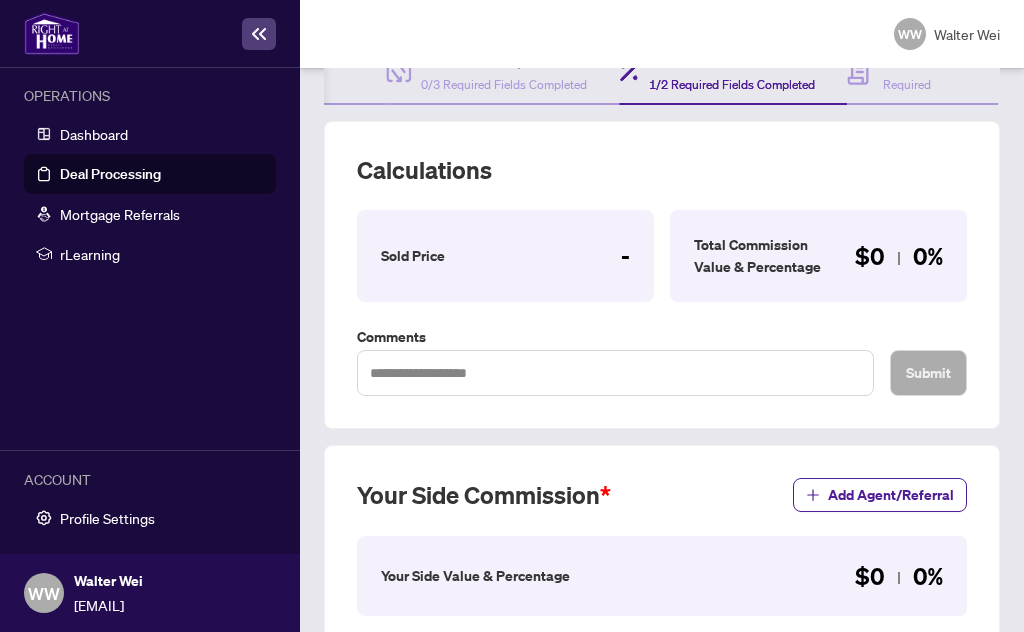 scroll, scrollTop: 290, scrollLeft: 0, axis: vertical 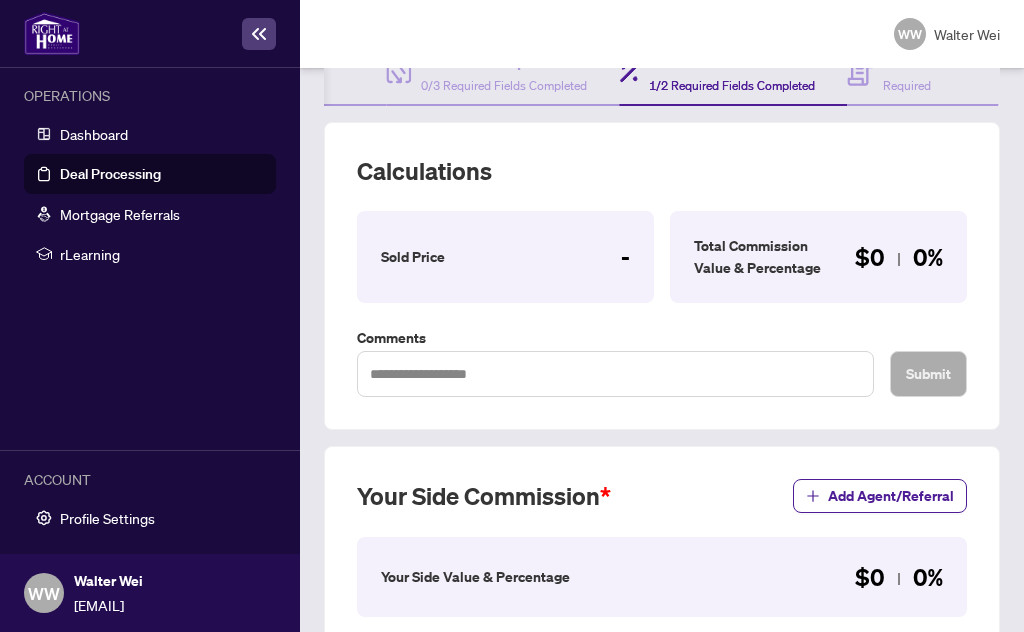 click on "OPERATIONS Dashboard Deal Processing Mortgage Referrals rLearning ACCOUNT Profile Settings" at bounding box center (150, 311) 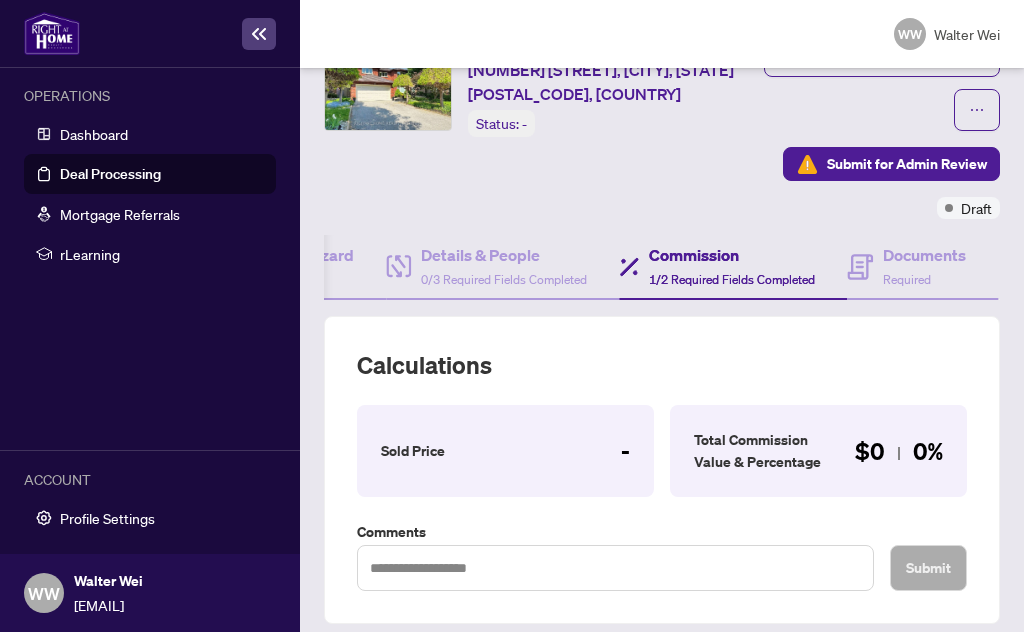 scroll, scrollTop: 98, scrollLeft: 0, axis: vertical 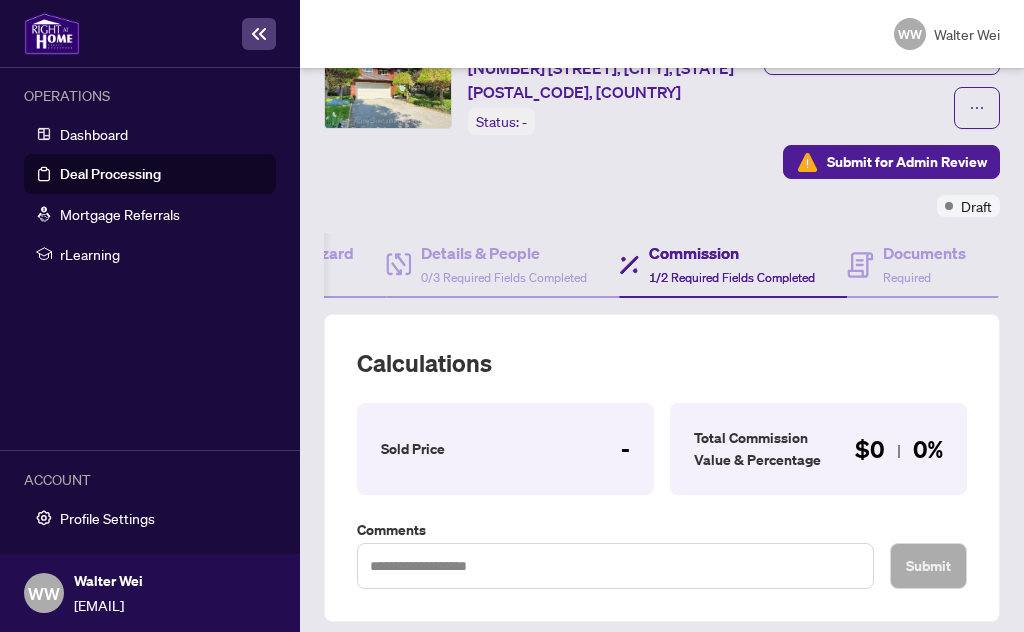 click on "Sold Price" at bounding box center (413, 449) 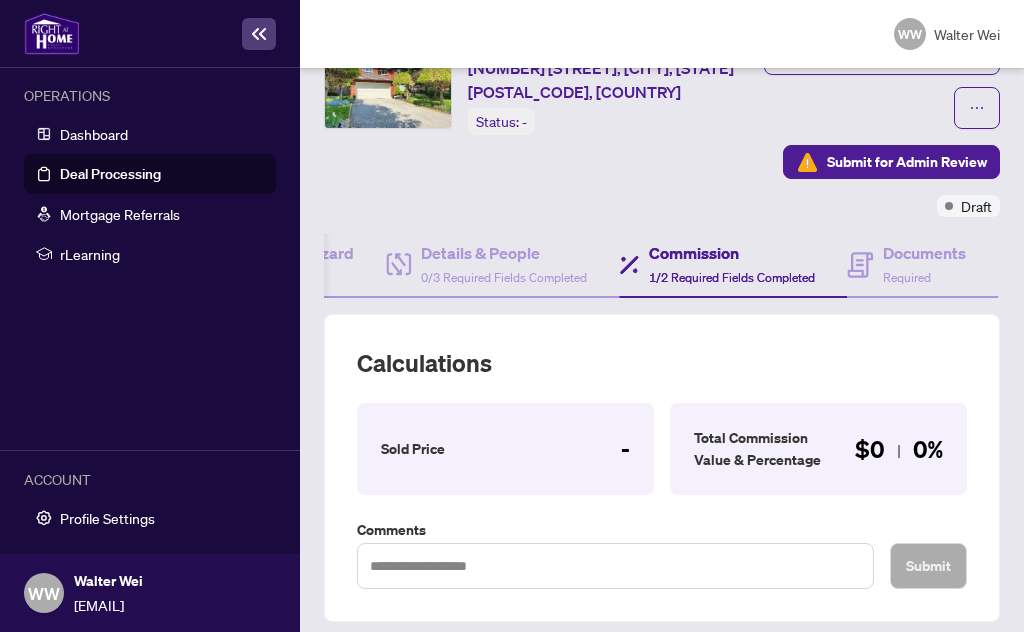 click on "Sold Price -" at bounding box center [505, 449] 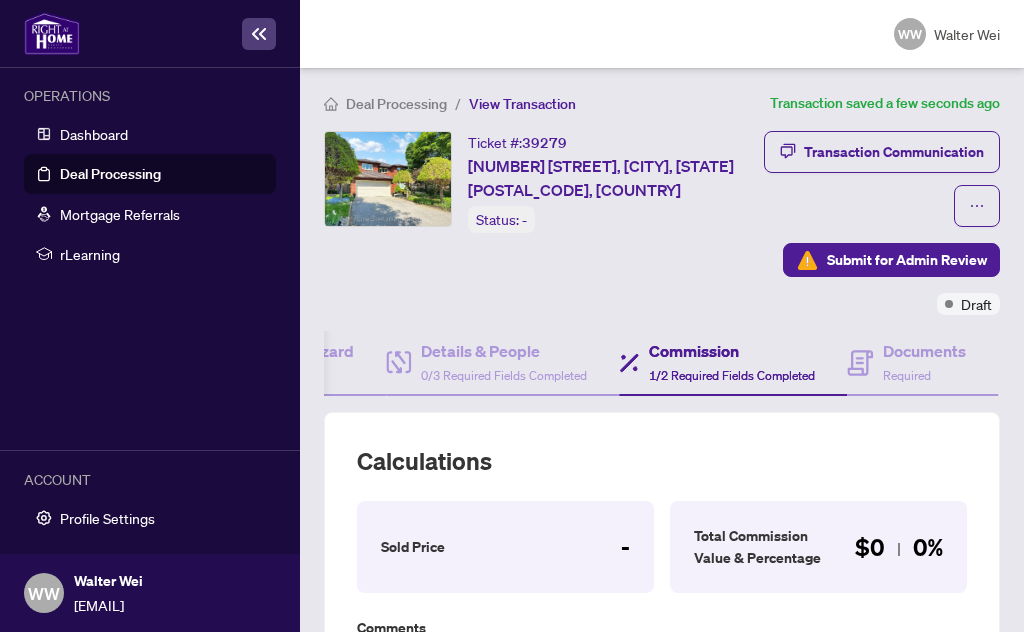 scroll, scrollTop: 0, scrollLeft: 0, axis: both 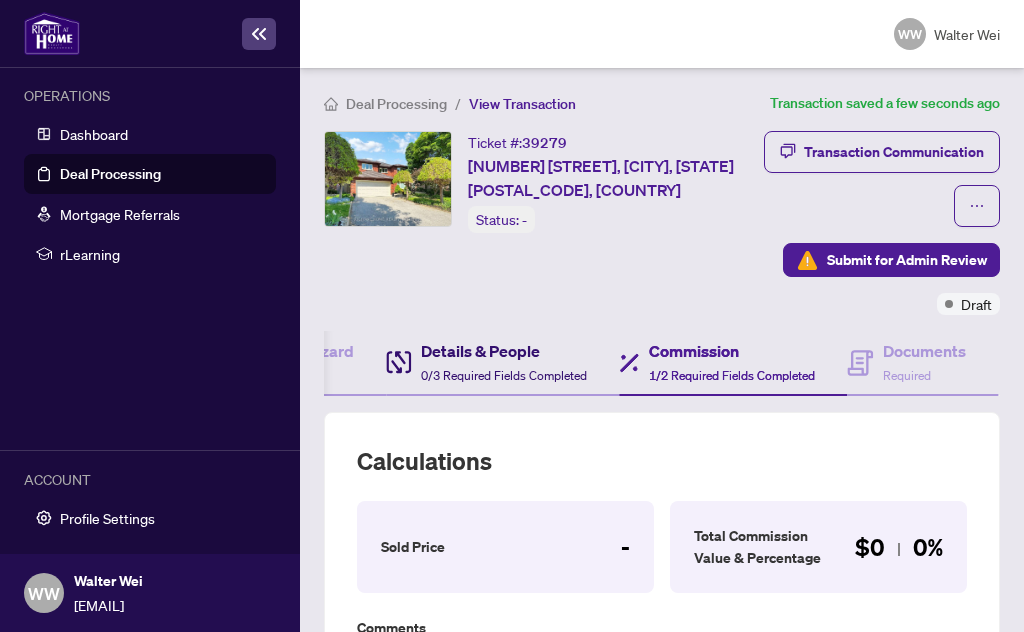 click on "Details & People" at bounding box center (504, 351) 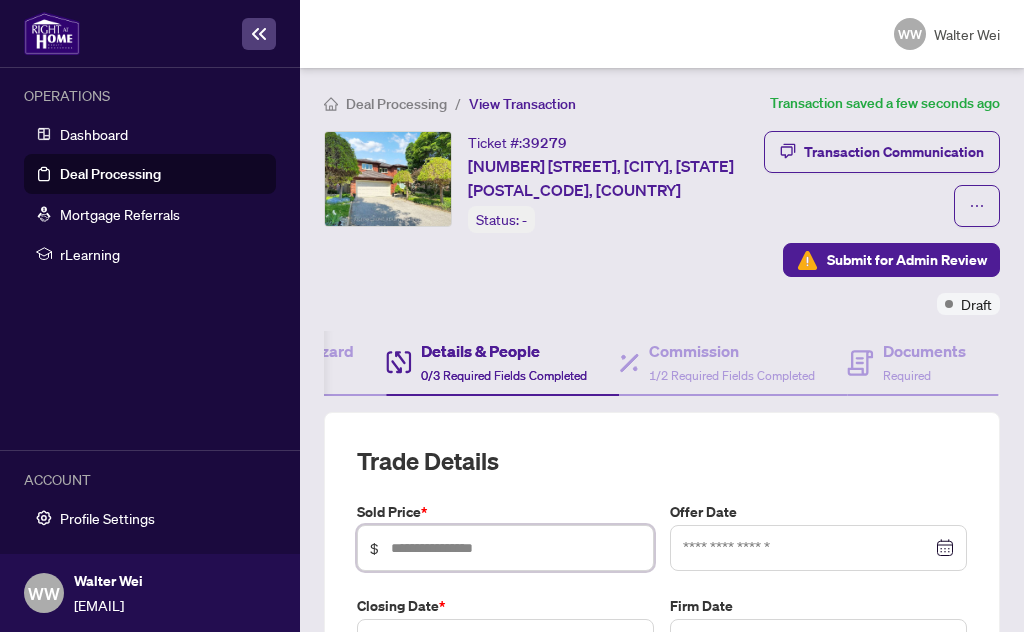 click at bounding box center (516, 548) 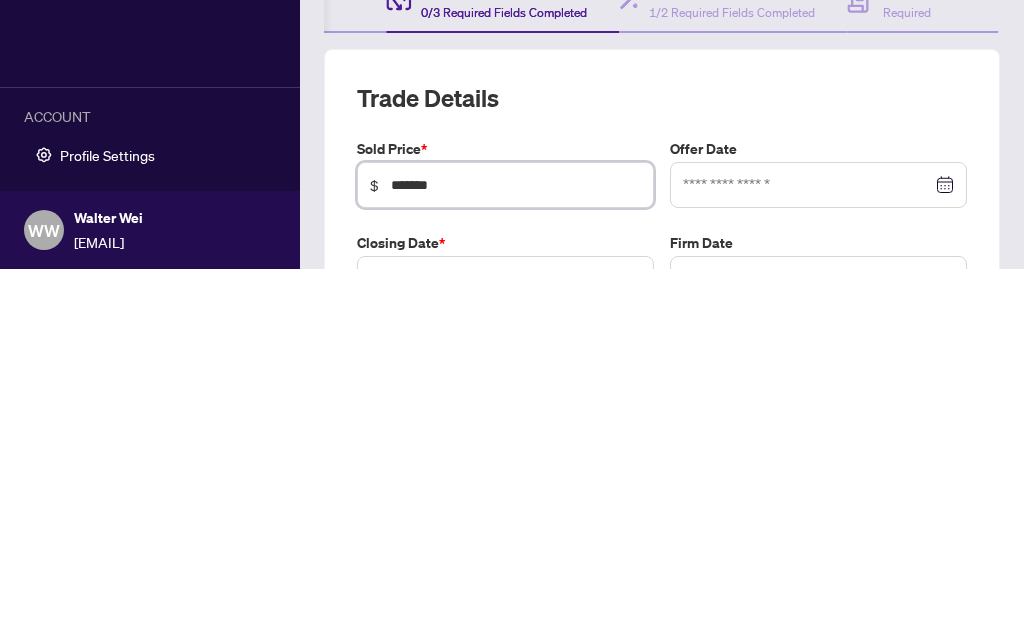 type on "*********" 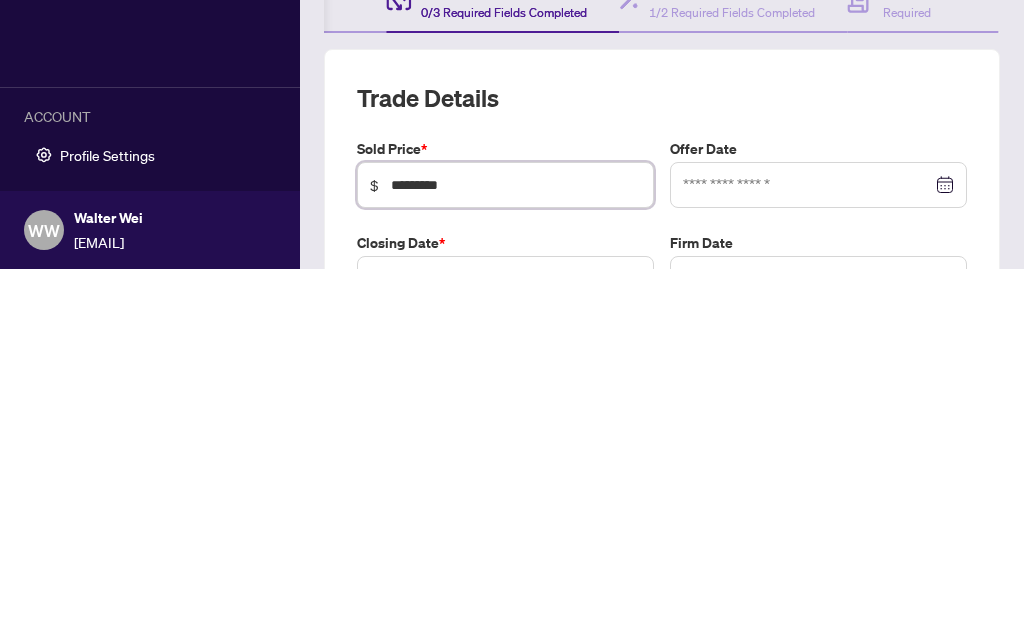 click at bounding box center (818, 548) 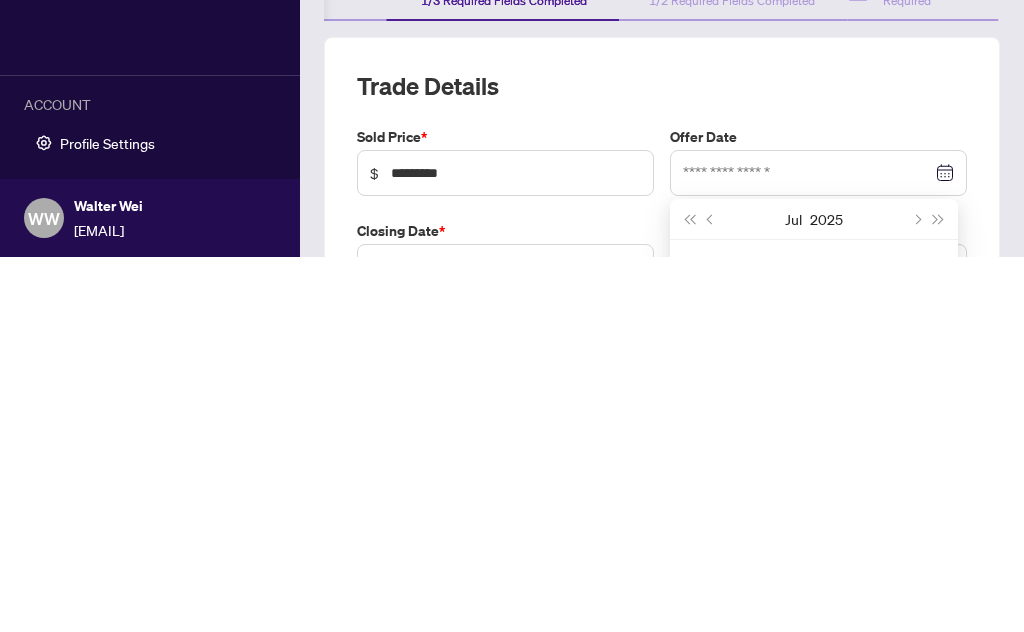 click at bounding box center (711, 594) 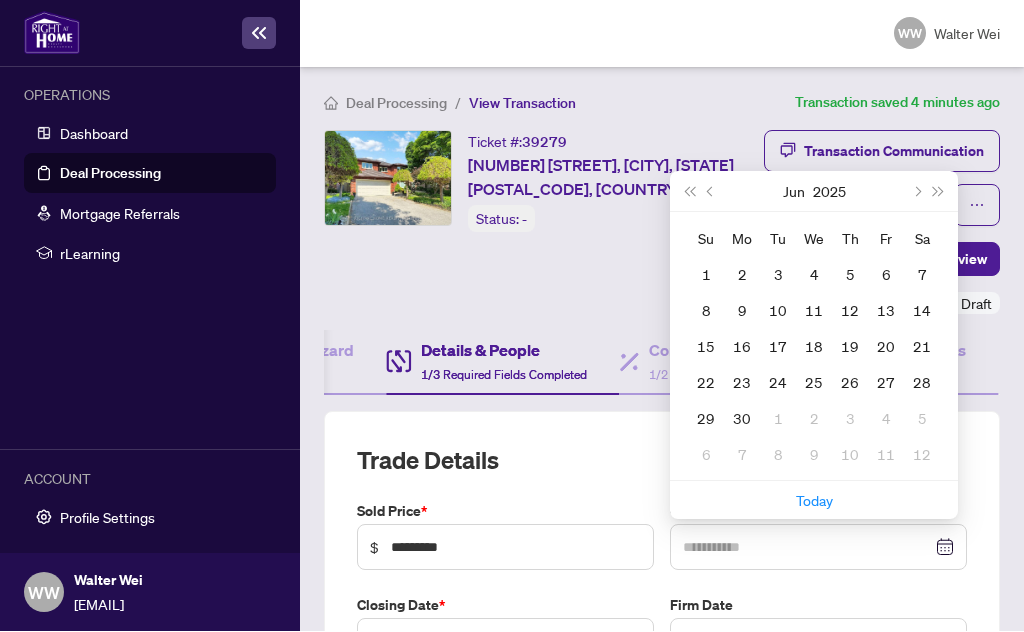 type on "**********" 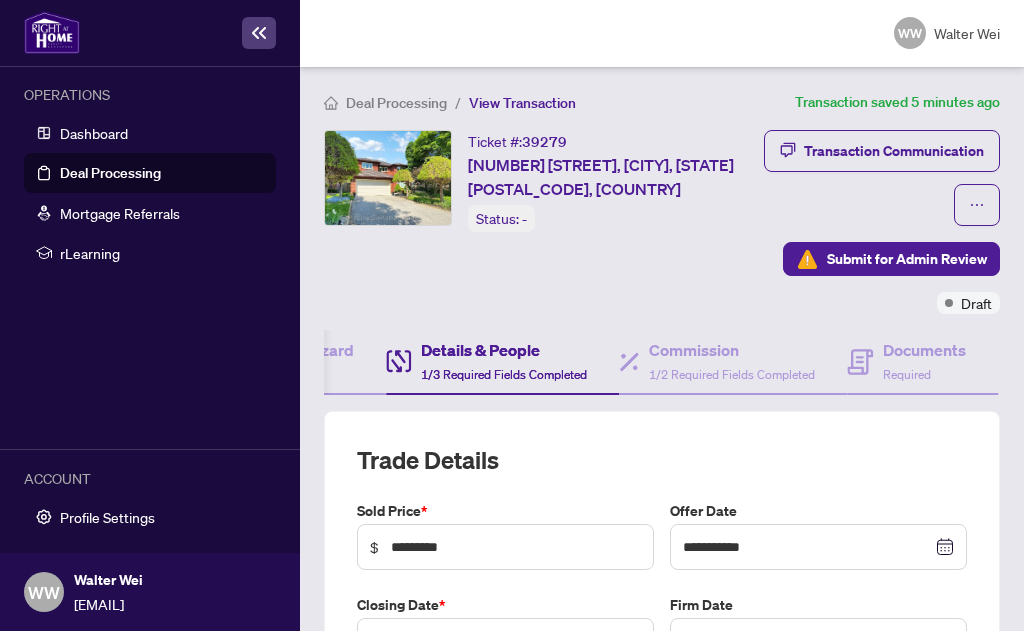 click at bounding box center [505, 642] 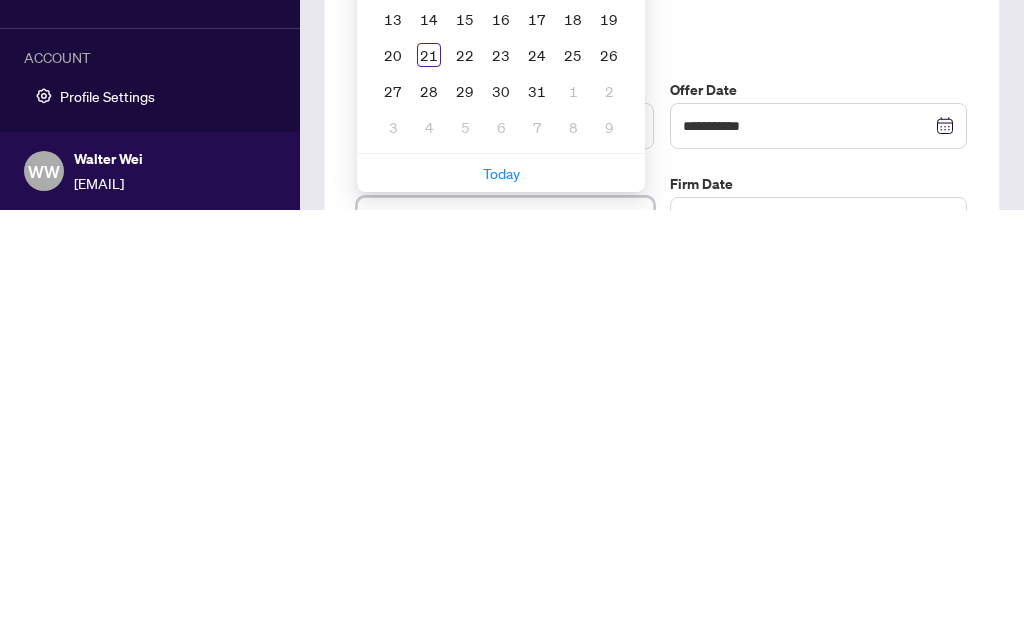 scroll, scrollTop: 78, scrollLeft: 0, axis: vertical 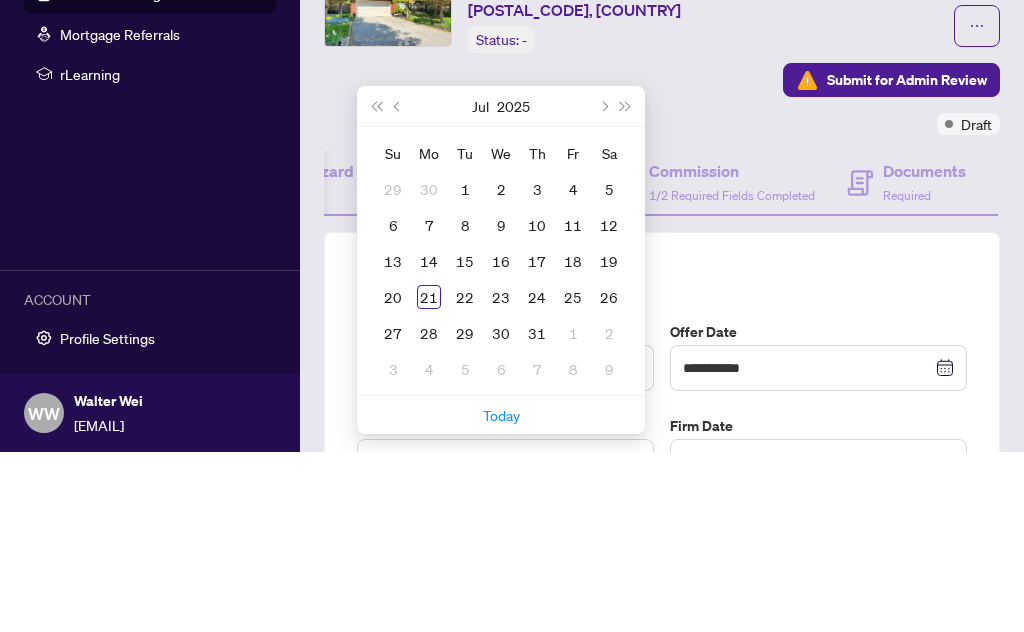 click at bounding box center (603, 286) 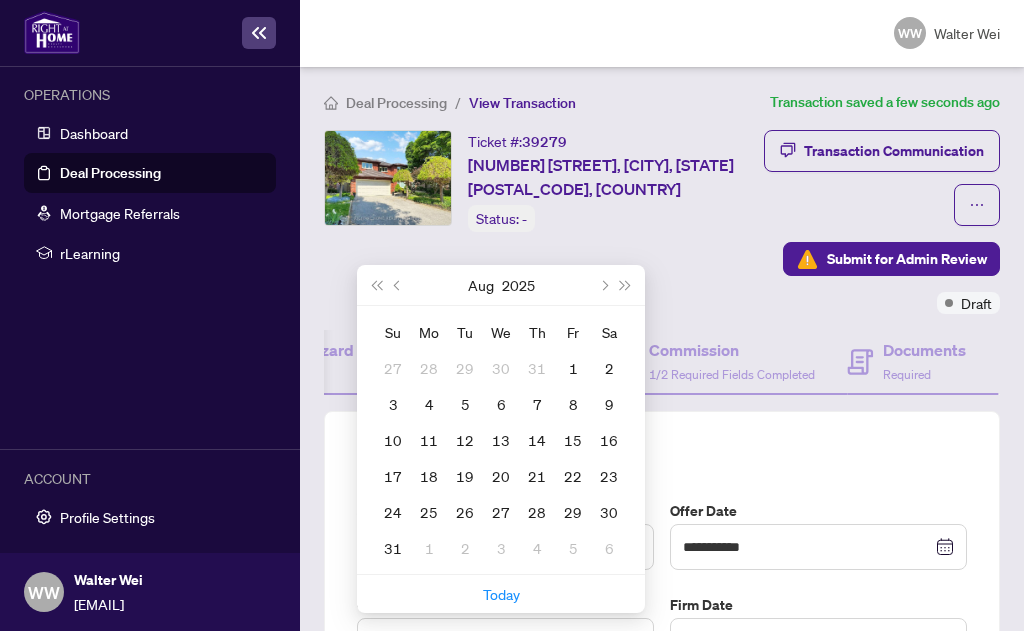 type on "**********" 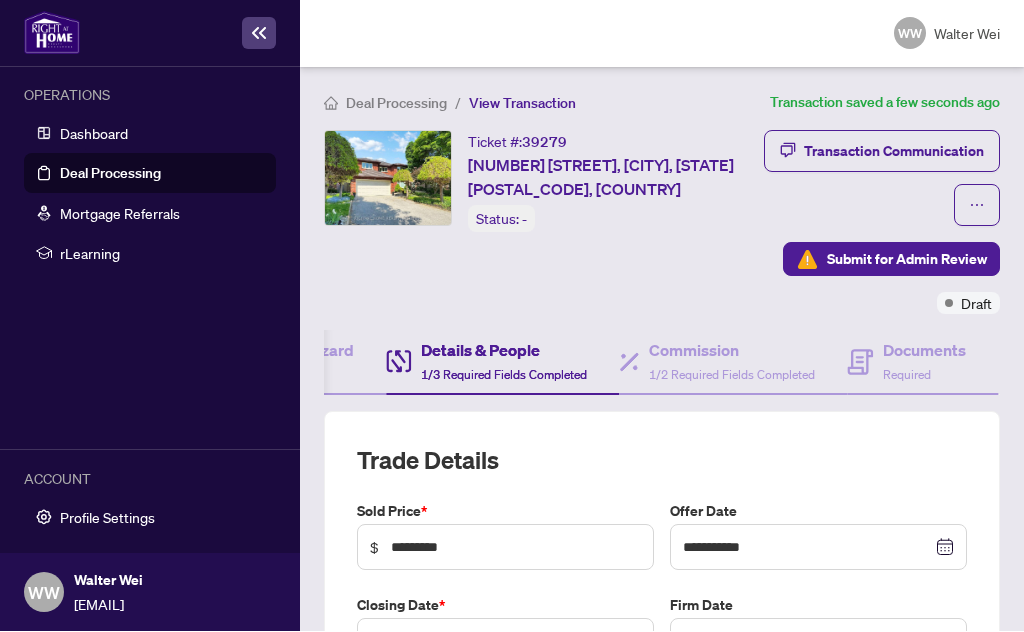click at bounding box center (818, 642) 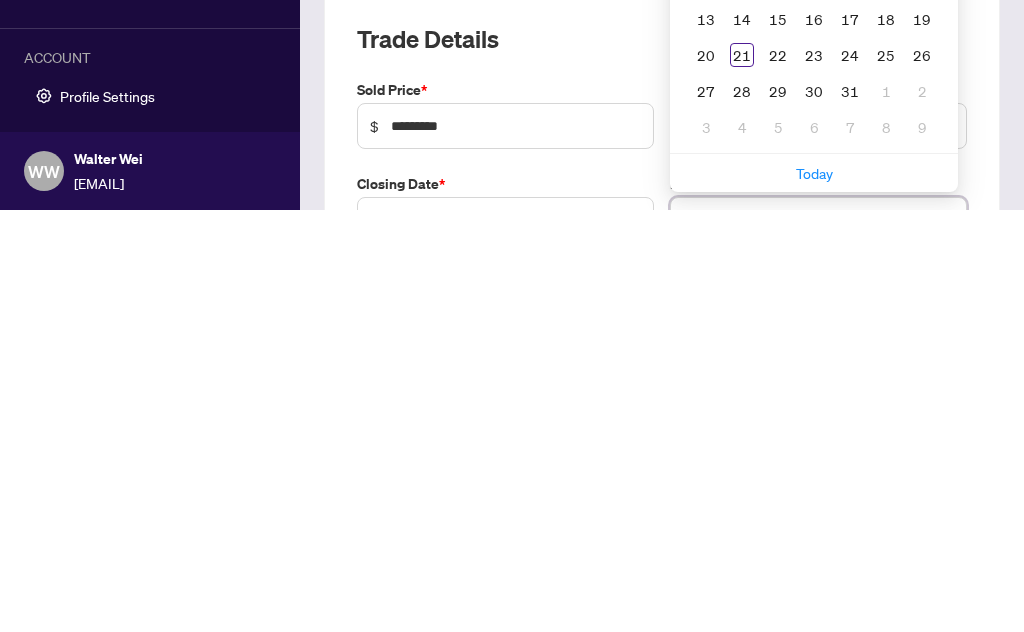 scroll, scrollTop: 78, scrollLeft: 0, axis: vertical 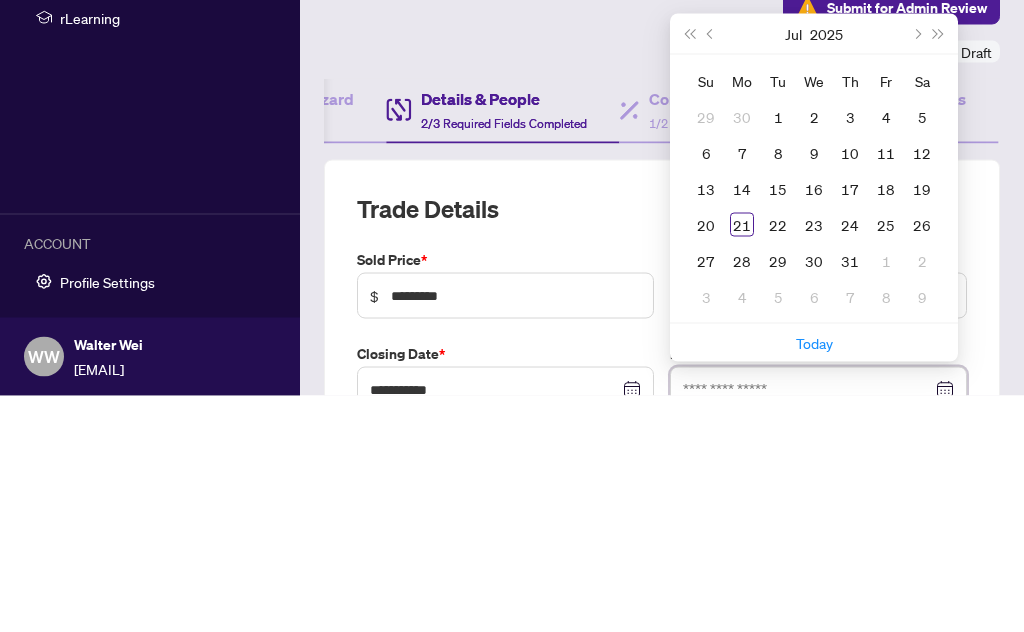 type on "**********" 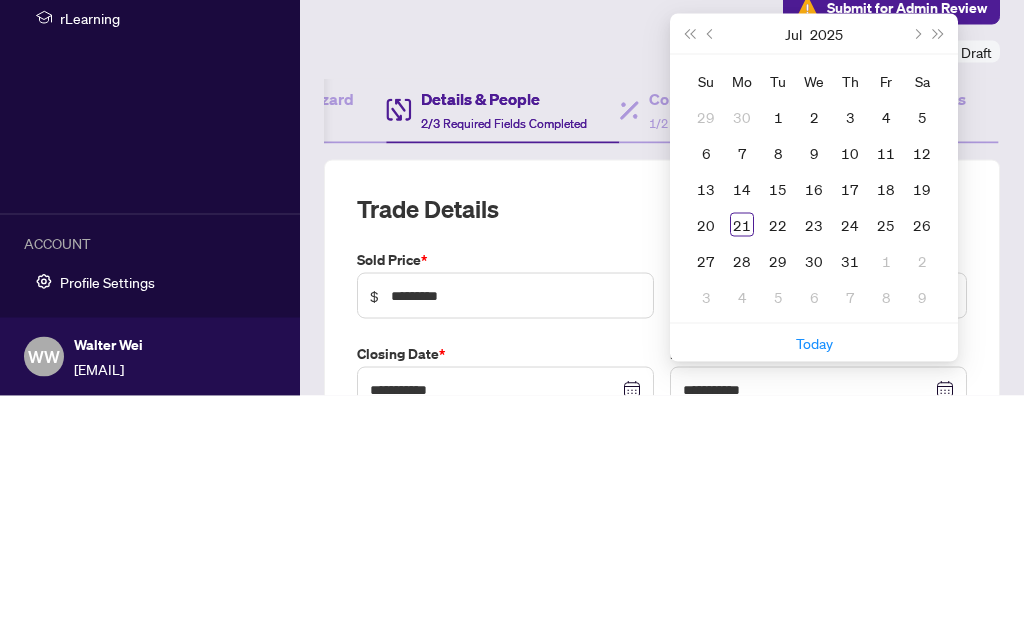 click on "21" at bounding box center [742, 461] 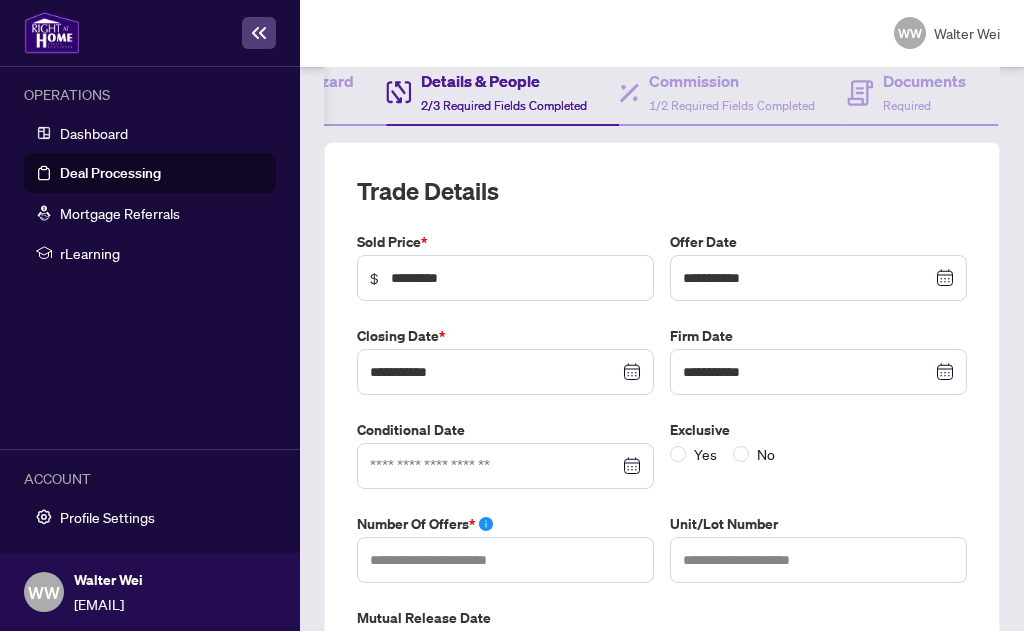 scroll, scrollTop: 270, scrollLeft: 0, axis: vertical 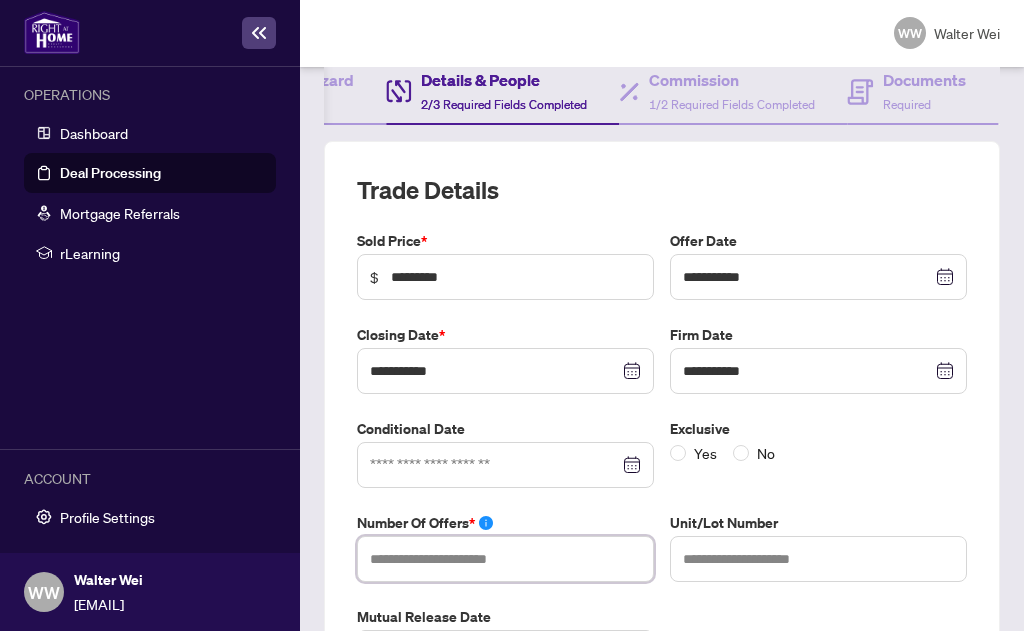click at bounding box center [505, 560] 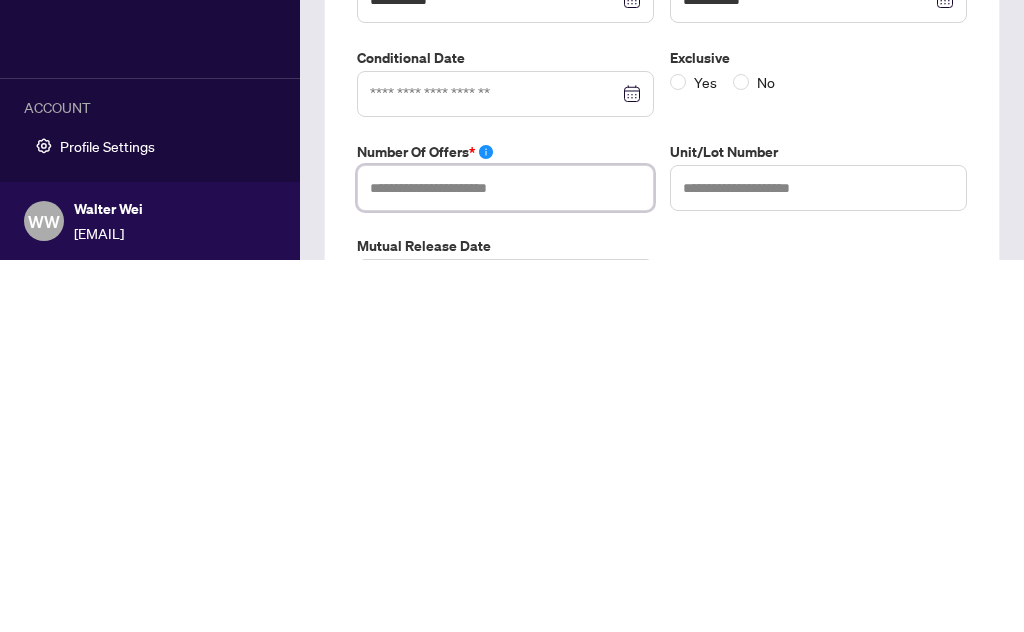 type on "*" 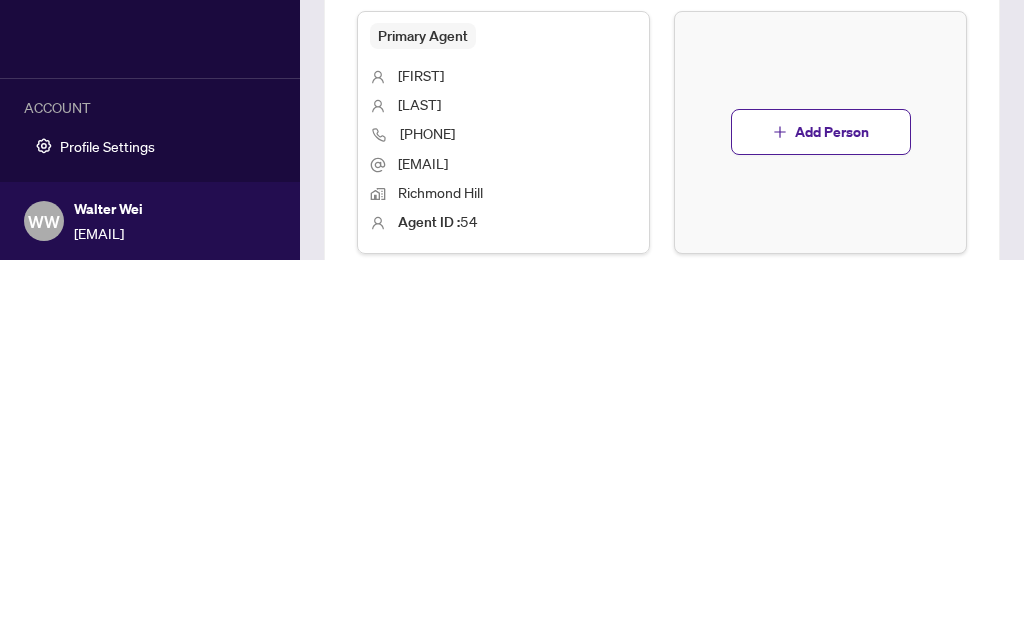 scroll, scrollTop: 1185, scrollLeft: 0, axis: vertical 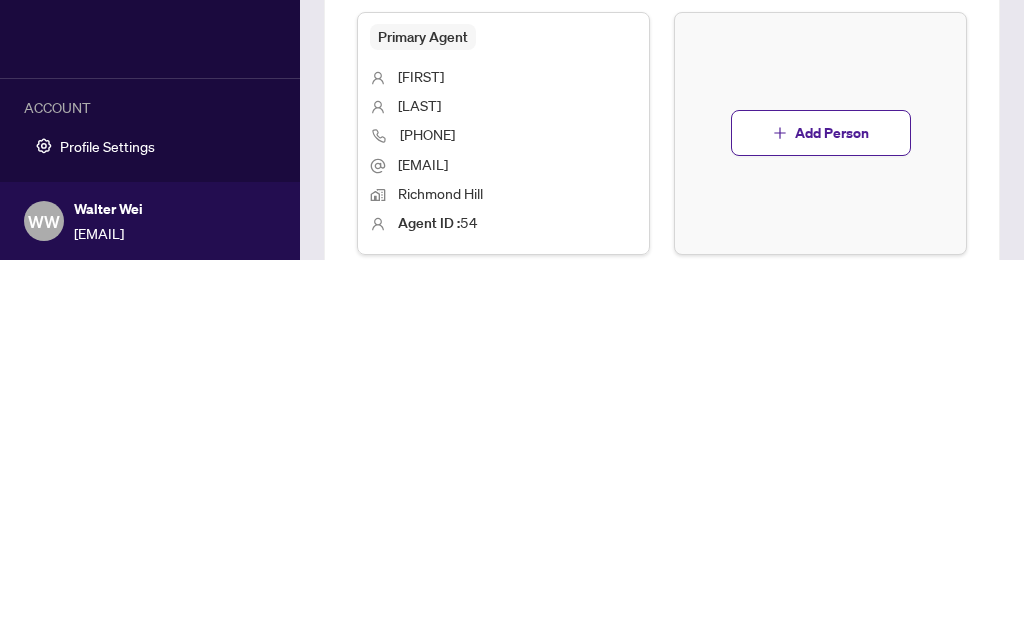 click on "Next Tab" at bounding box center (499, 697) 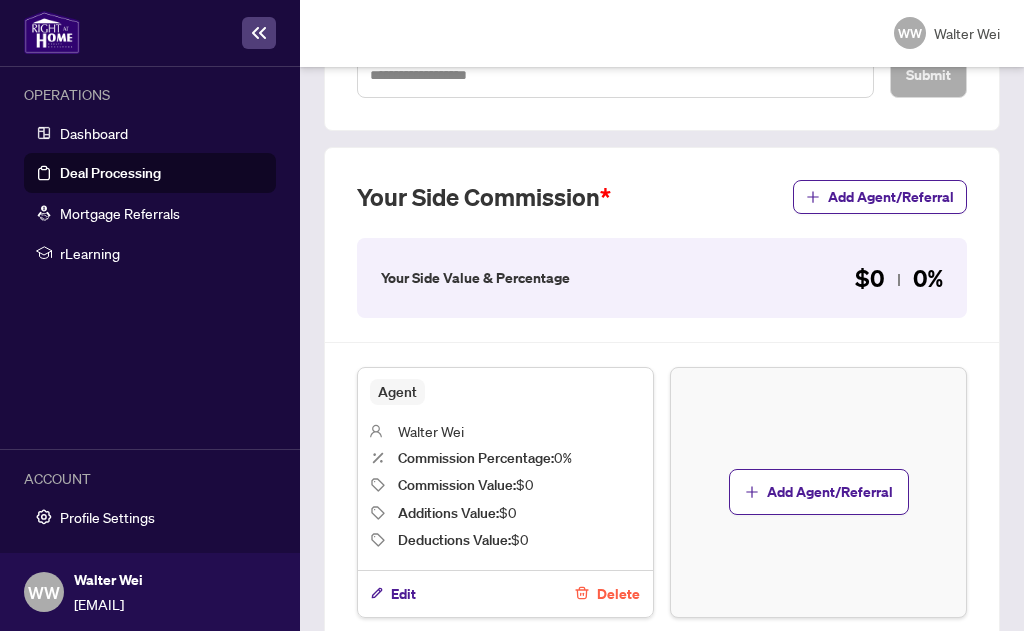 scroll, scrollTop: 589, scrollLeft: 0, axis: vertical 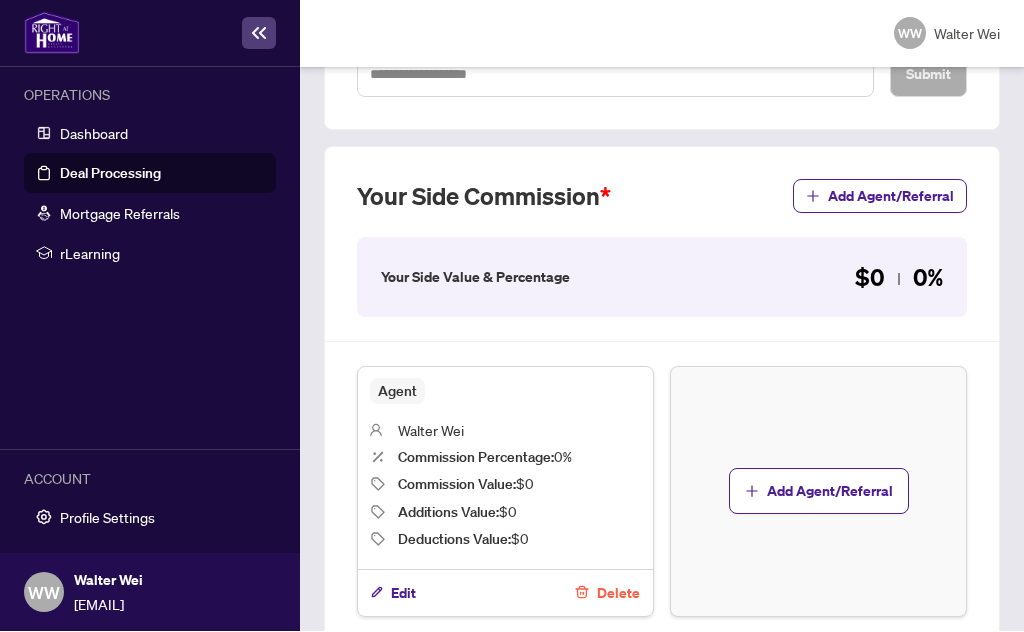 click on "Commission Value  :" at bounding box center (457, 485) 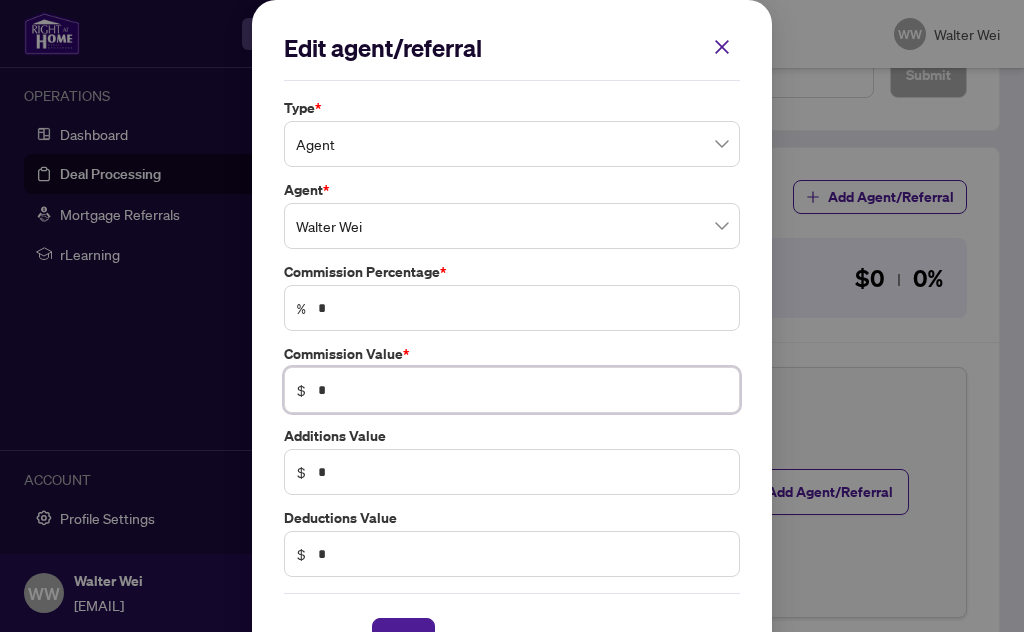 click on "*" at bounding box center [522, 390] 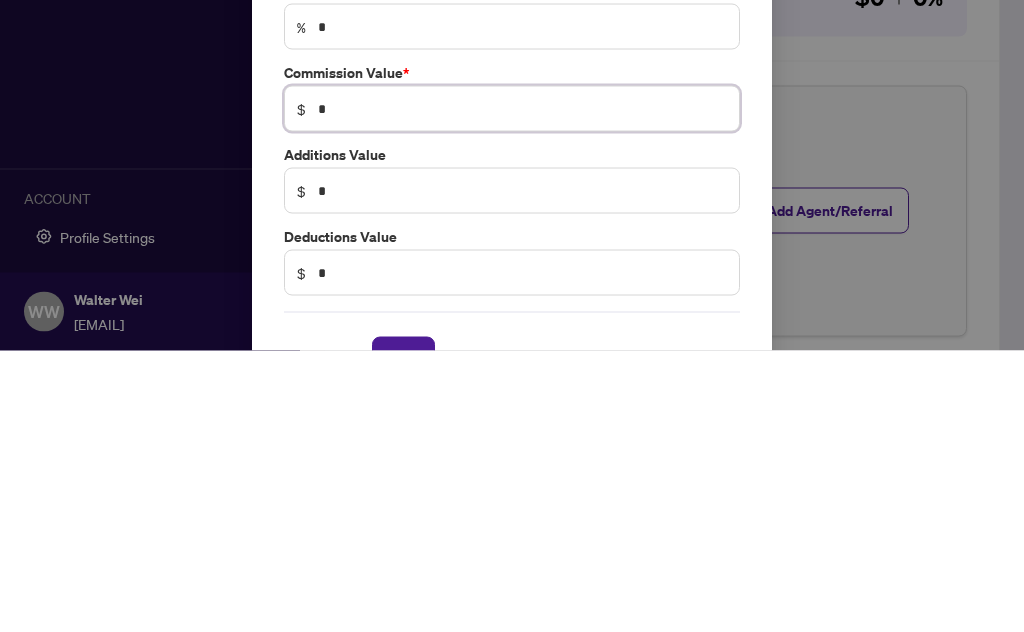type on "**" 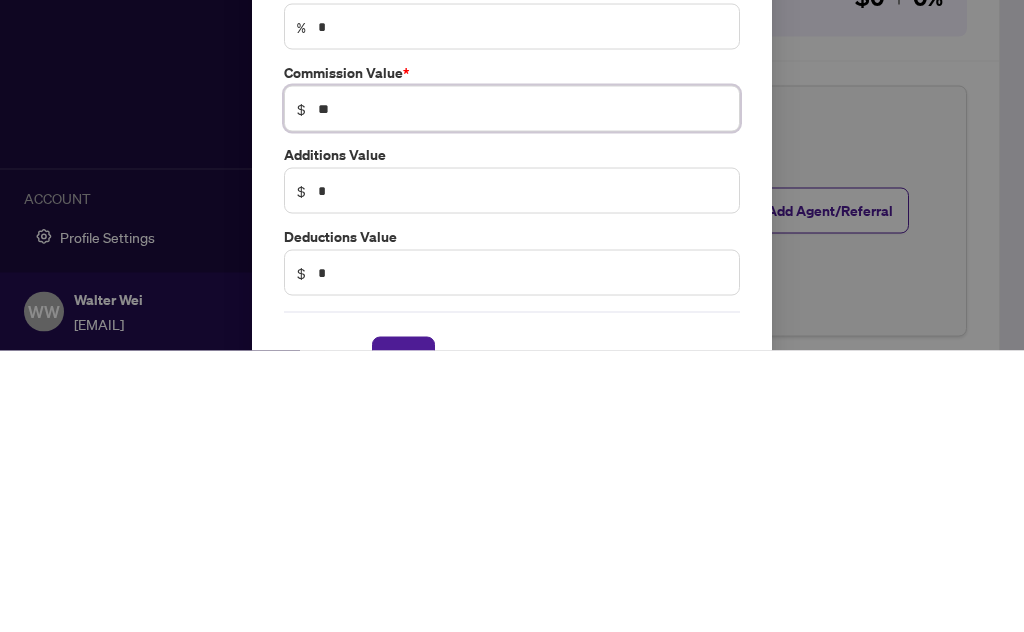 type on "******" 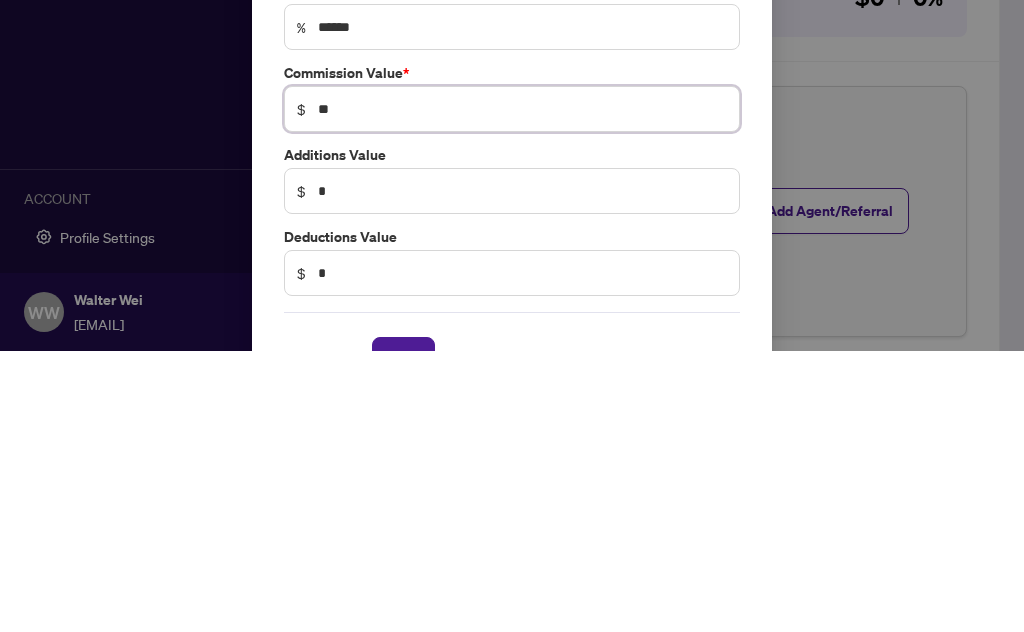type on "***" 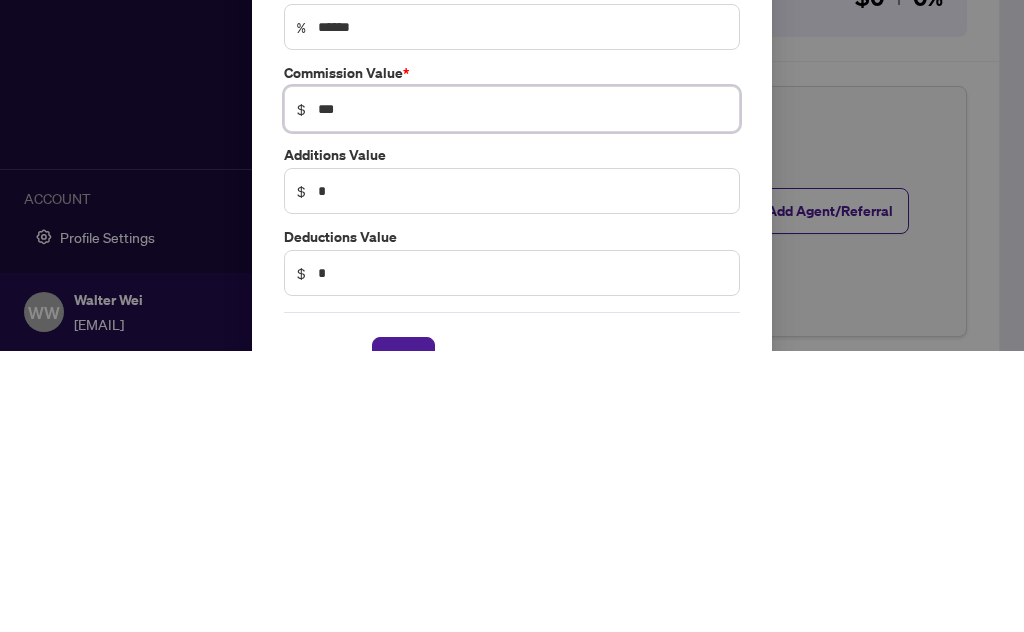 type on "*****" 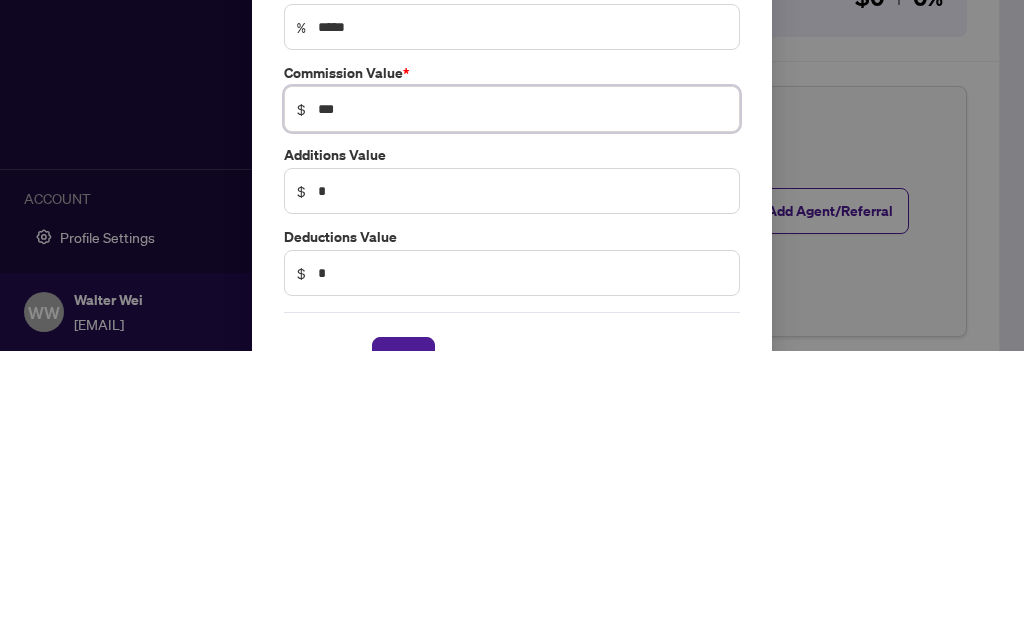 type on "*****" 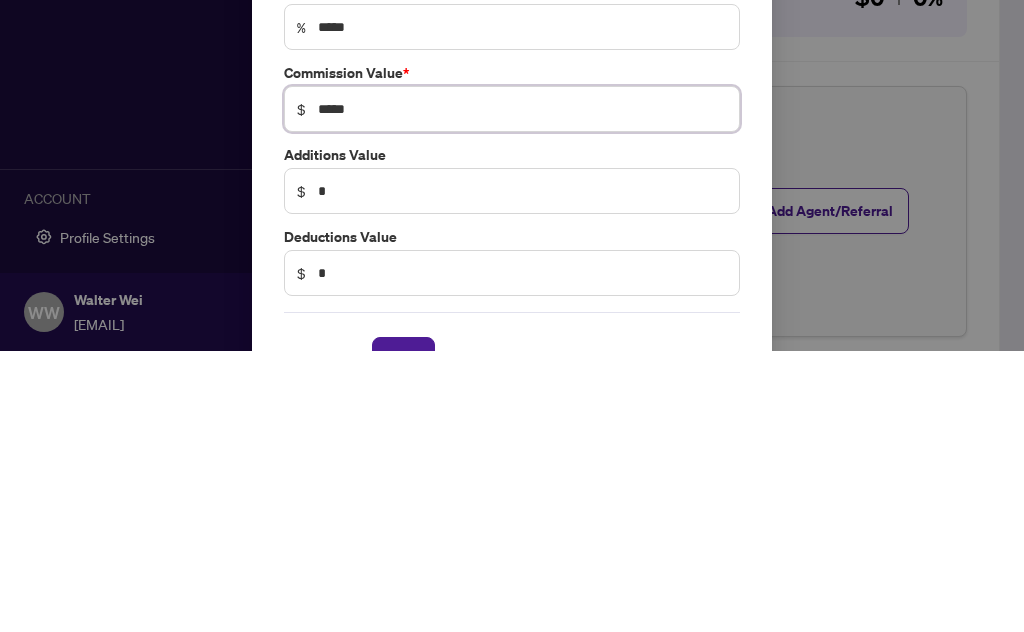 type on "****" 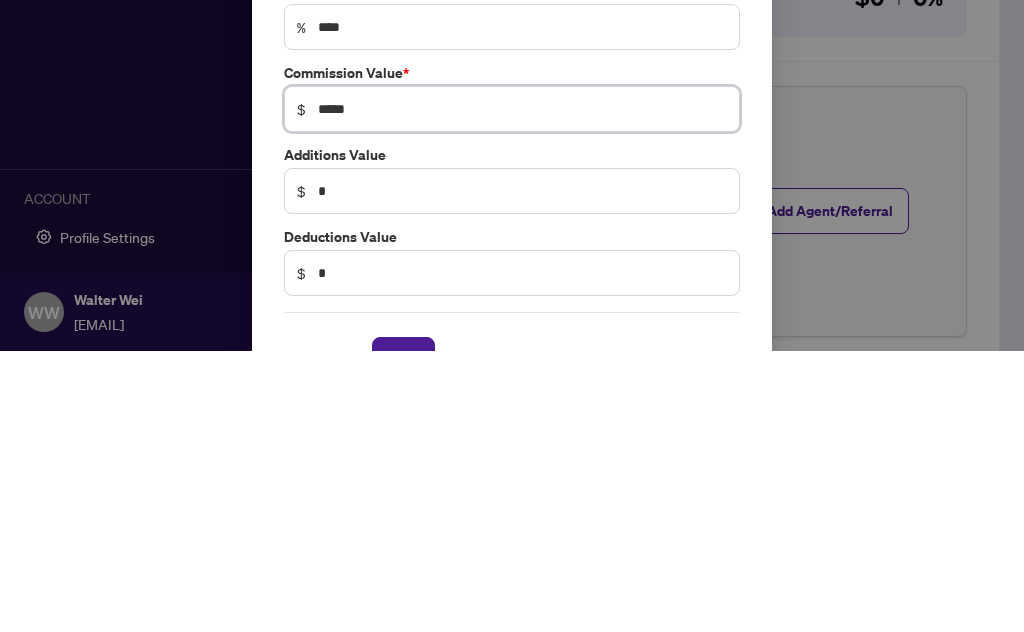 type on "******" 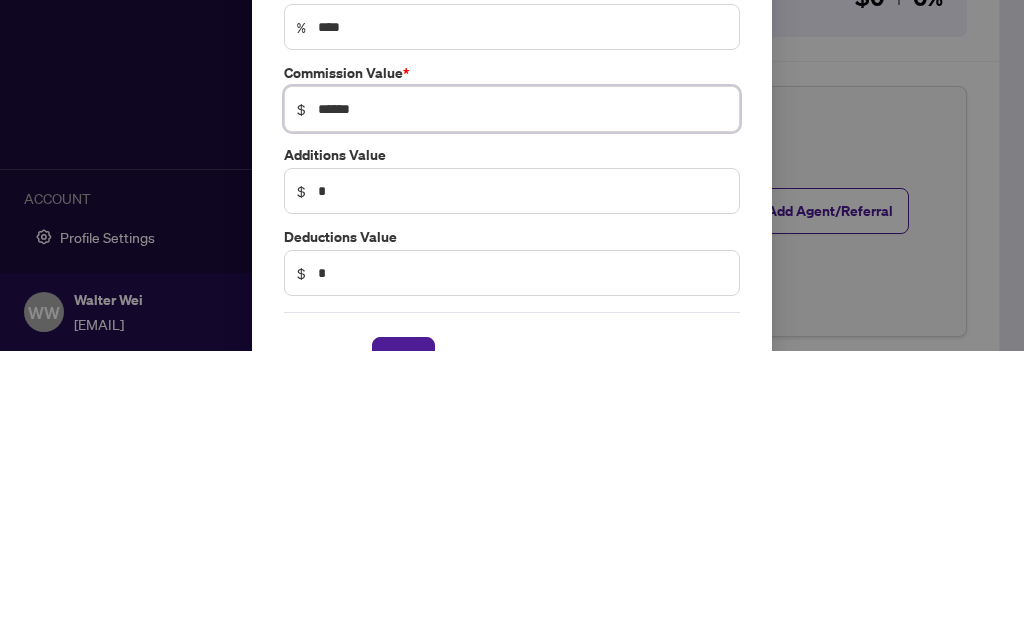type on "***" 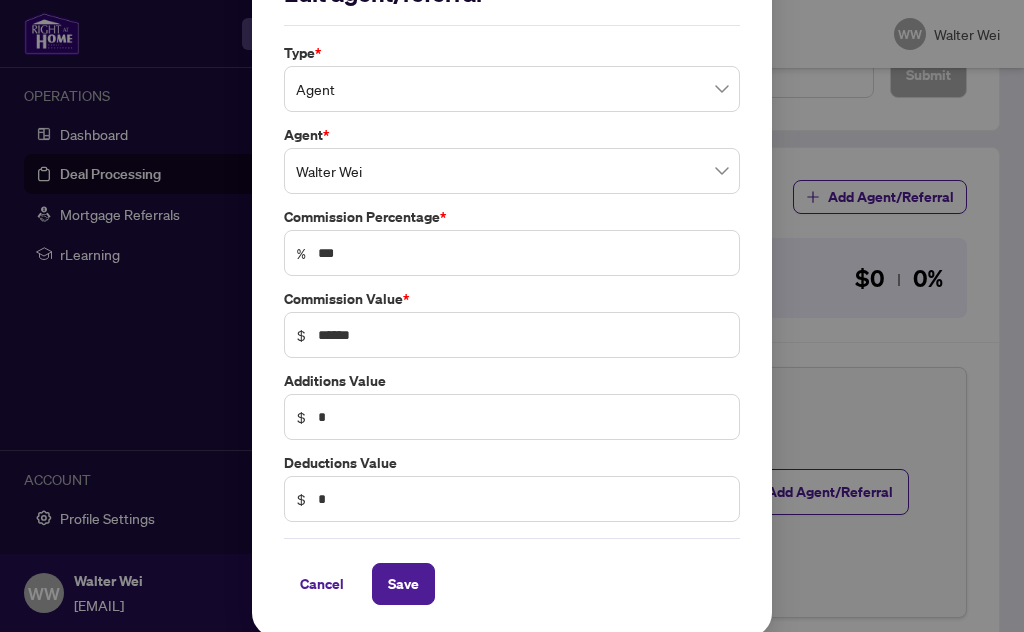 scroll, scrollTop: 54, scrollLeft: 0, axis: vertical 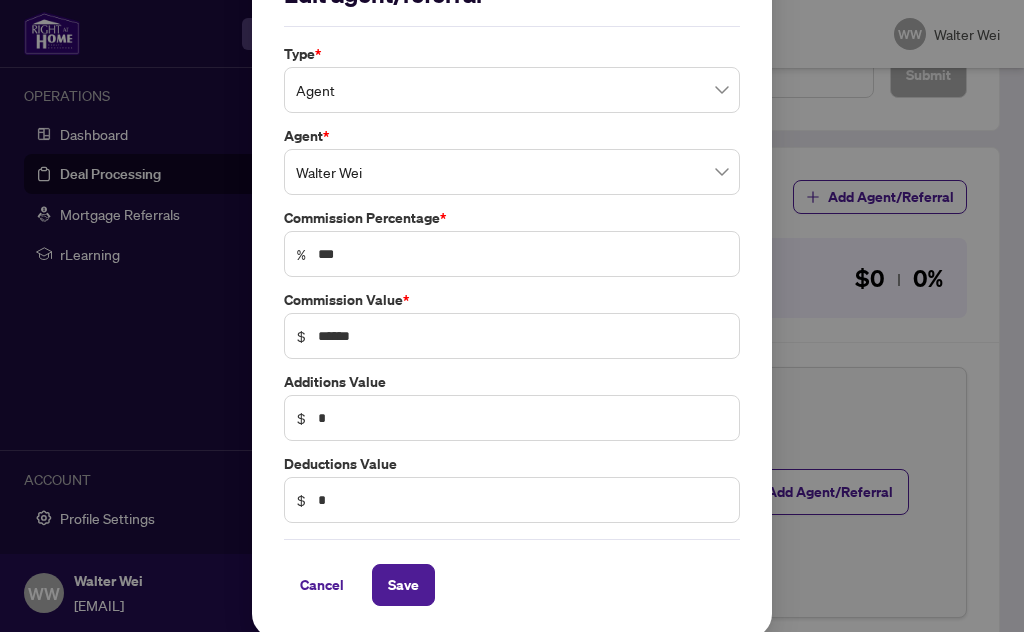 click on "Save" at bounding box center (403, 585) 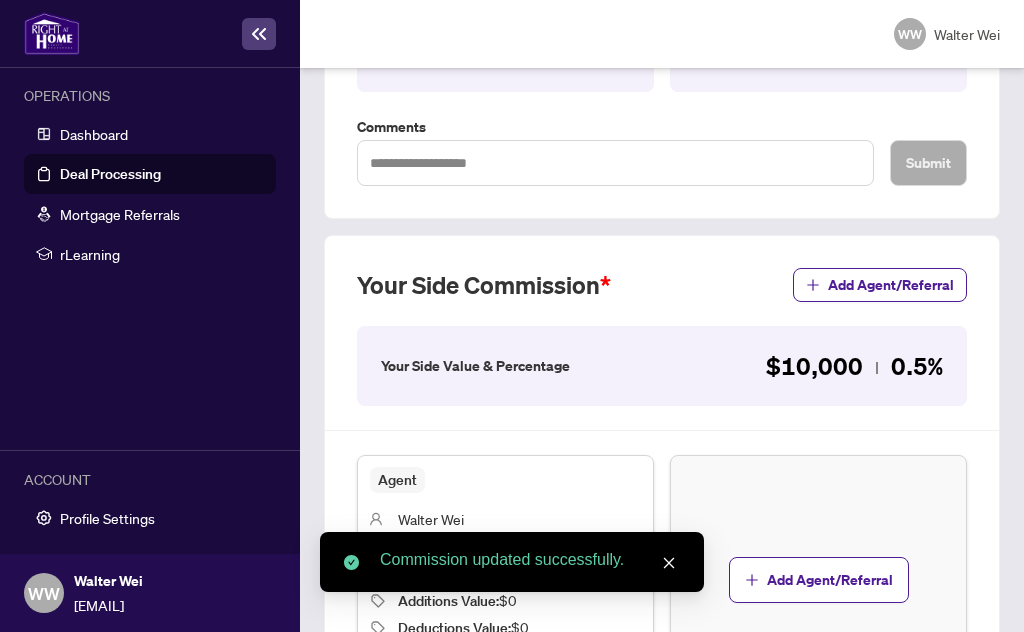 click on "Add Agent/Referral" at bounding box center (830, 580) 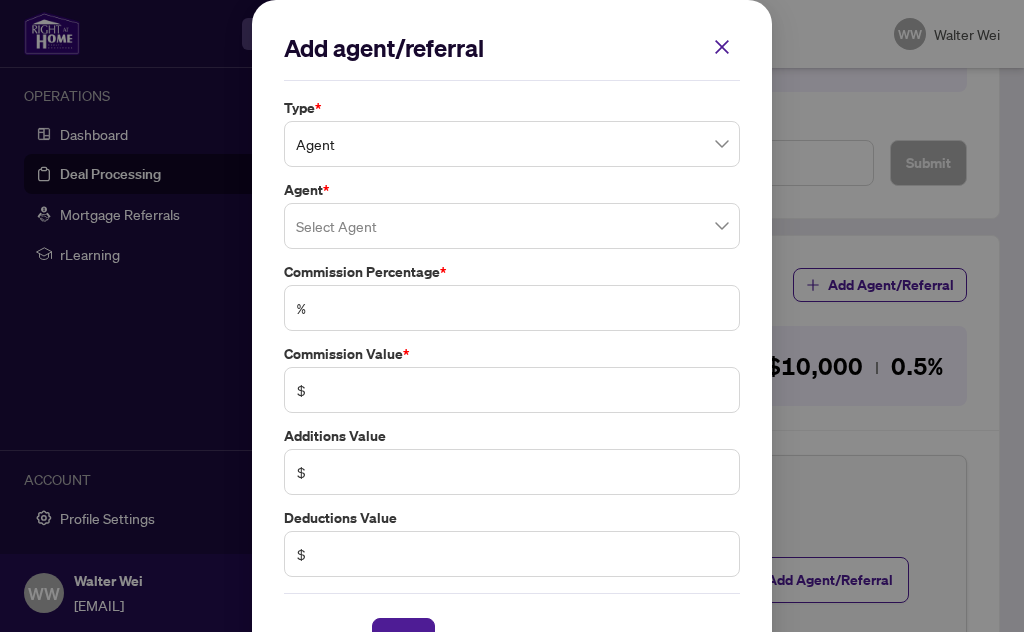 click on "Agent" at bounding box center (512, 144) 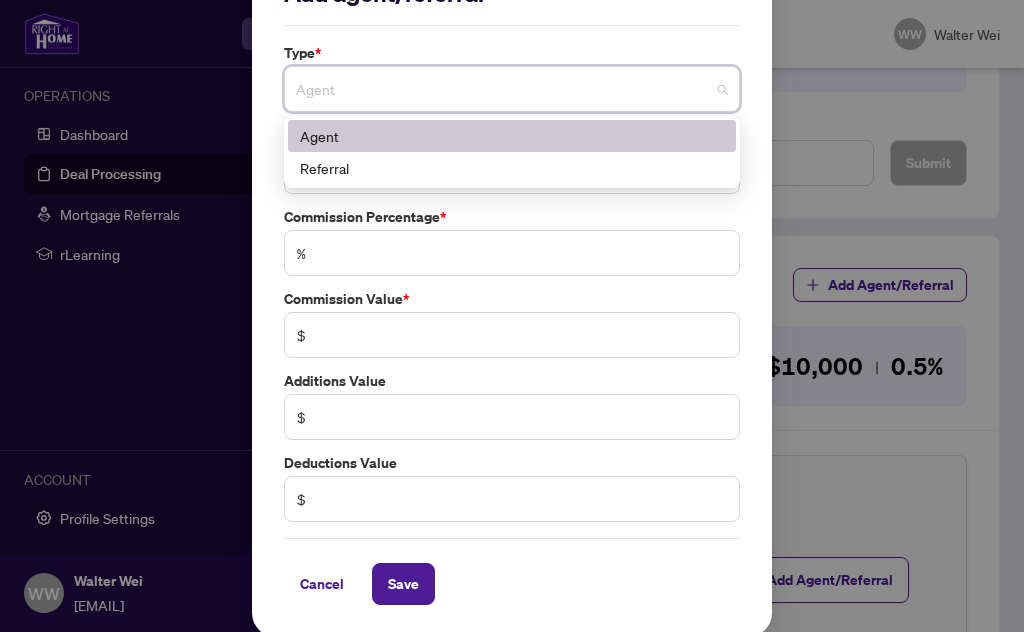 scroll, scrollTop: 54, scrollLeft: 0, axis: vertical 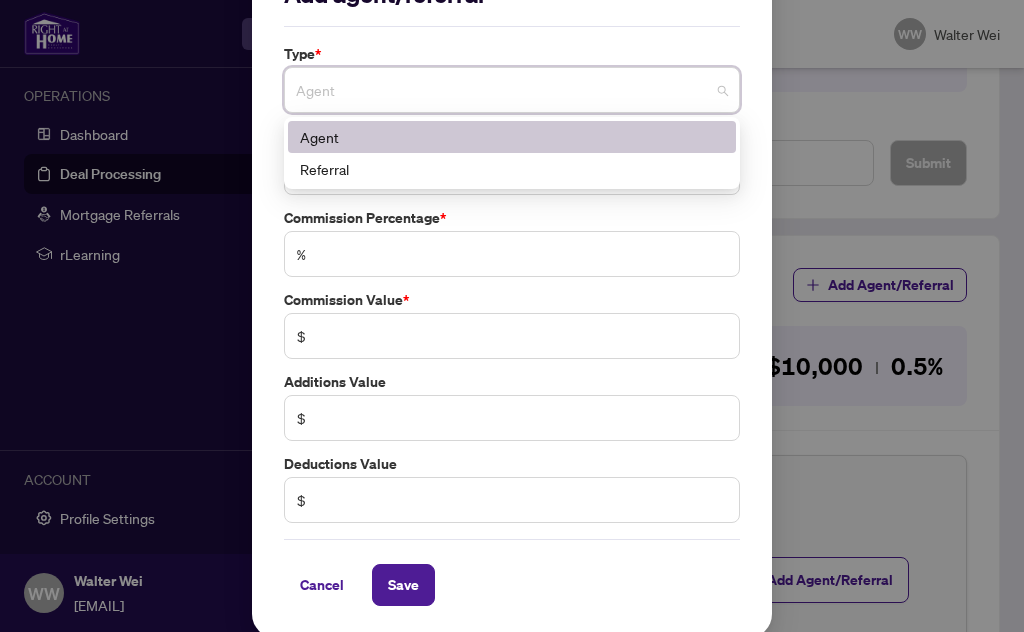 click on "Agent" at bounding box center (512, 137) 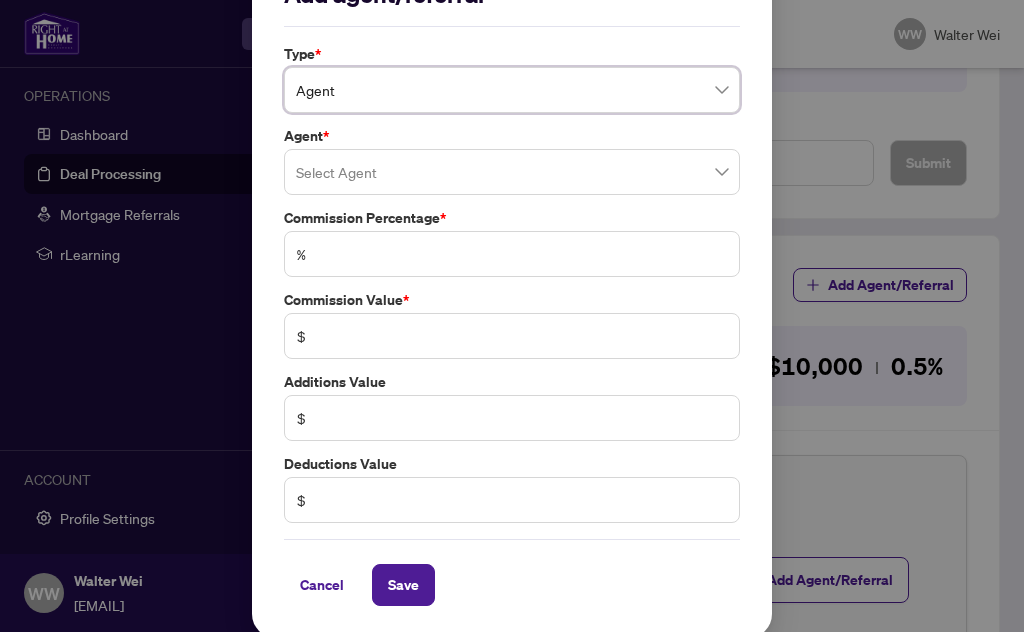click at bounding box center [512, 172] 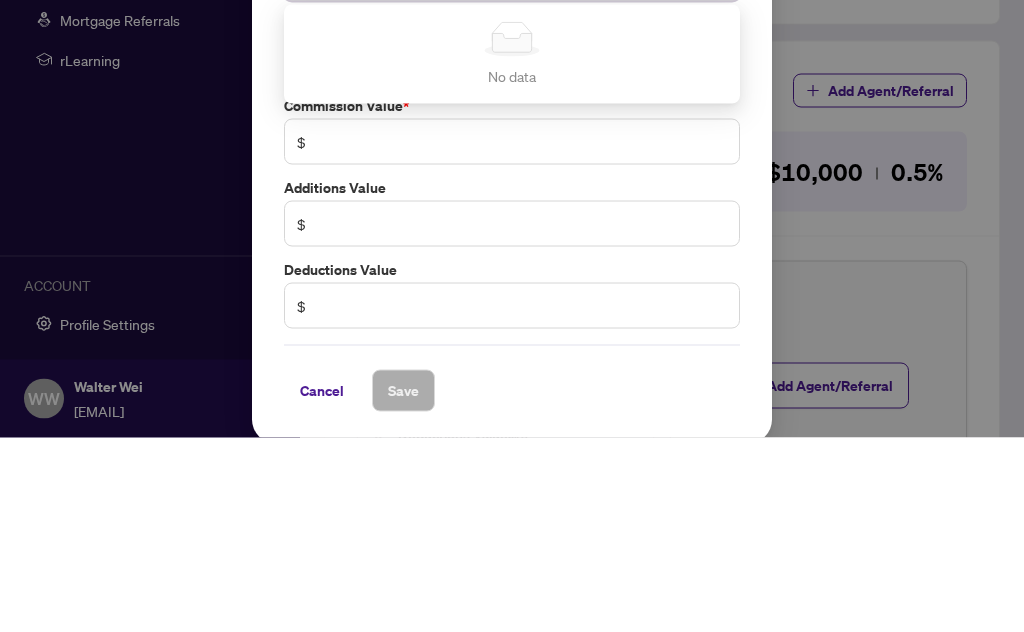 type on "*********" 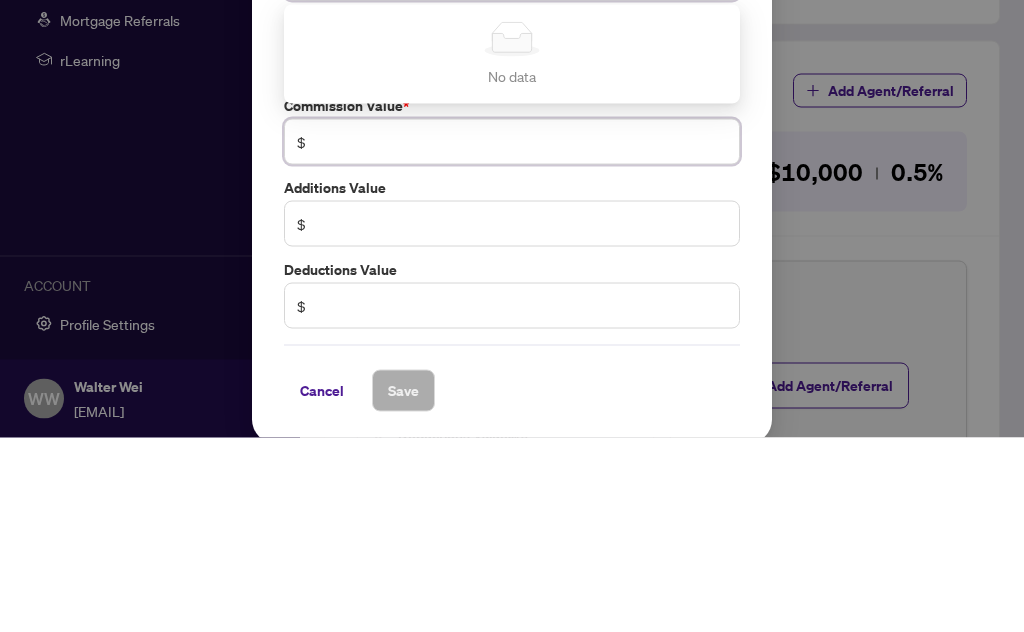 click on "$" at bounding box center (512, 336) 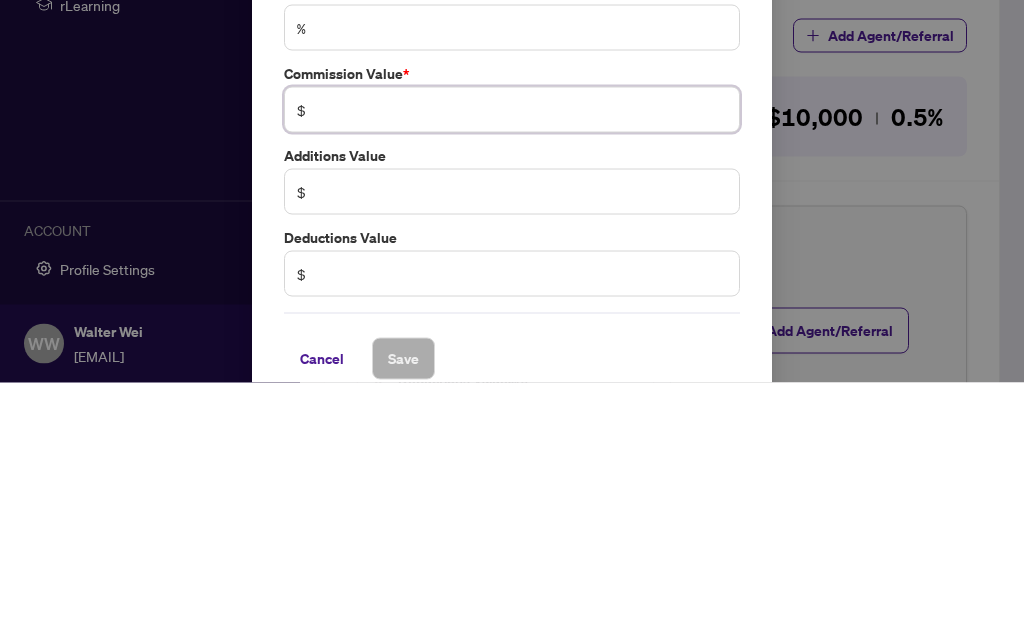 type on "******" 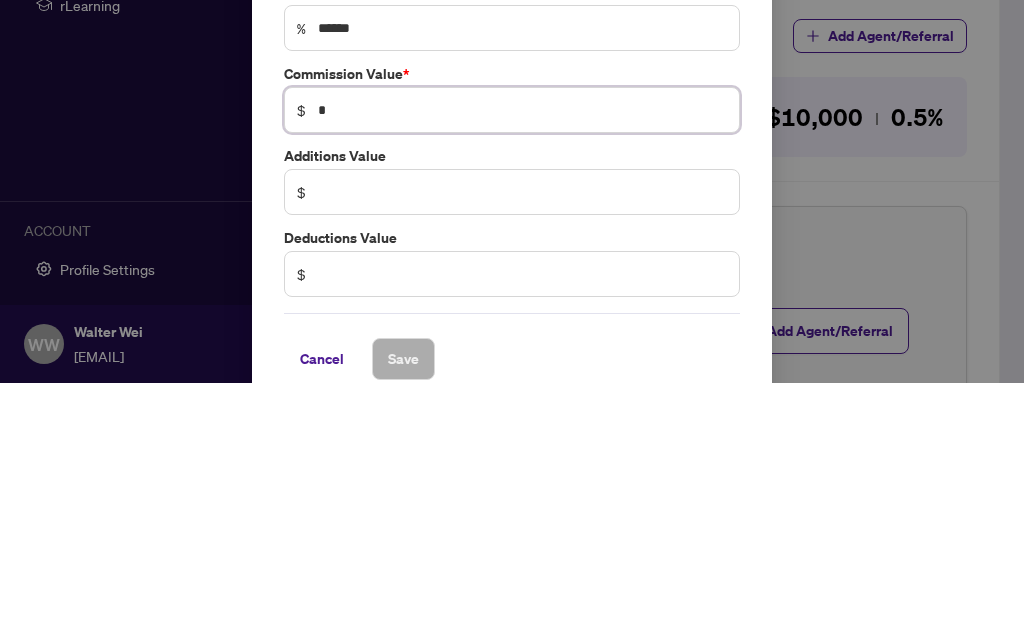 type on "**" 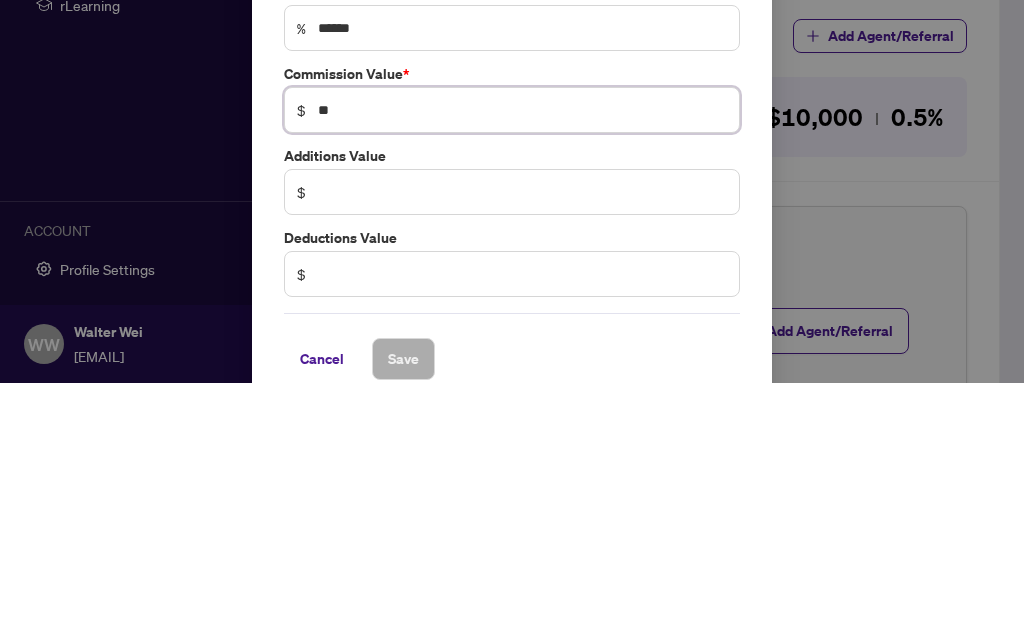 type on "******" 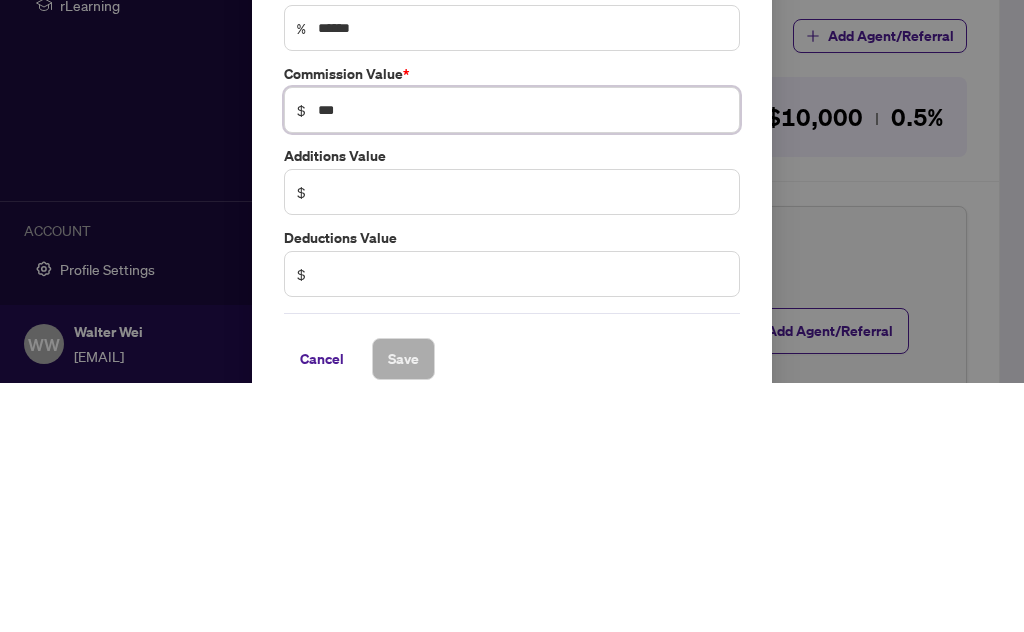 type on "*****" 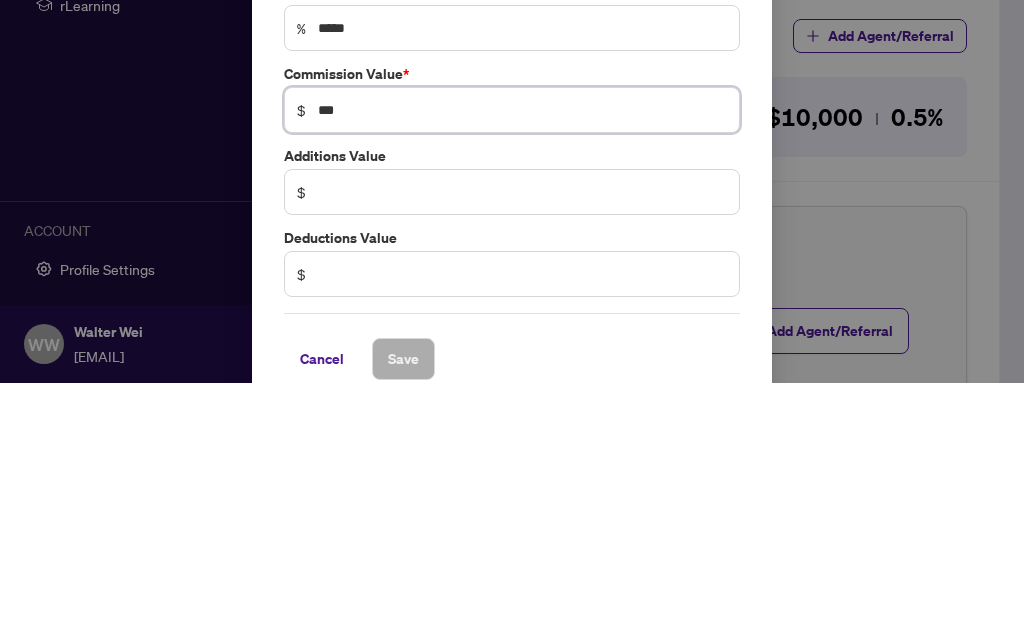 type on "*****" 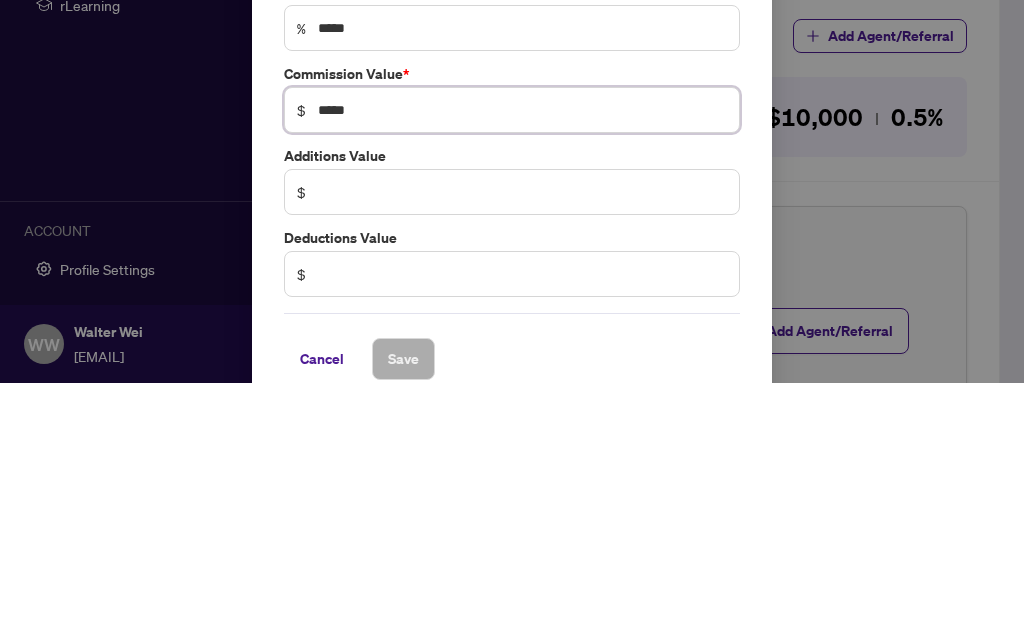 type on "****" 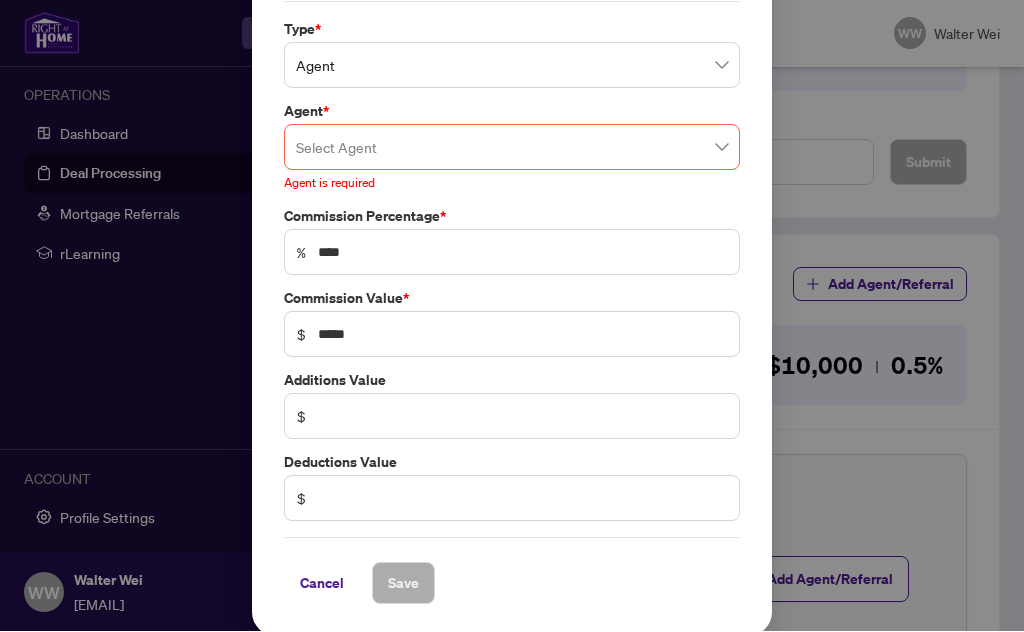 scroll, scrollTop: 76, scrollLeft: 0, axis: vertical 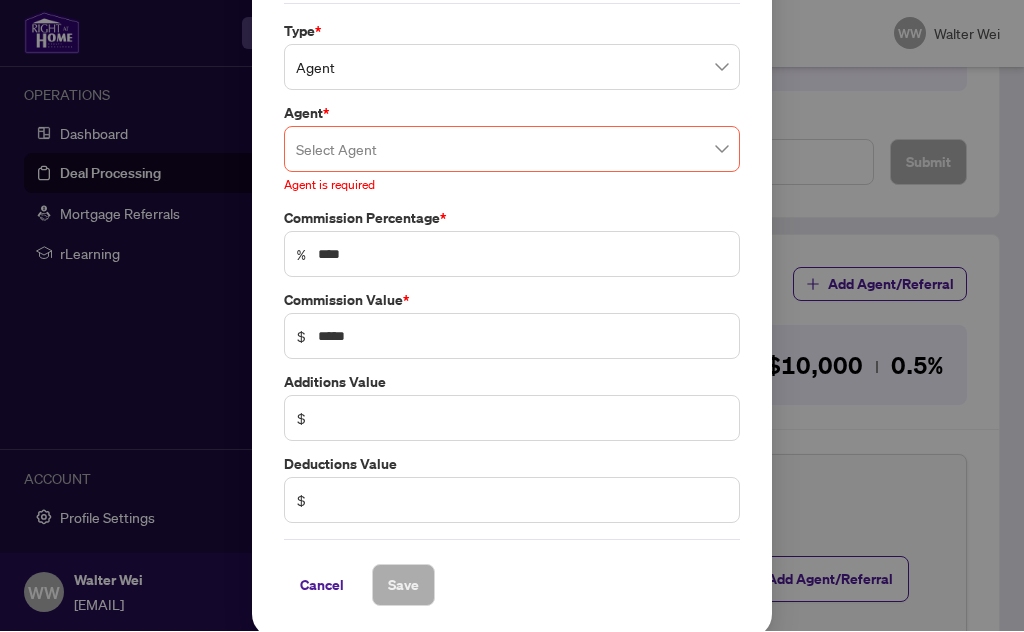 click at bounding box center (512, 150) 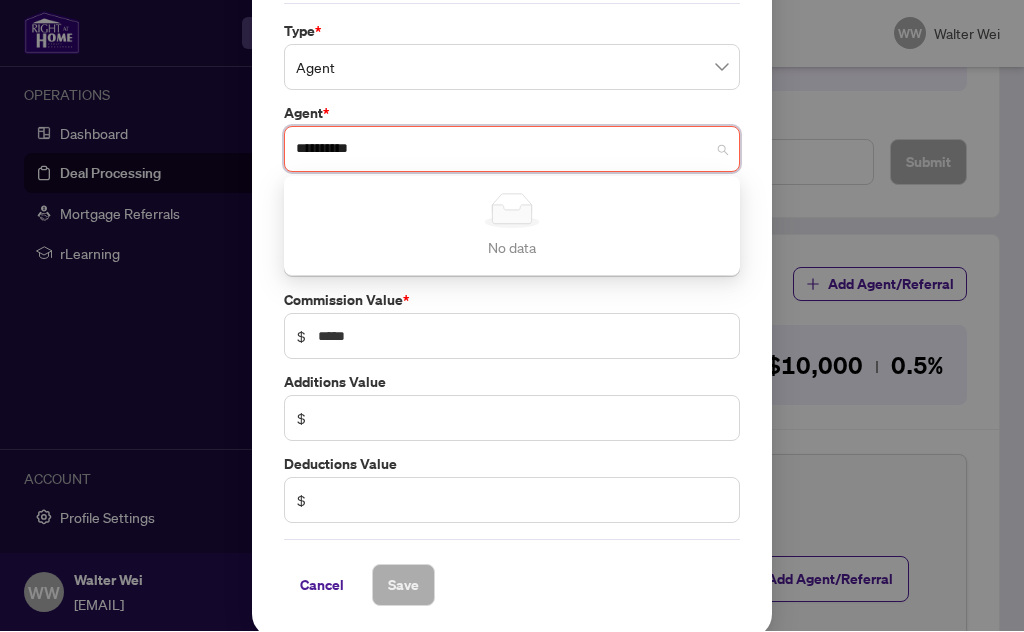 click on "Agent" at bounding box center [512, 68] 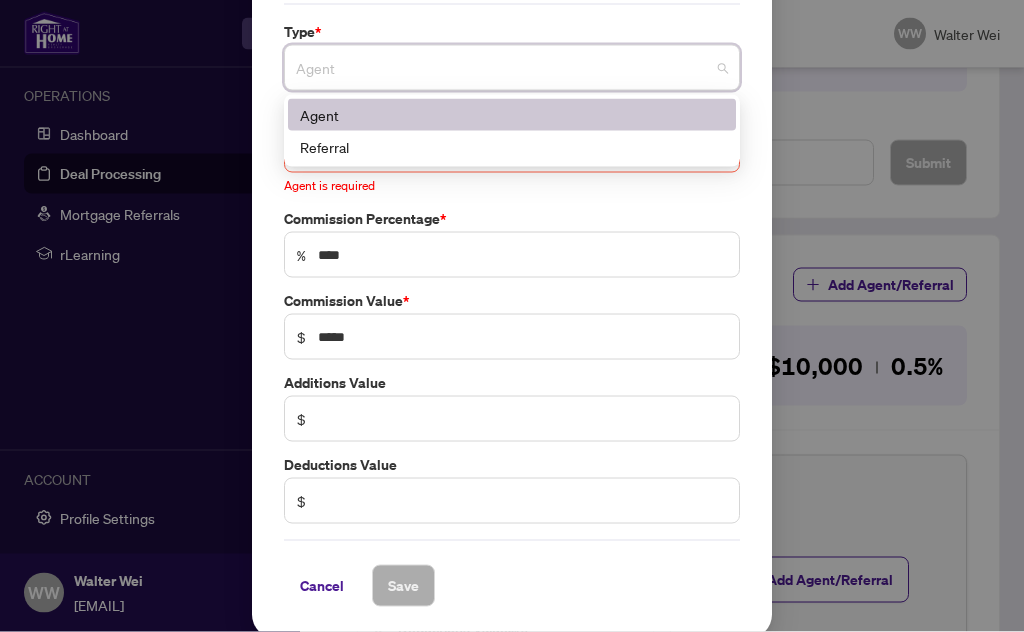 click on "Agent" at bounding box center [512, 115] 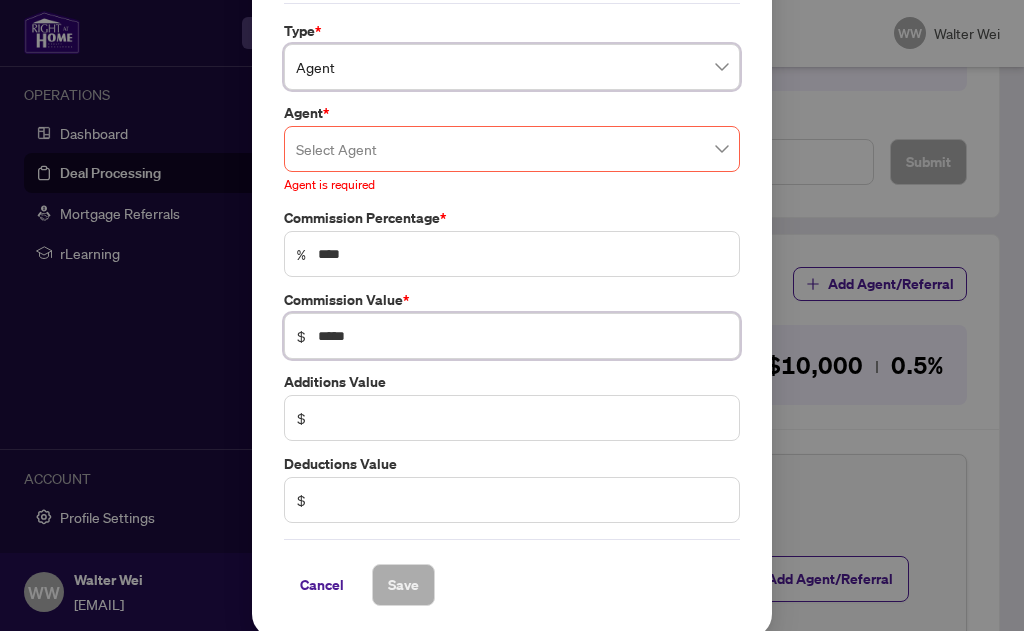 click on "*****" at bounding box center [522, 337] 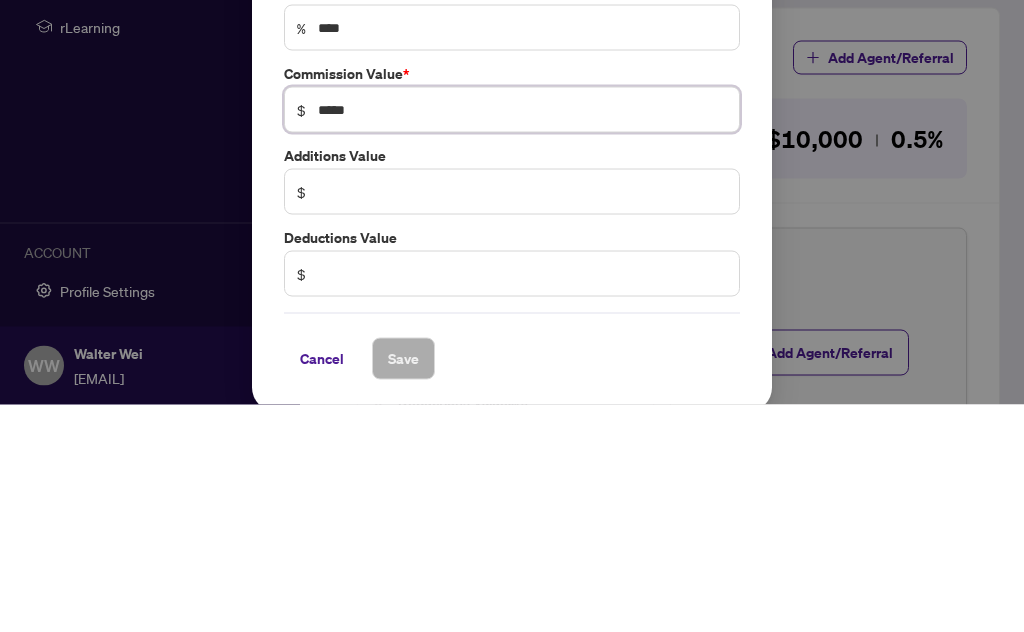 type on "***" 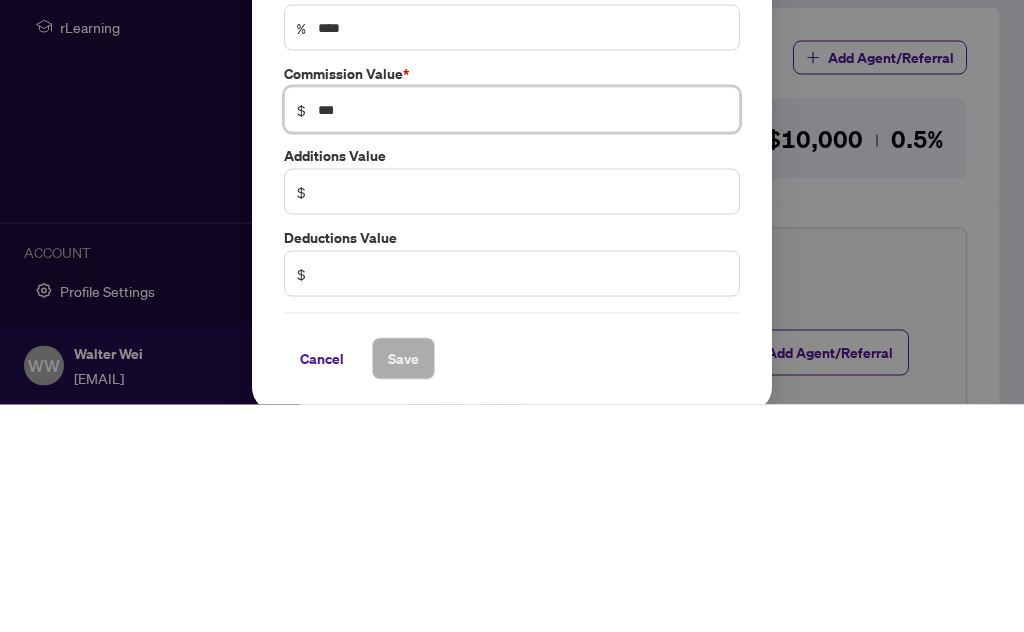 type on "*****" 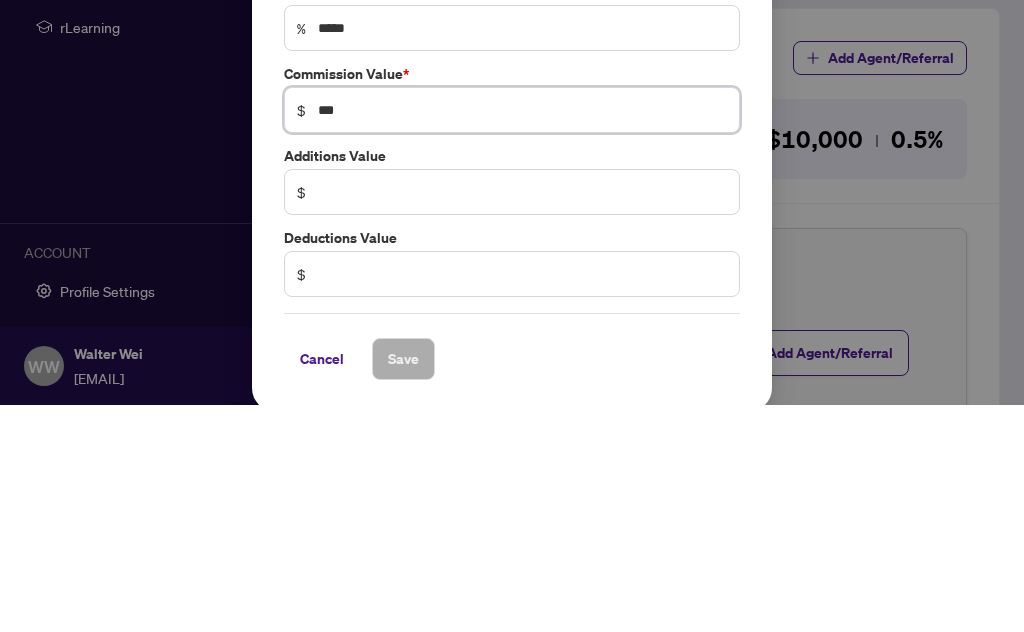 type on "**" 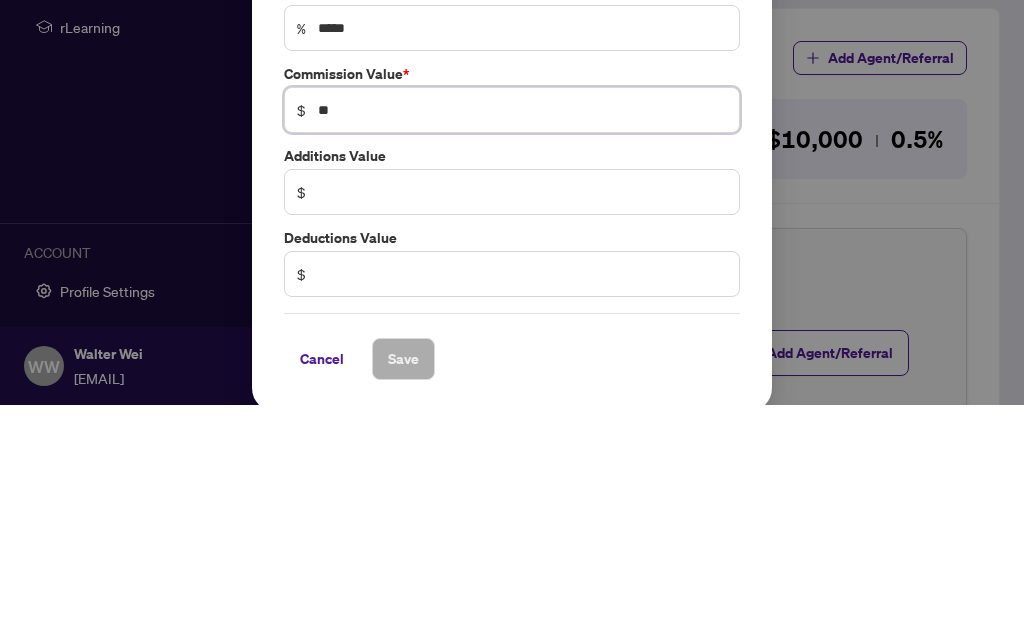 type on "******" 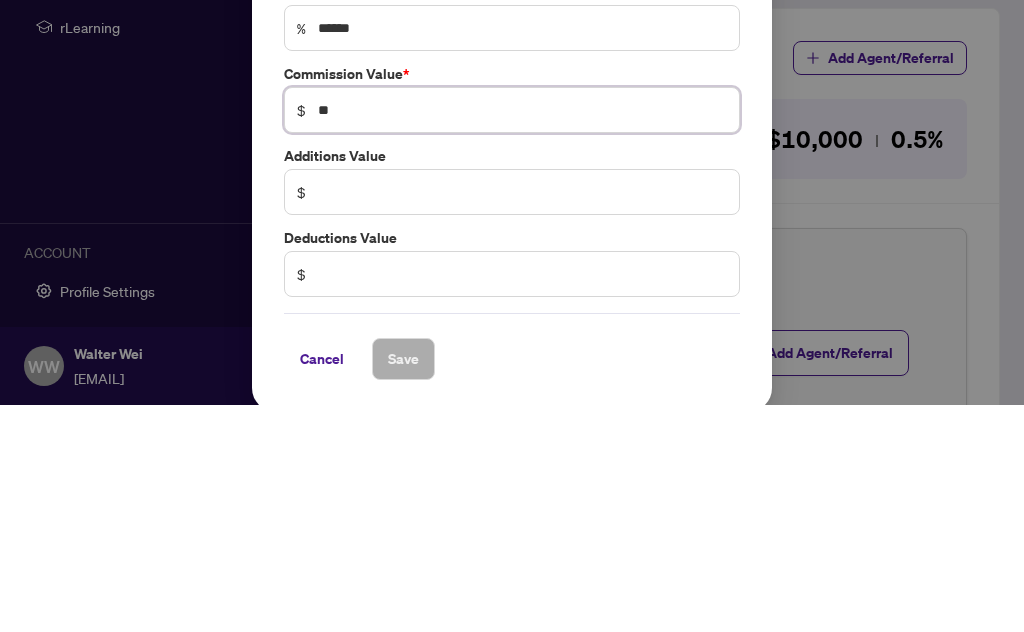 type on "*" 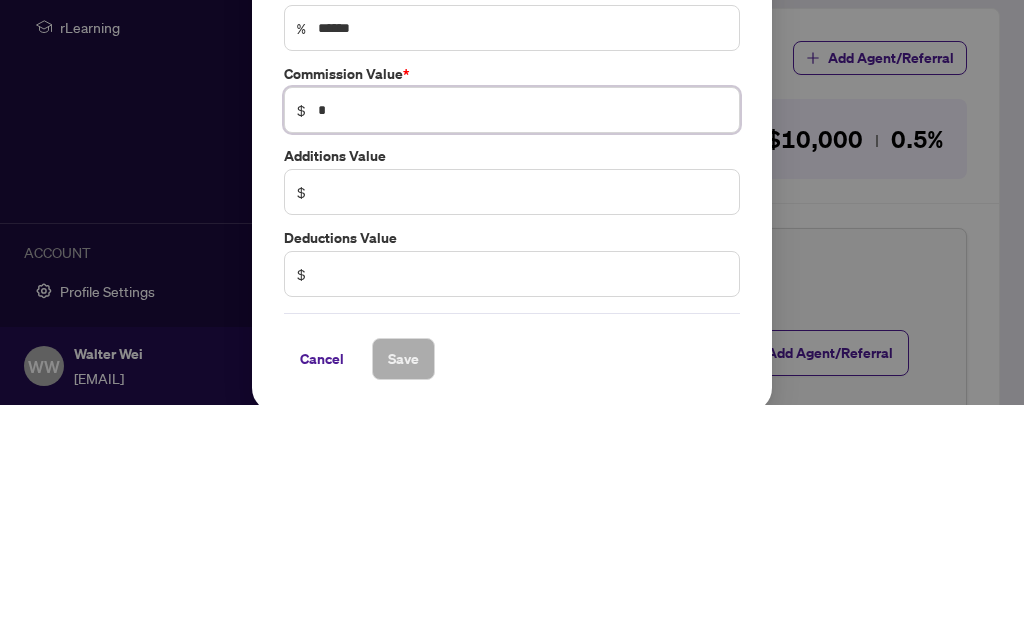 type on "******" 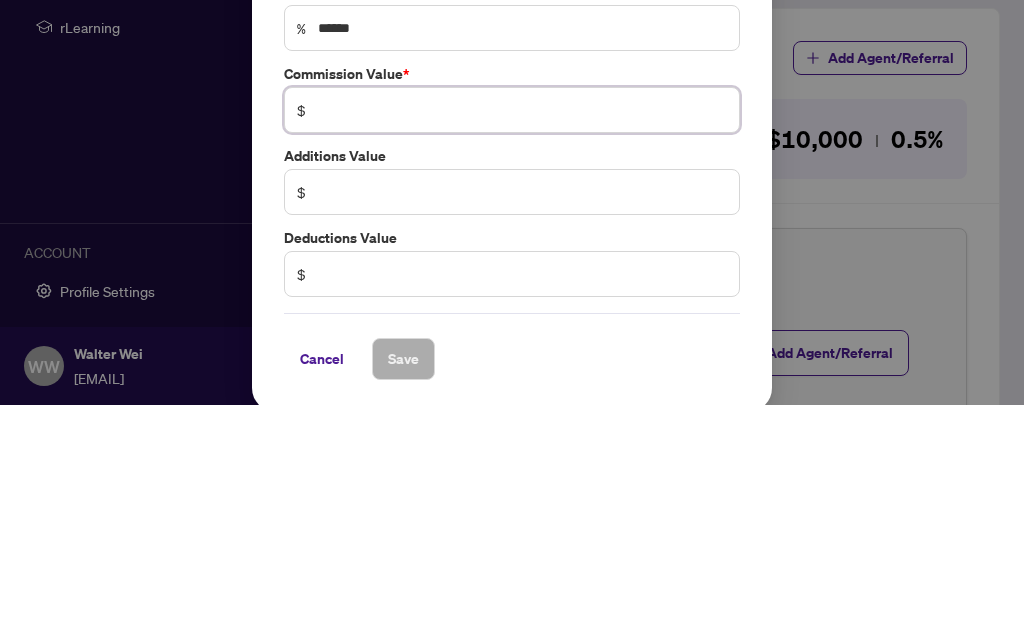 type 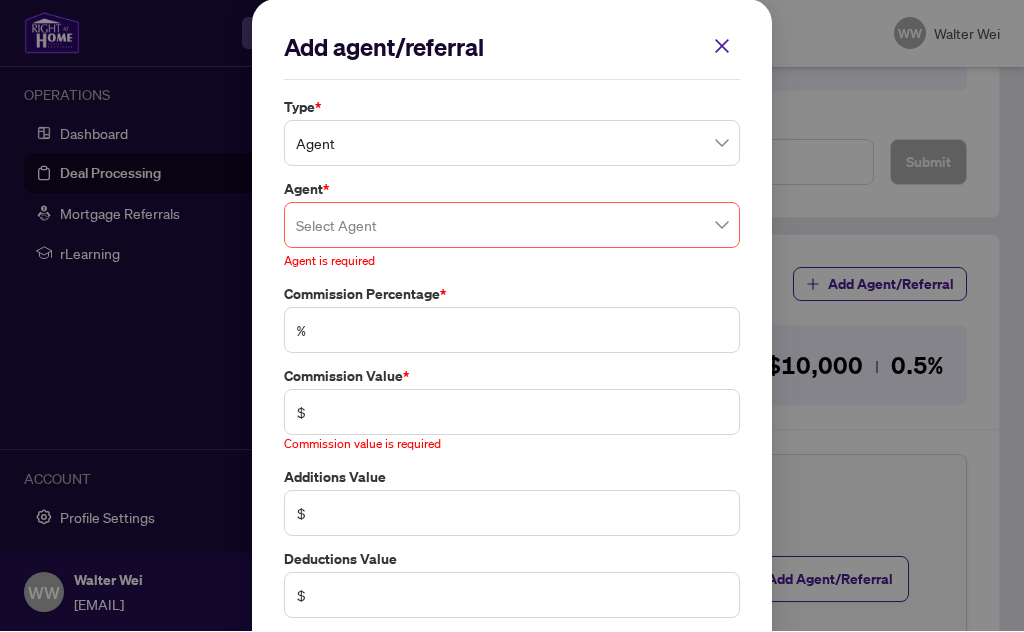 scroll, scrollTop: 0, scrollLeft: 0, axis: both 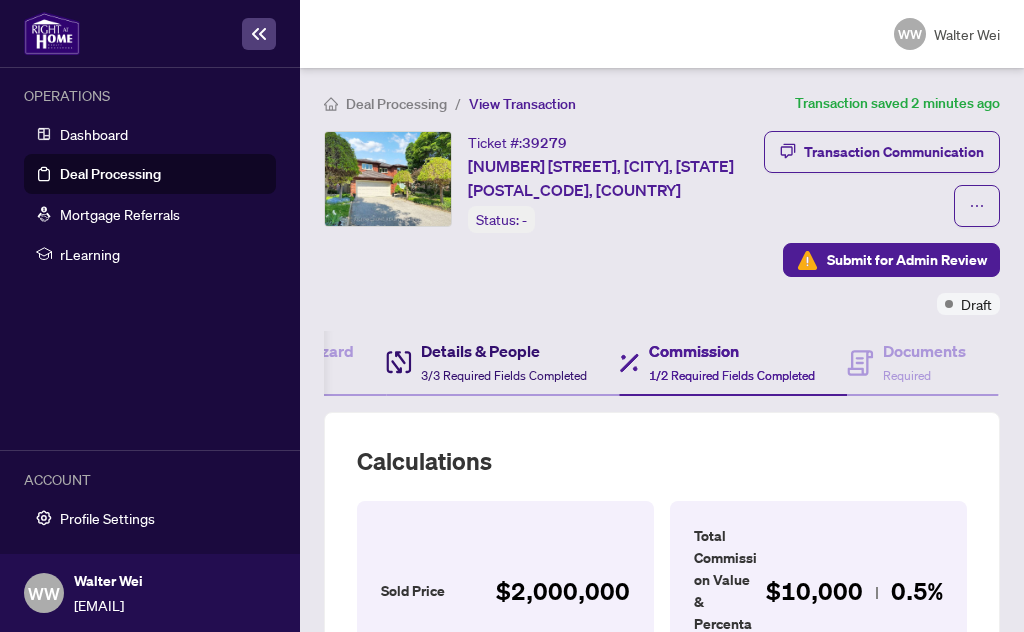 click on "Details & People" at bounding box center [504, 351] 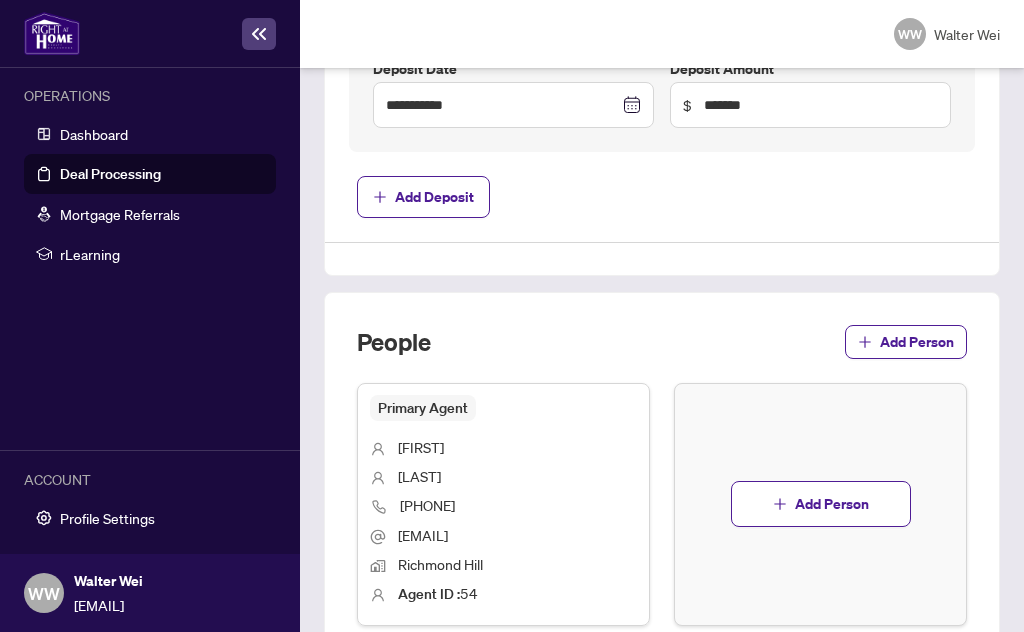 scroll, scrollTop: 1185, scrollLeft: 0, axis: vertical 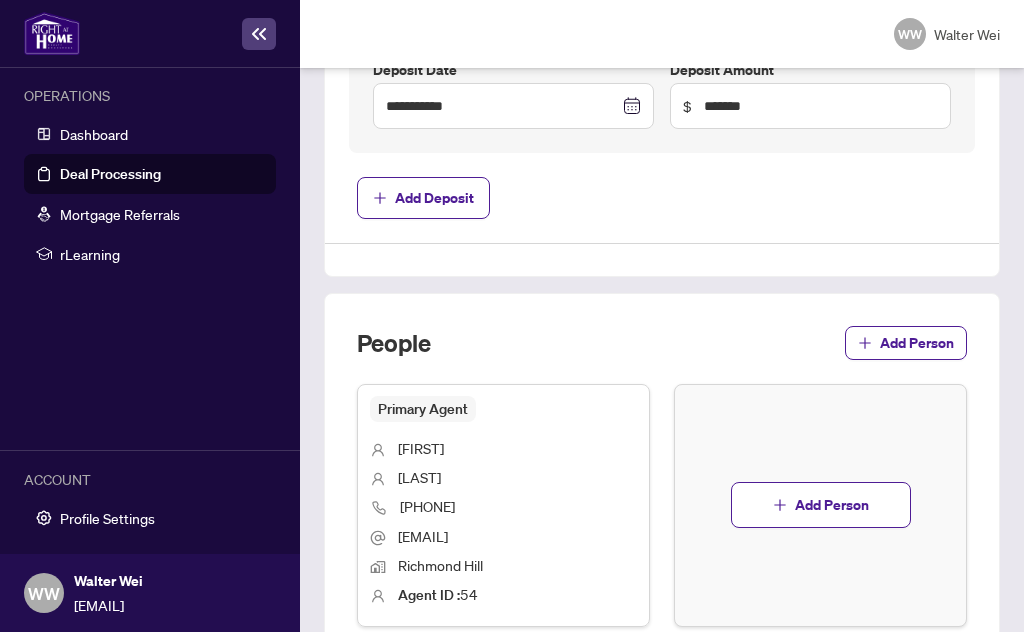 click on "Add Person" at bounding box center [821, 505] 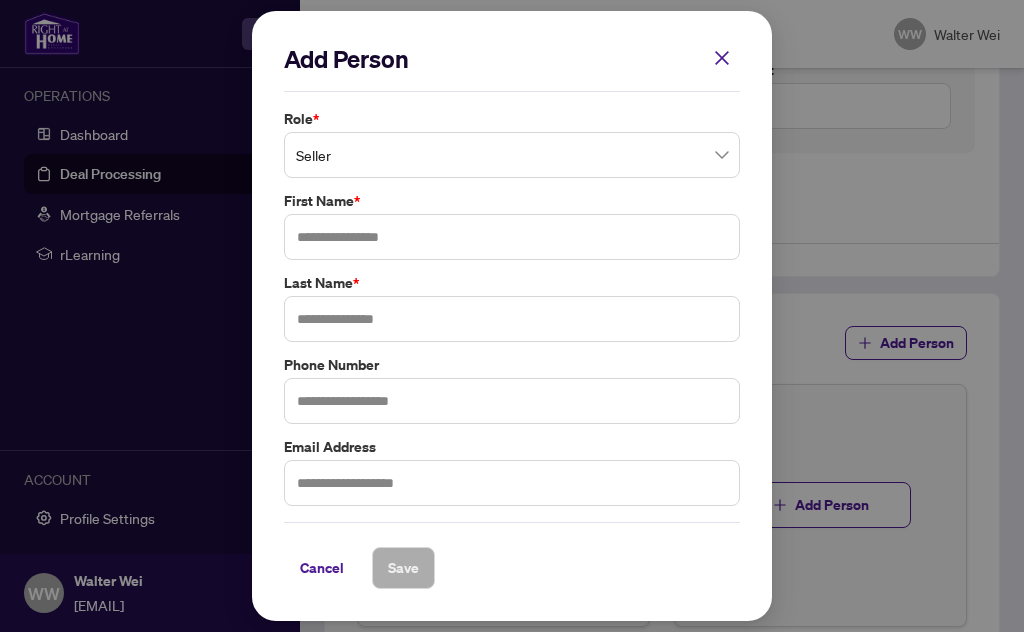 click on "Seller" at bounding box center (512, 155) 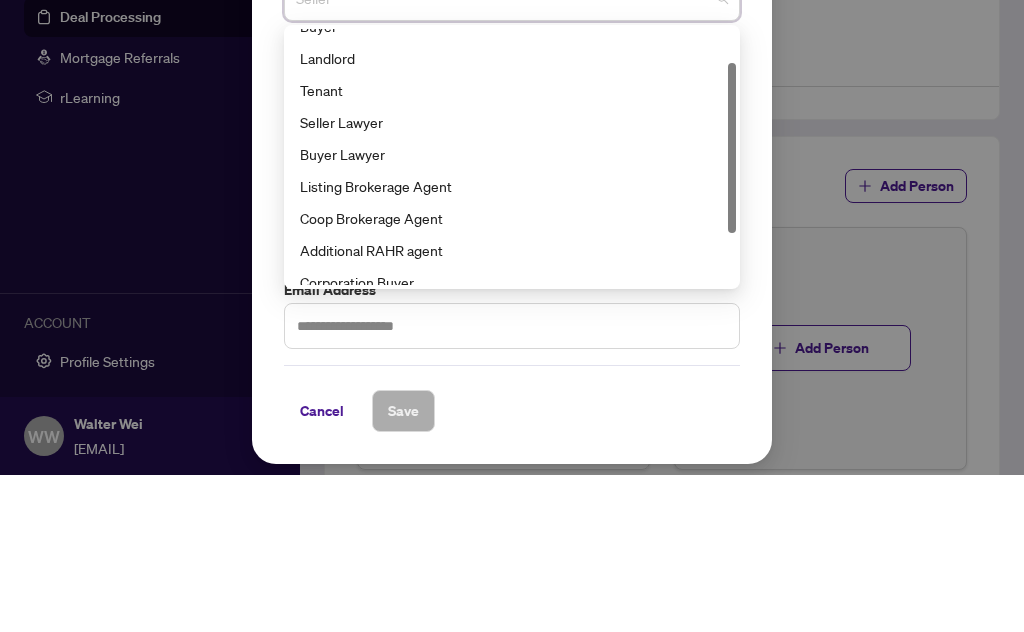 scroll, scrollTop: 74, scrollLeft: 0, axis: vertical 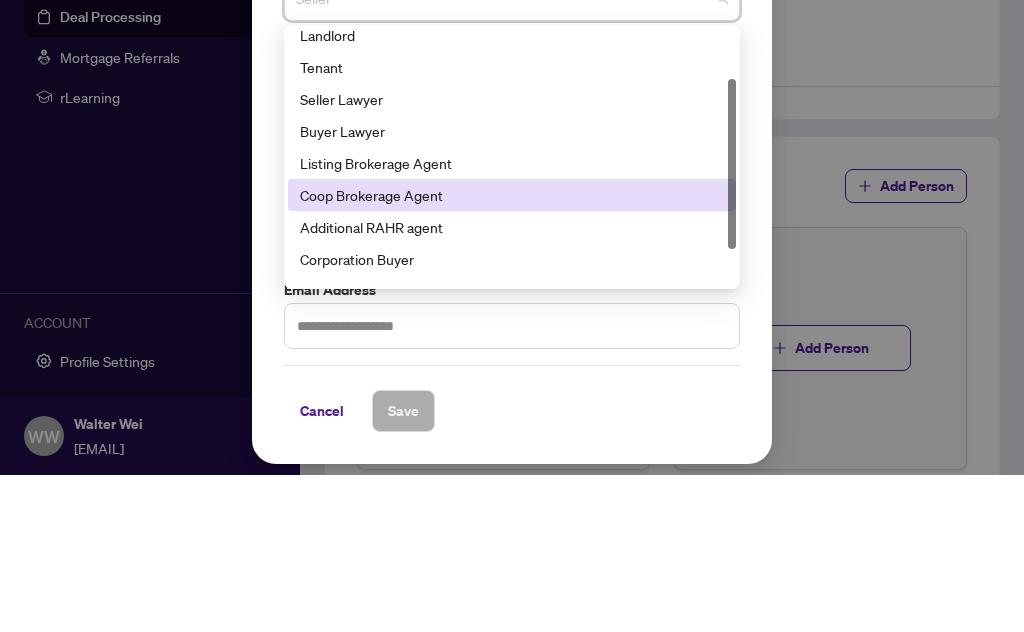 click on "Coop Brokerage Agent" at bounding box center (512, 352) 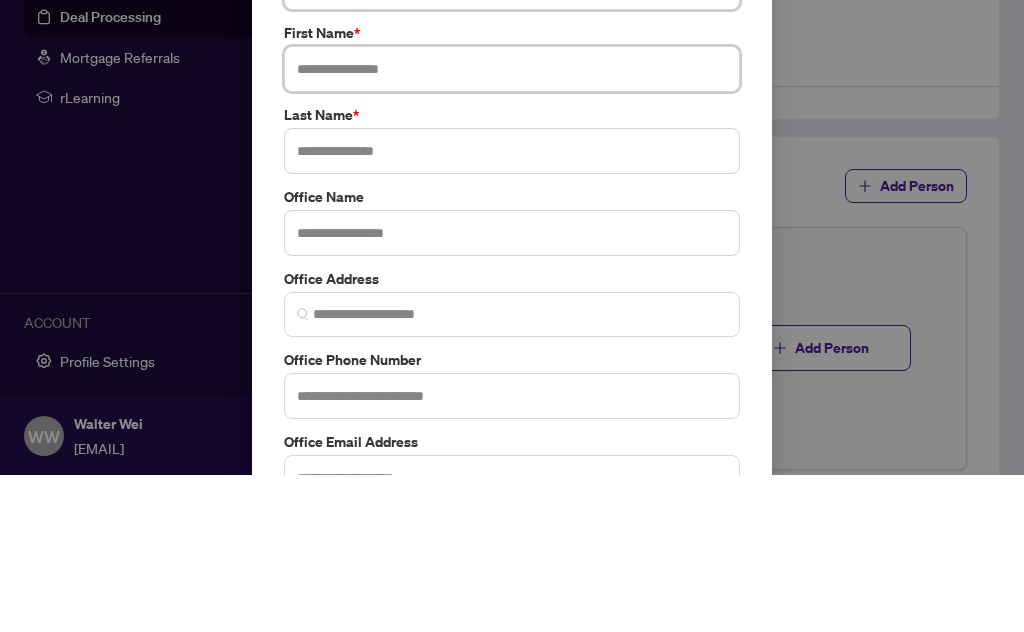 click at bounding box center (512, 226) 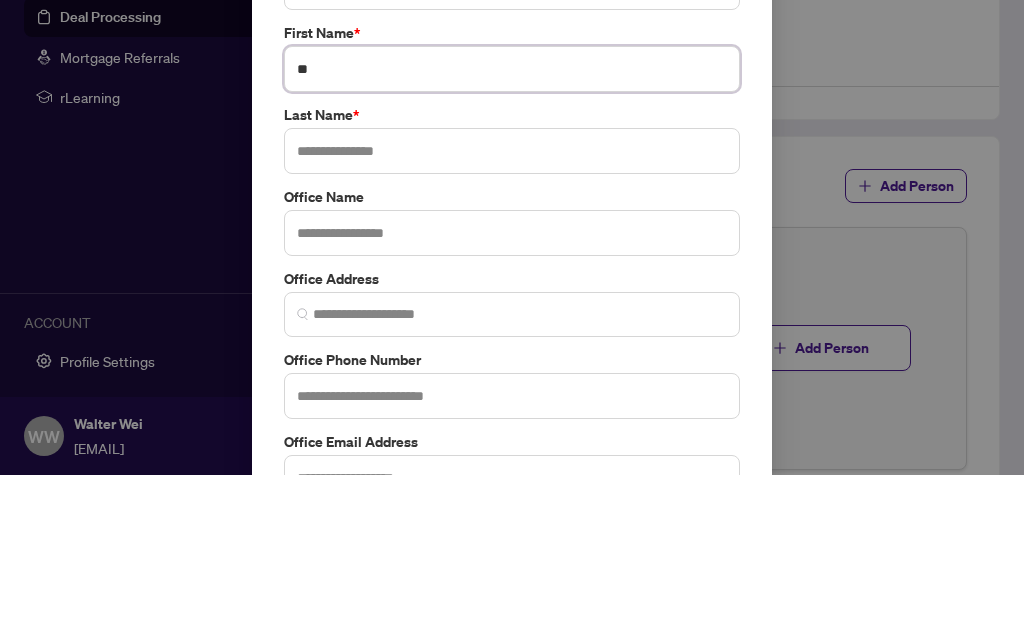 type on "**" 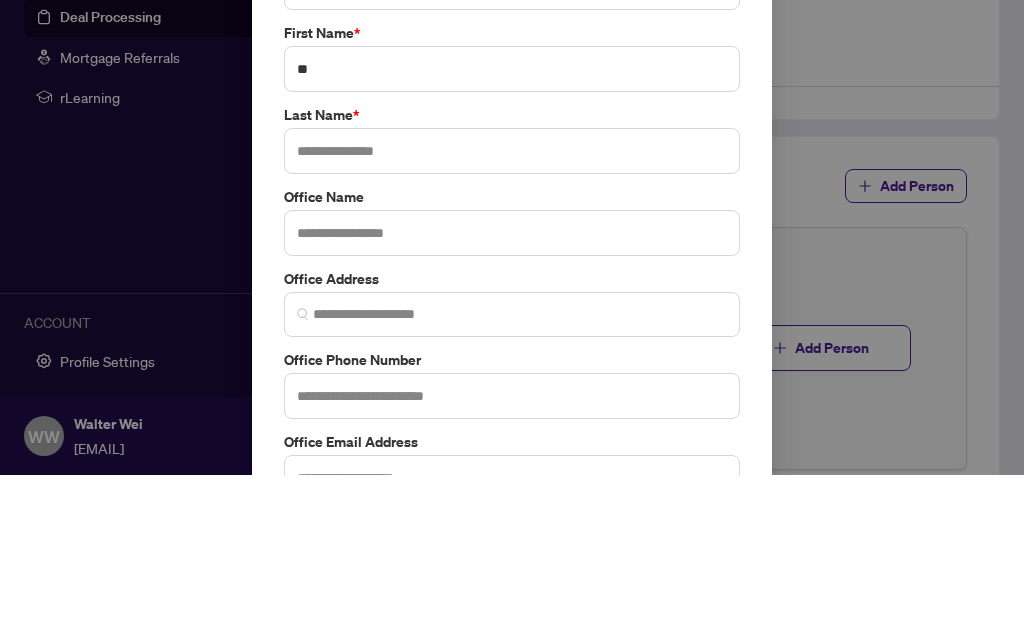 click on "Add Person Role * Coop Brokerage Agent 8 9 10 Landlord Tenant Seller Lawyer Buyer Lawyer Listing Brokerage Agent Coop Brokerage Agent Additional RAHR agent Corporation Buyer Vendor Corporation Seller First Name * ** Last Name * Office Name Office Address Office Phone Number Office Email Address Cancel Save Cancel OK" at bounding box center (512, 316) 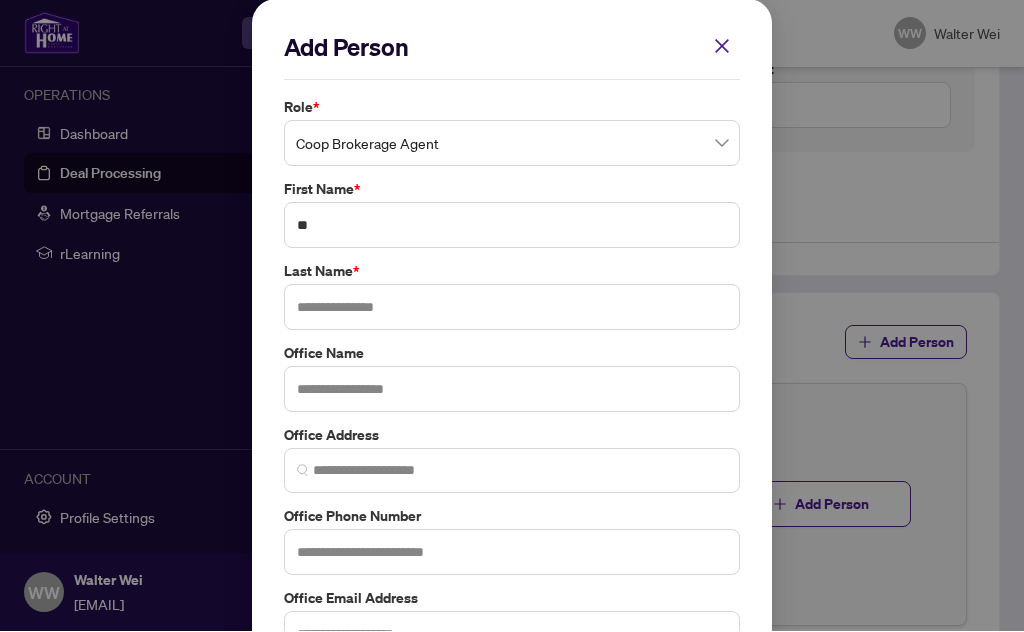 click on "Coop Brokerage Agent" at bounding box center [512, 144] 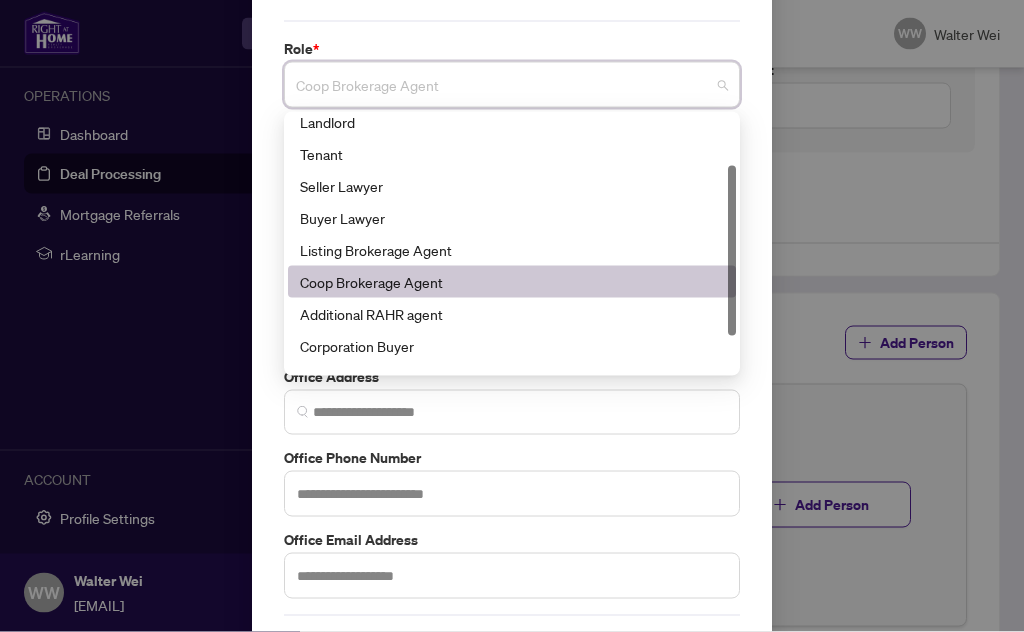 scroll, scrollTop: 82, scrollLeft: 0, axis: vertical 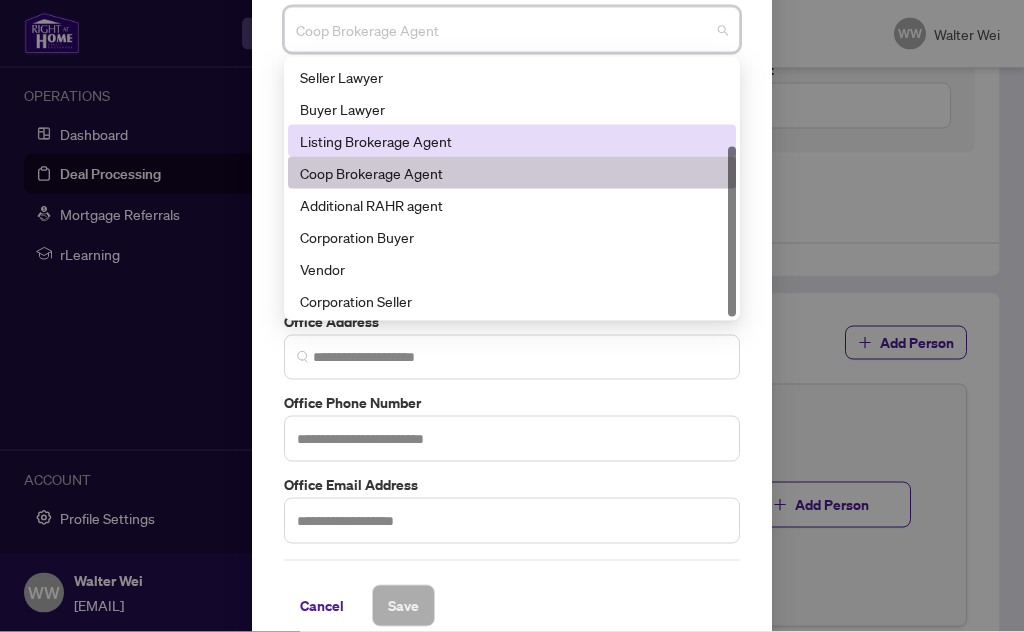 click on "Listing Brokerage Agent" at bounding box center (512, 141) 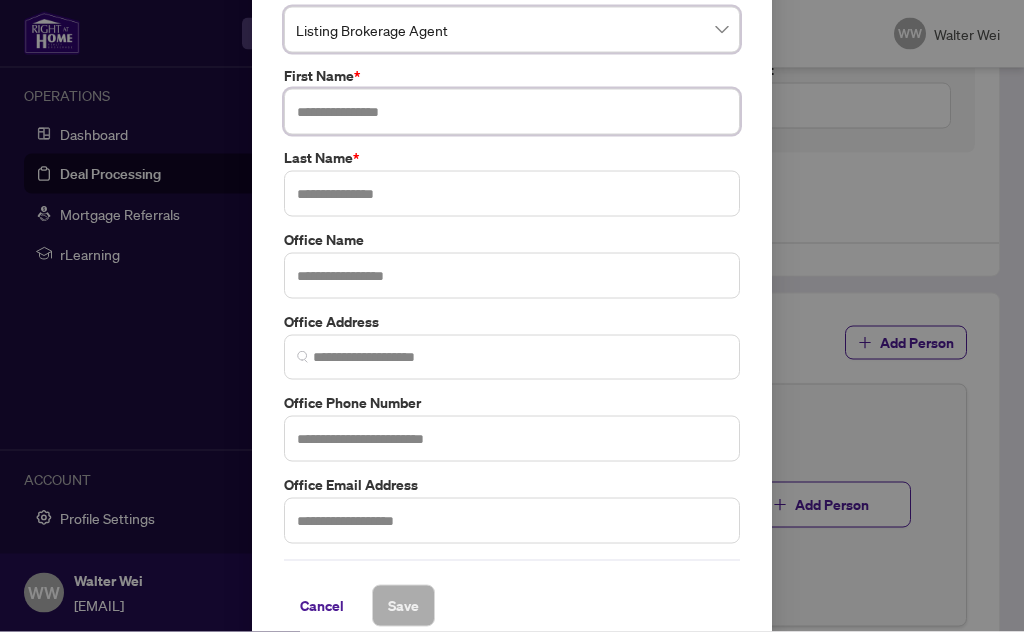 click at bounding box center (512, 112) 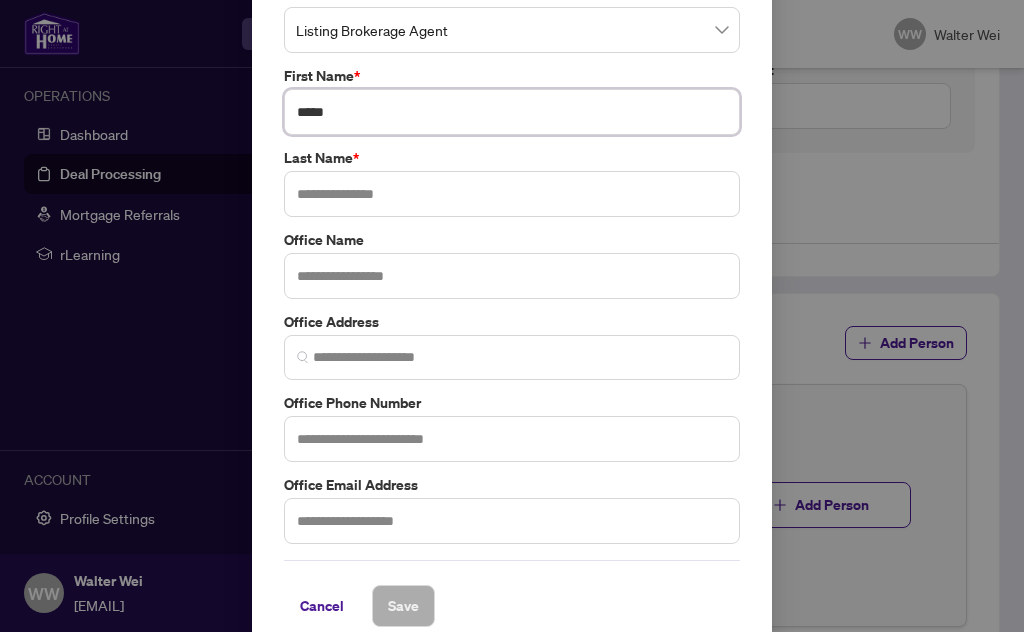 type on "*****" 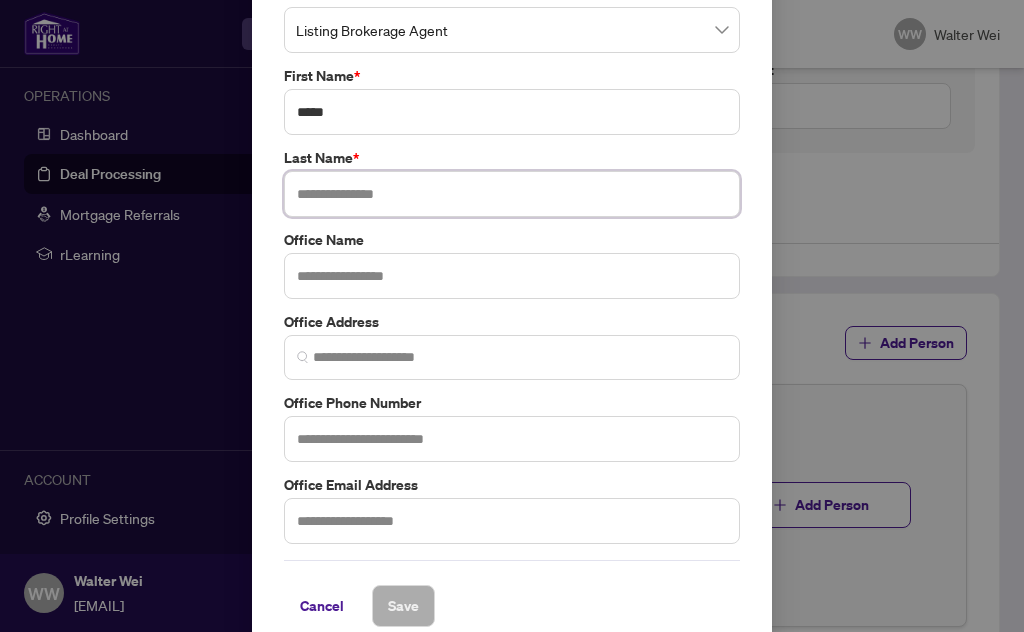 click at bounding box center [512, 194] 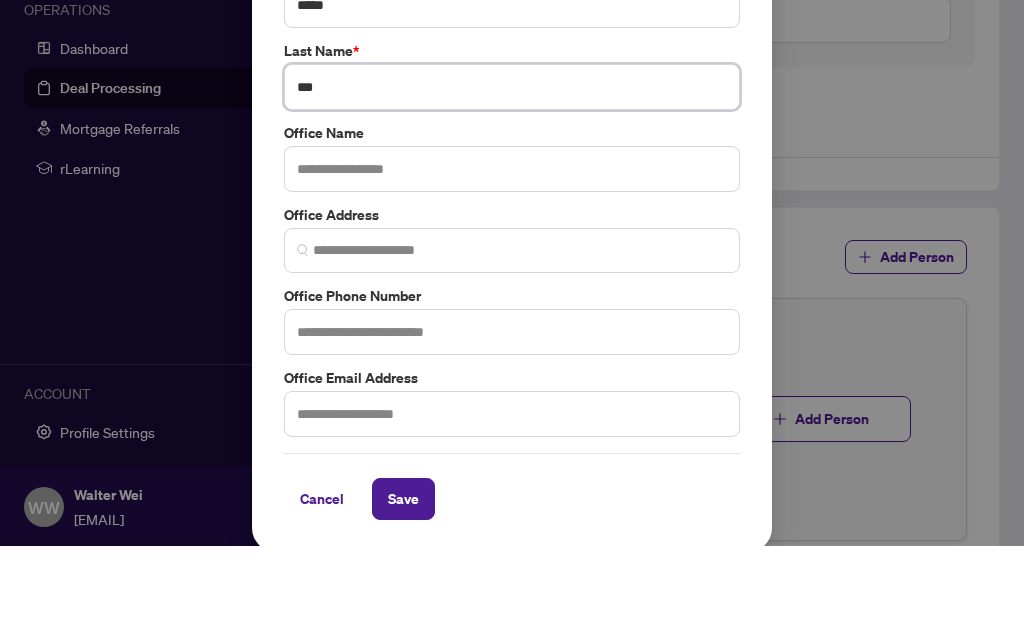 scroll, scrollTop: 134, scrollLeft: 0, axis: vertical 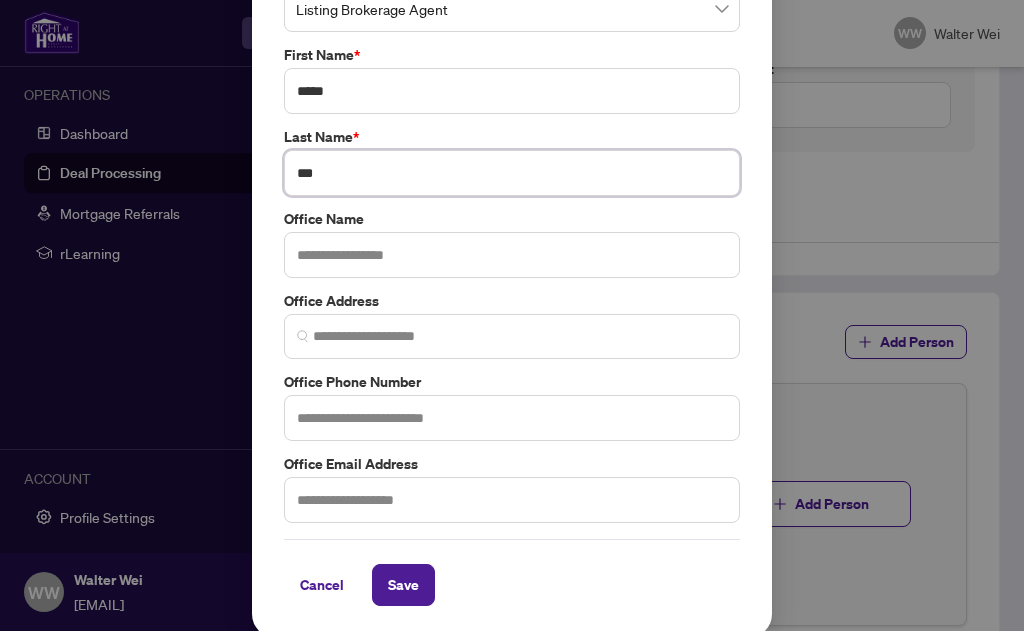 type on "***" 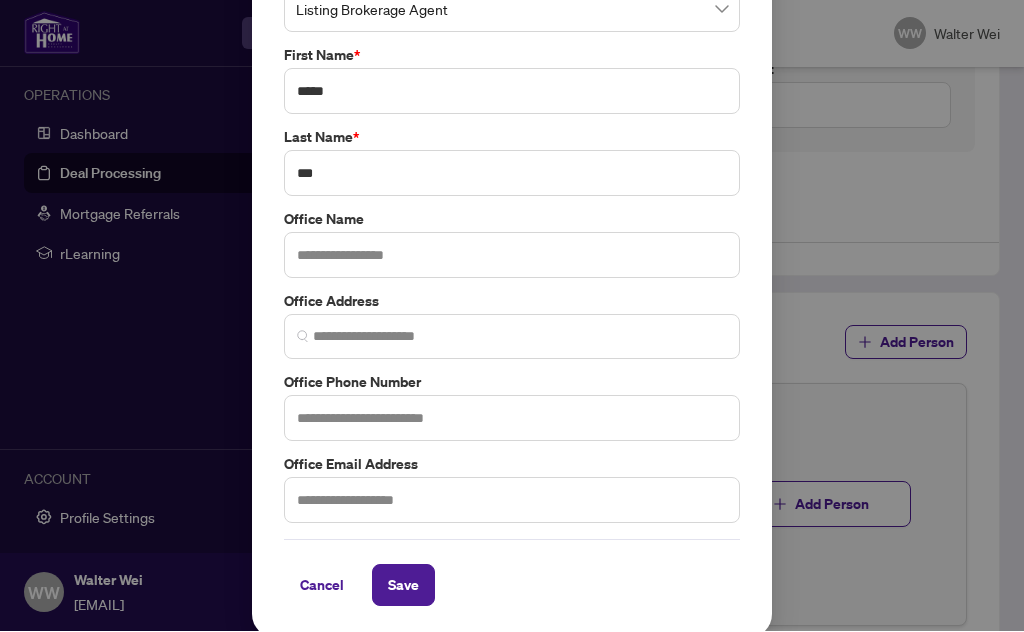click on "Save" at bounding box center (403, 586) 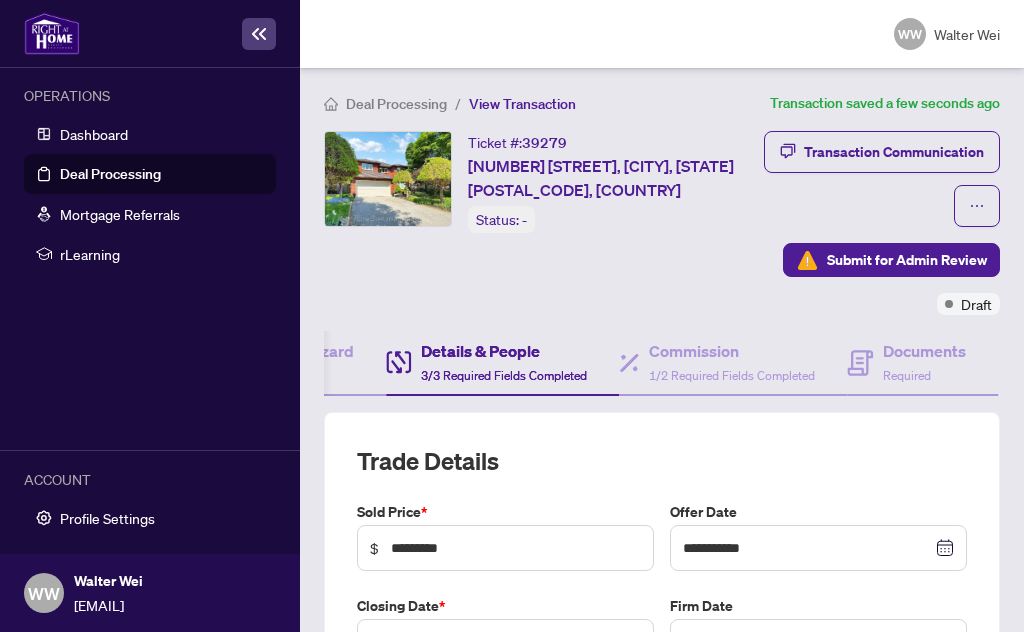 scroll, scrollTop: 0, scrollLeft: 0, axis: both 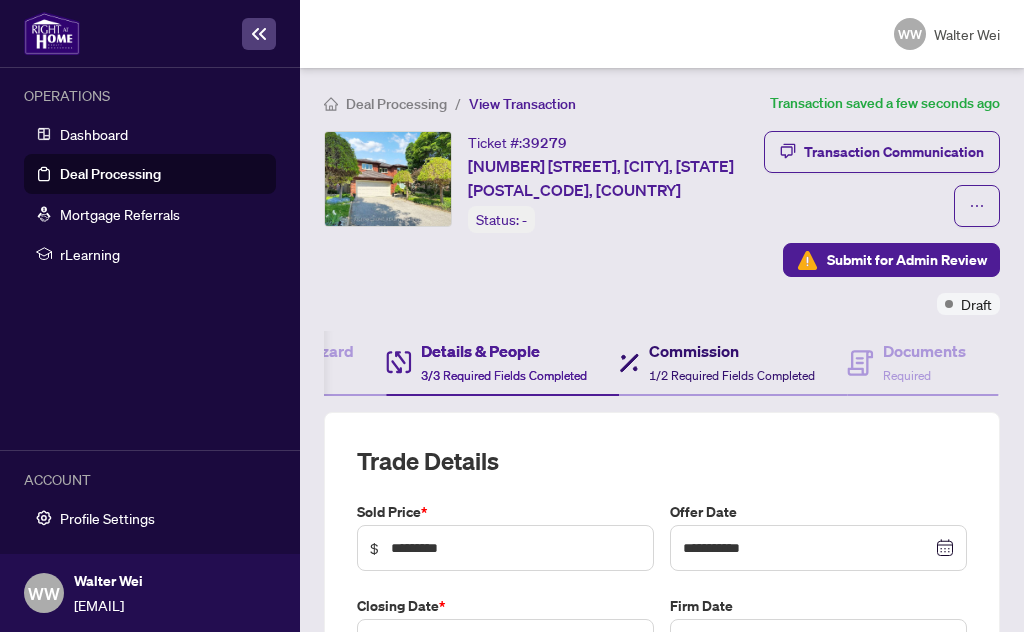click on "1/2 Required Fields Completed" at bounding box center (732, 375) 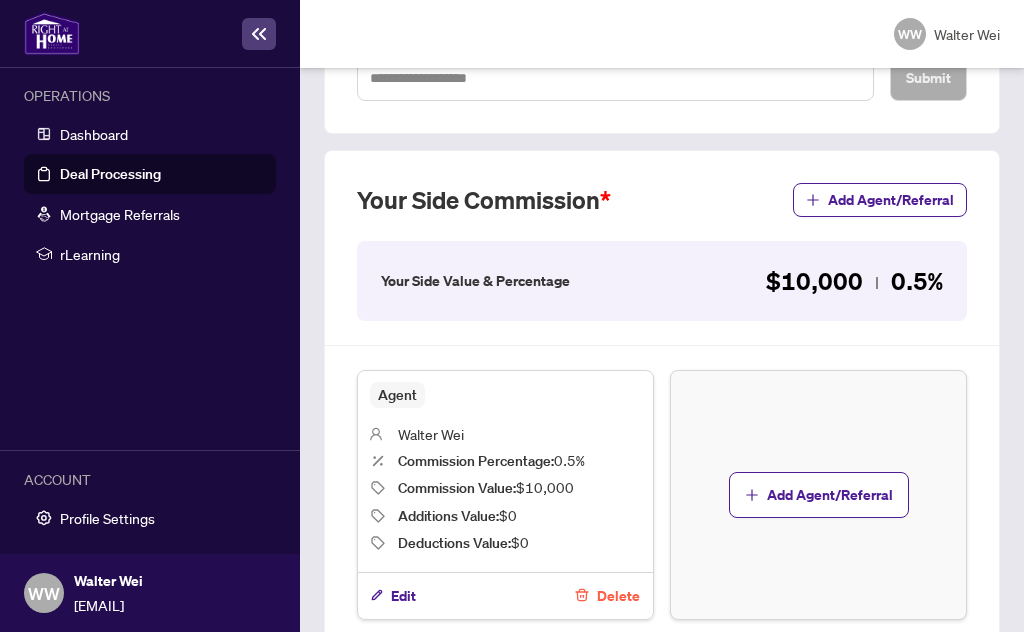 scroll, scrollTop: 673, scrollLeft: 0, axis: vertical 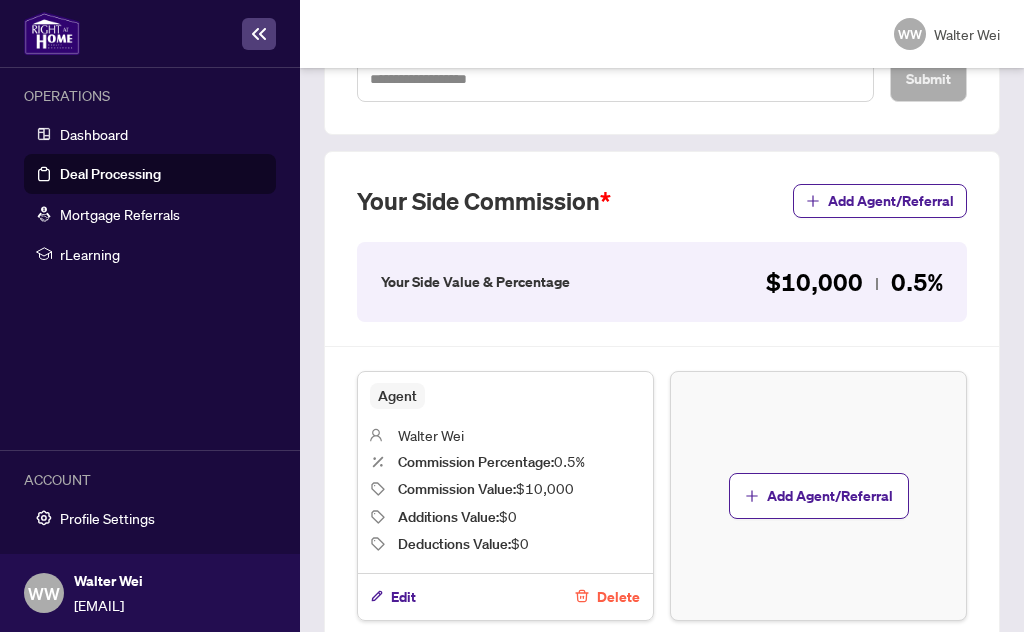 click on "Add Agent/Referral" at bounding box center [830, 496] 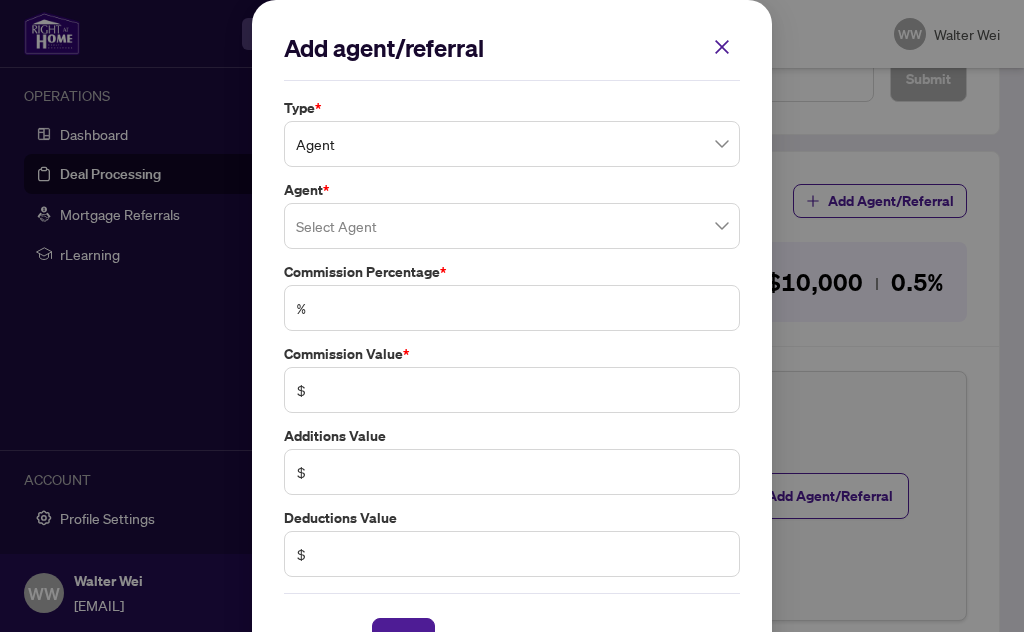 click at bounding box center [512, 226] 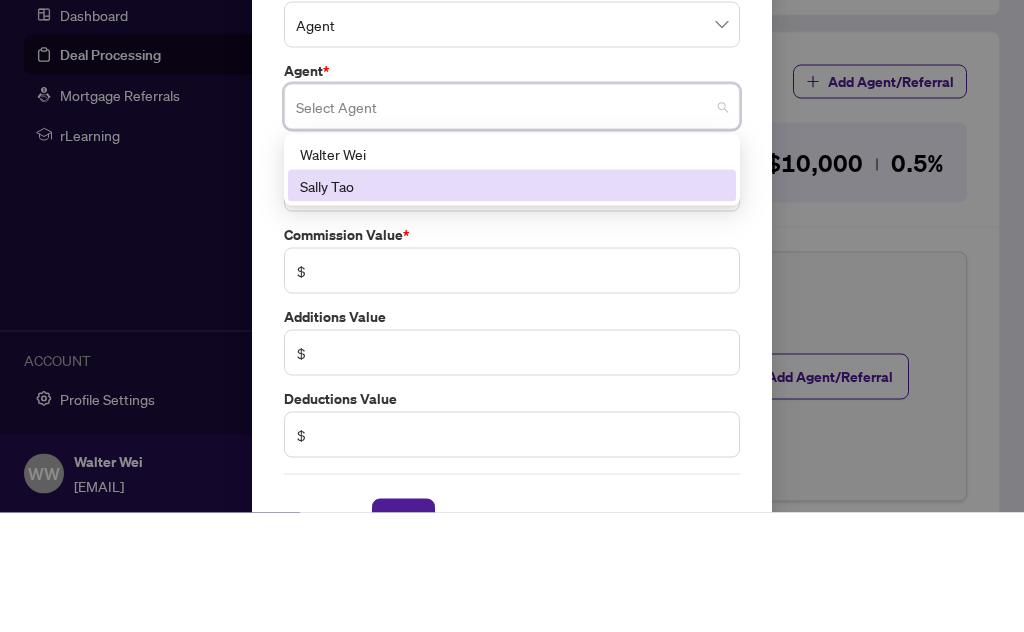 click on "Sally Tao" at bounding box center [512, 305] 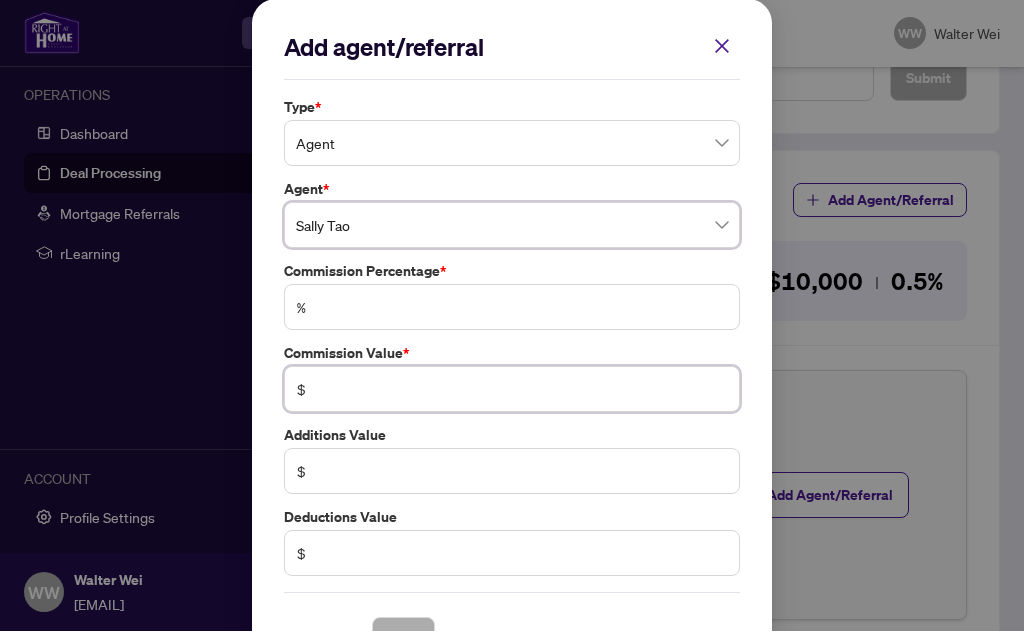 click at bounding box center [522, 390] 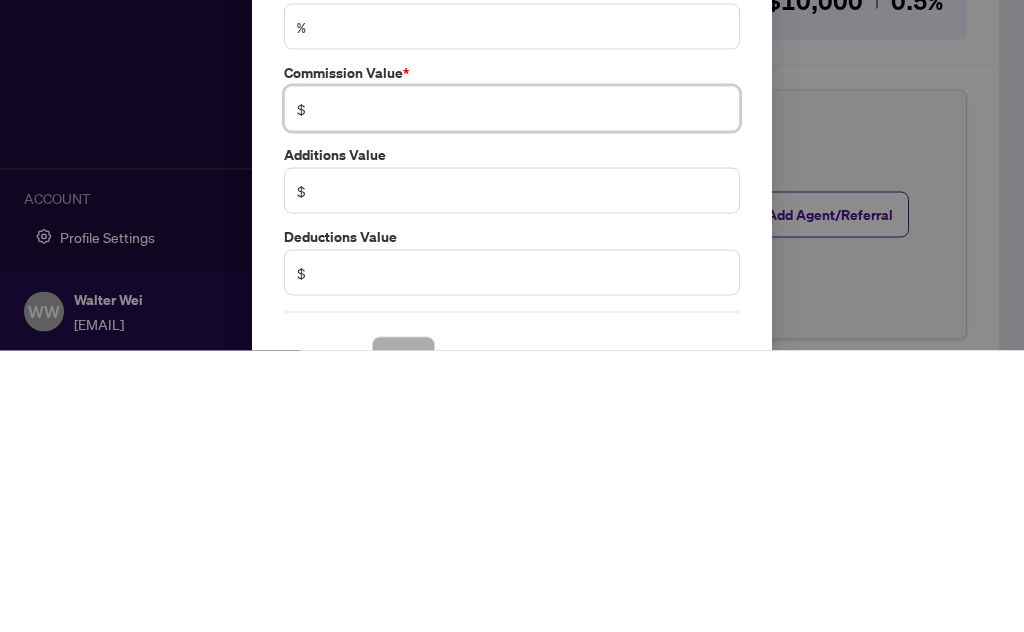 type on "******" 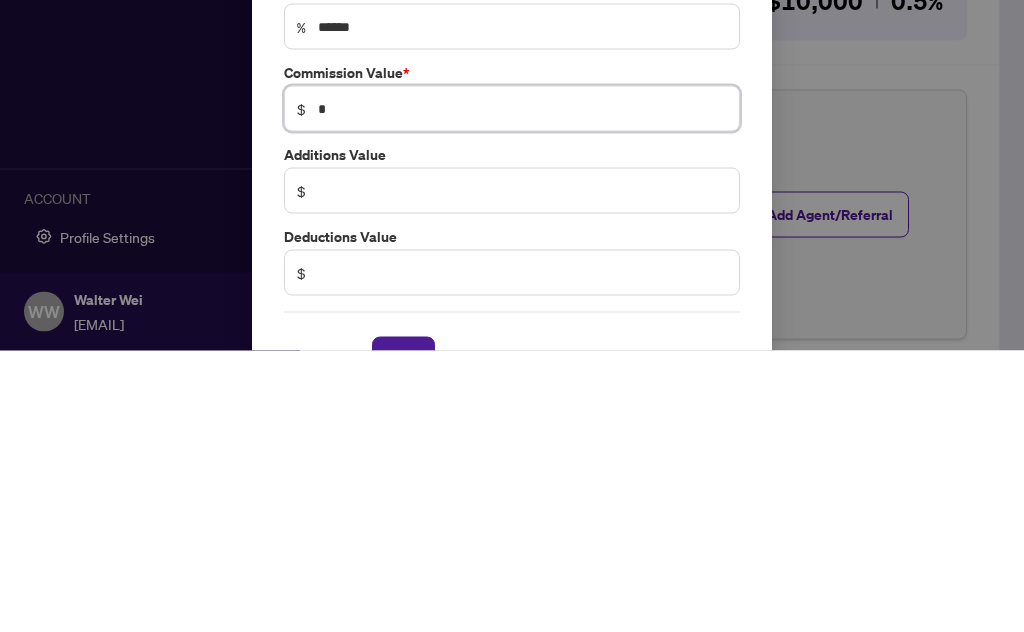 type on "**" 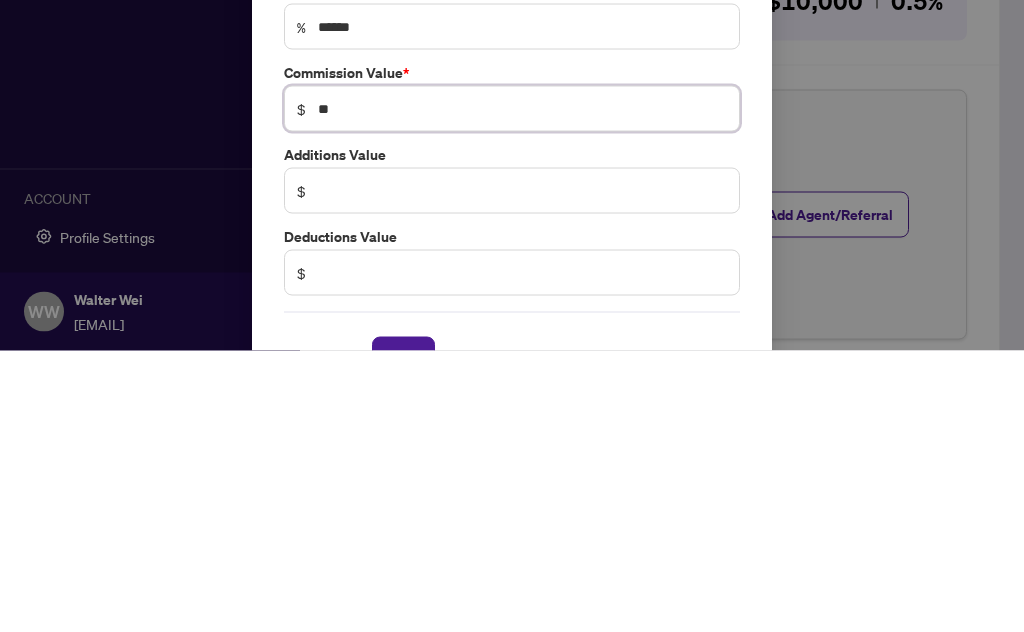 type on "******" 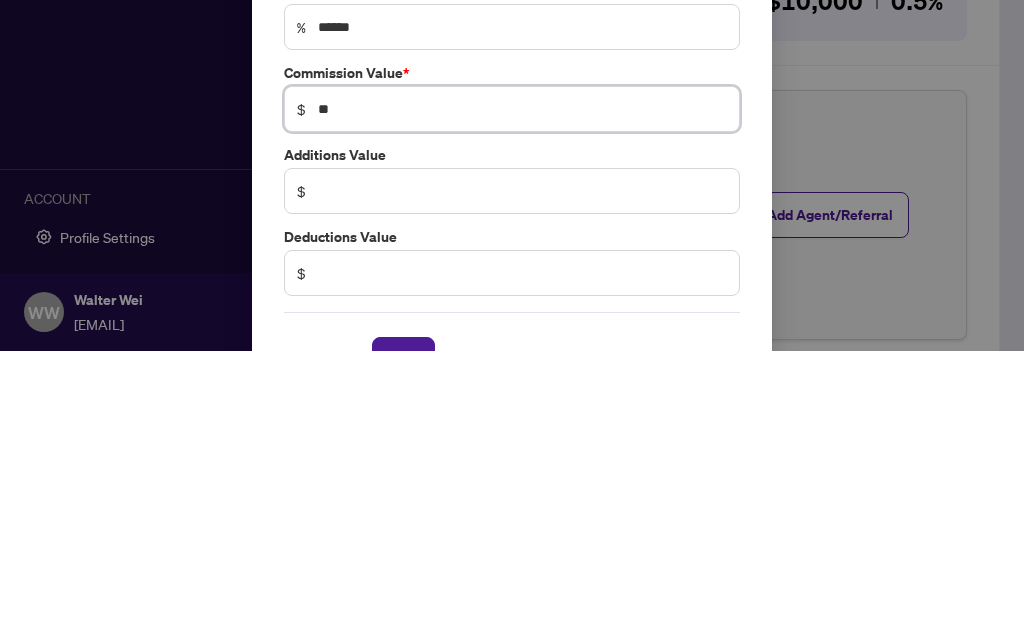 type on "***" 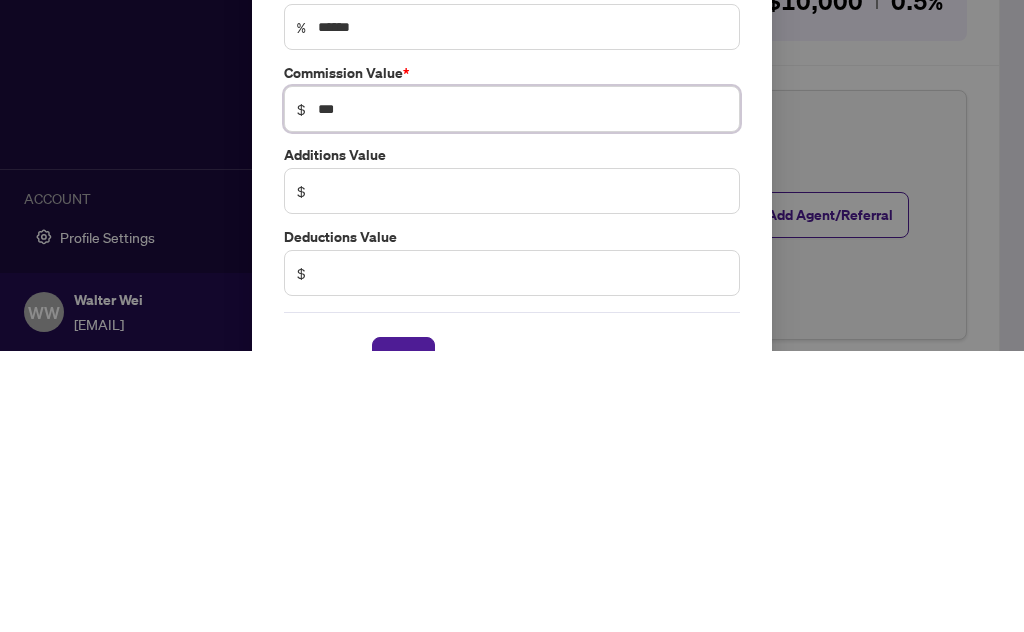 type on "*****" 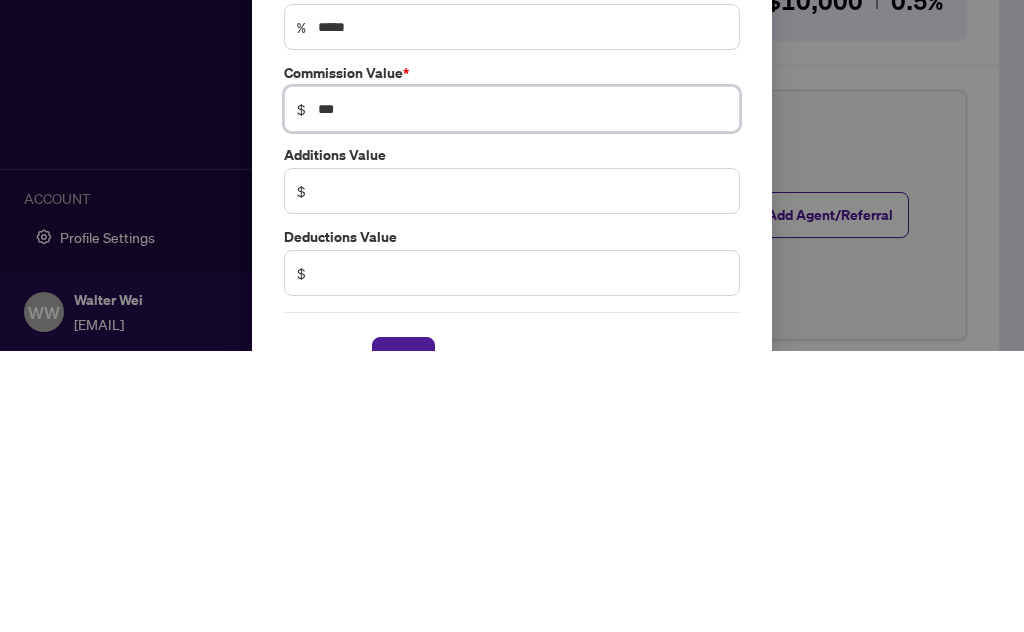 type on "*****" 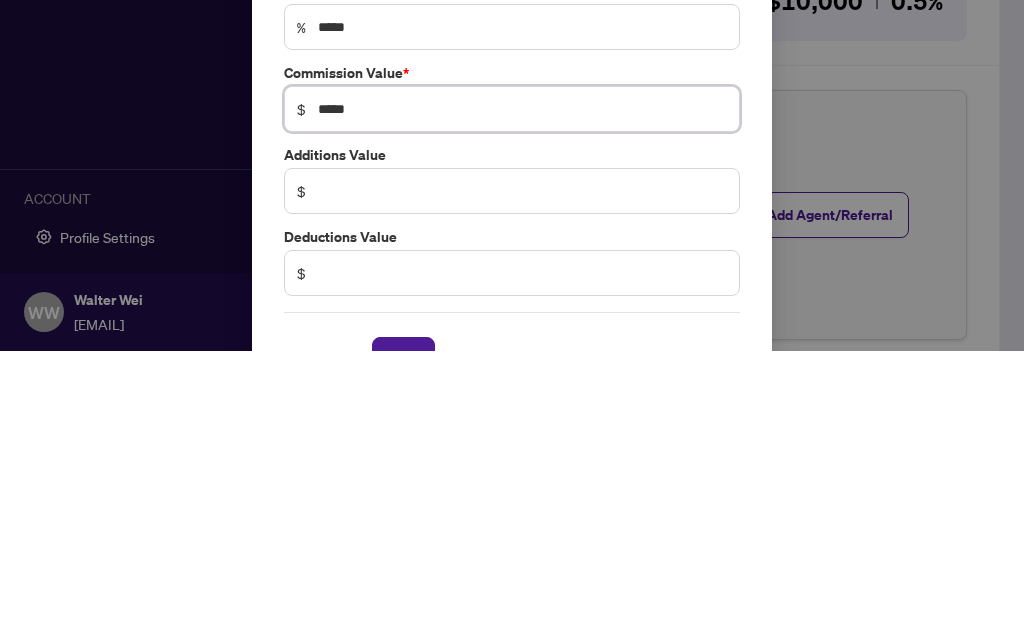 type on "****" 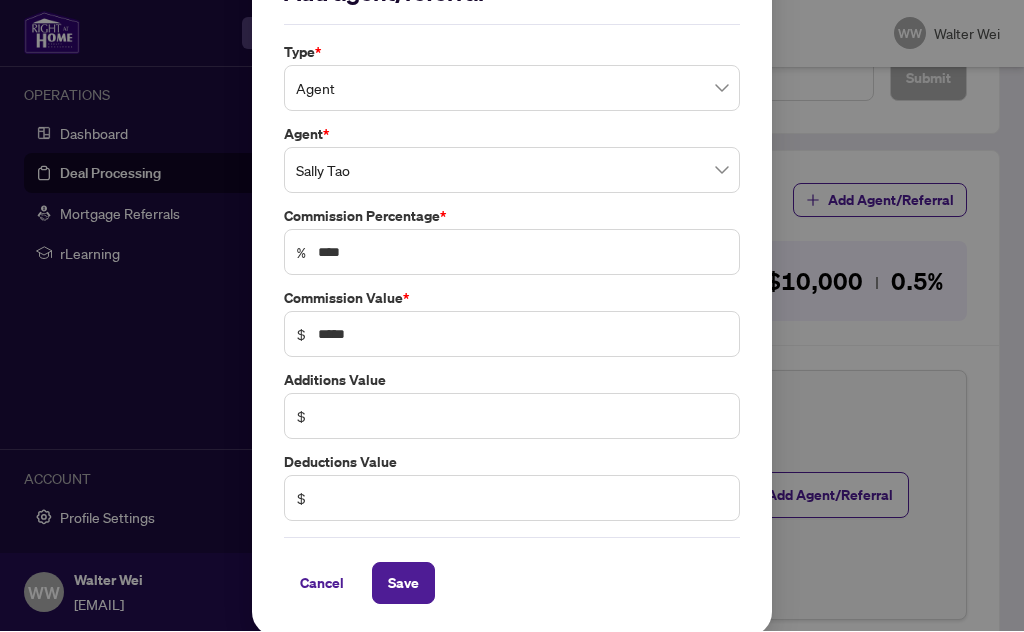 scroll, scrollTop: 54, scrollLeft: 0, axis: vertical 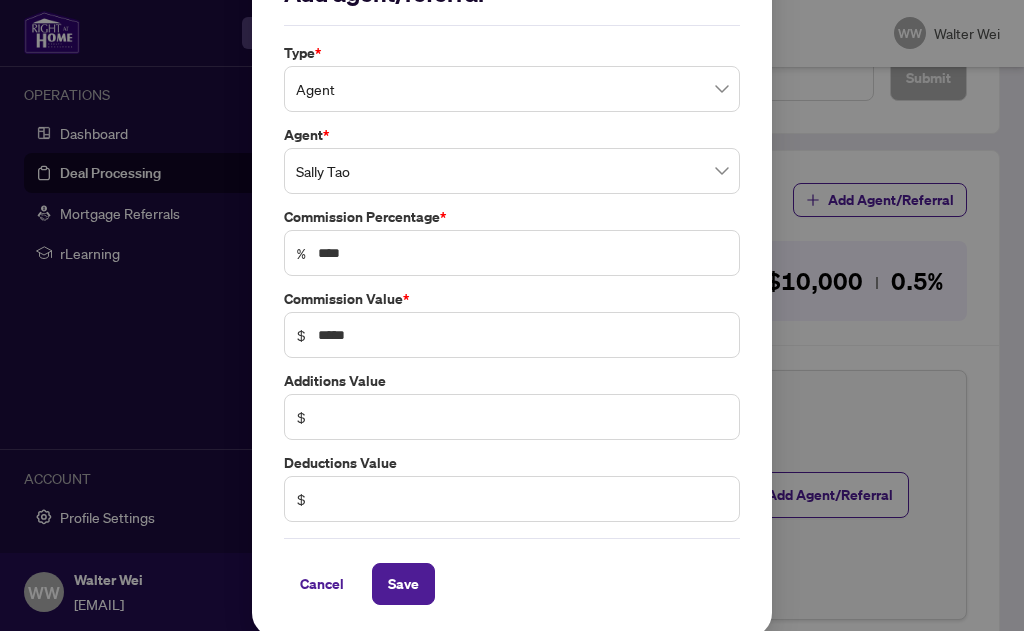 click on "Save" at bounding box center [403, 585] 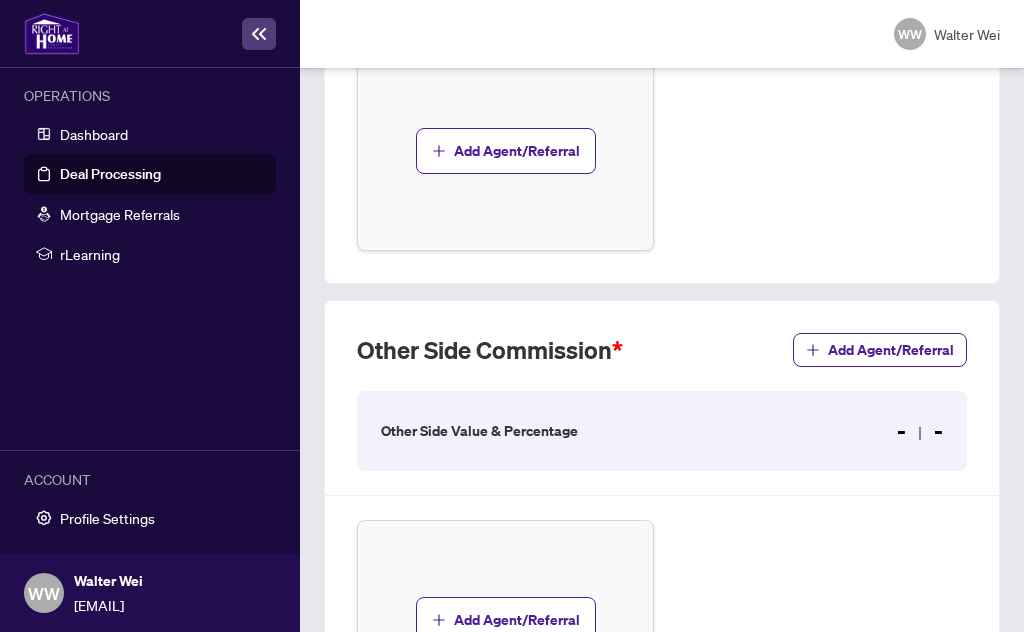 scroll, scrollTop: 1283, scrollLeft: 0, axis: vertical 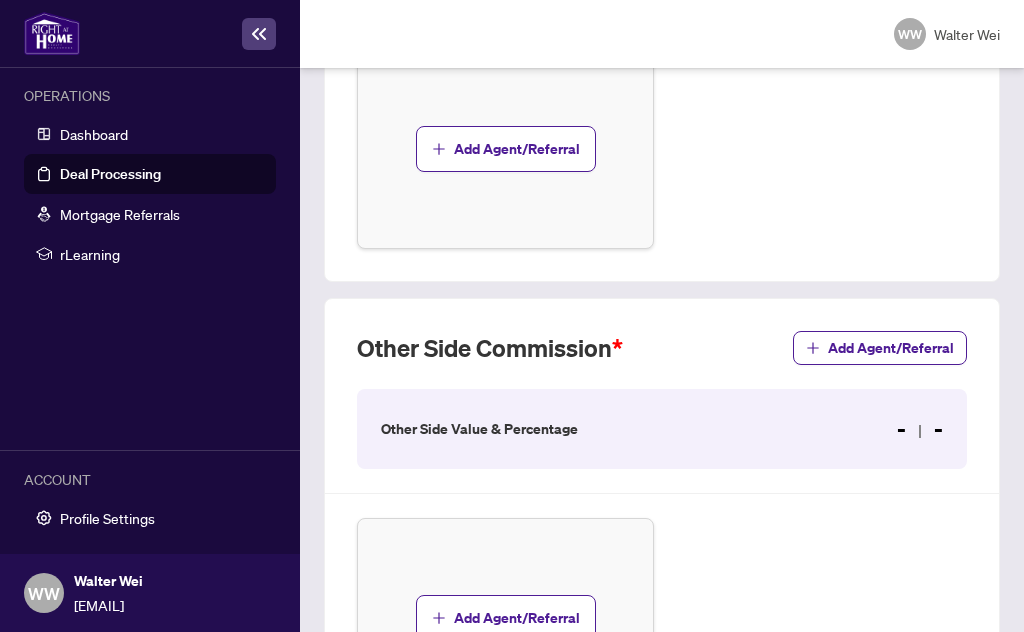 click on "Add Agent/Referral" at bounding box center [517, 618] 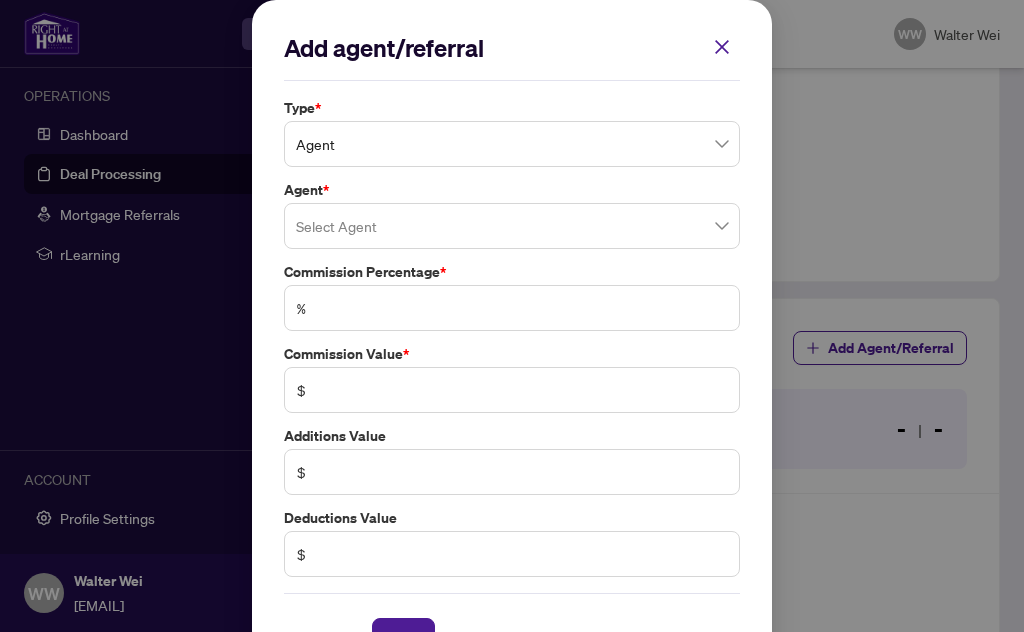 click on "Agent" at bounding box center [512, 144] 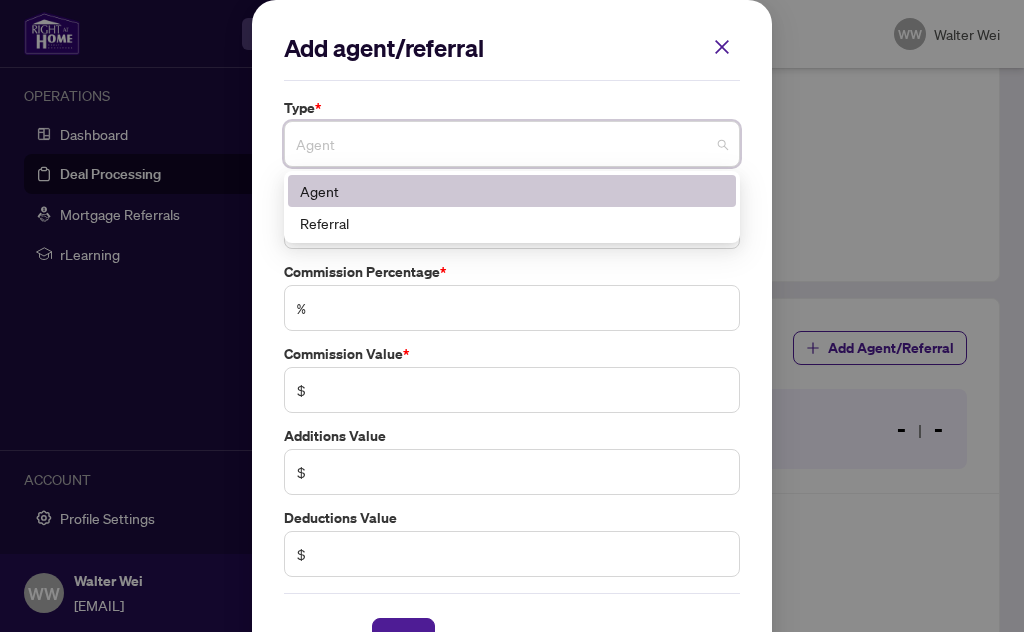 click on "Agent" at bounding box center [512, 191] 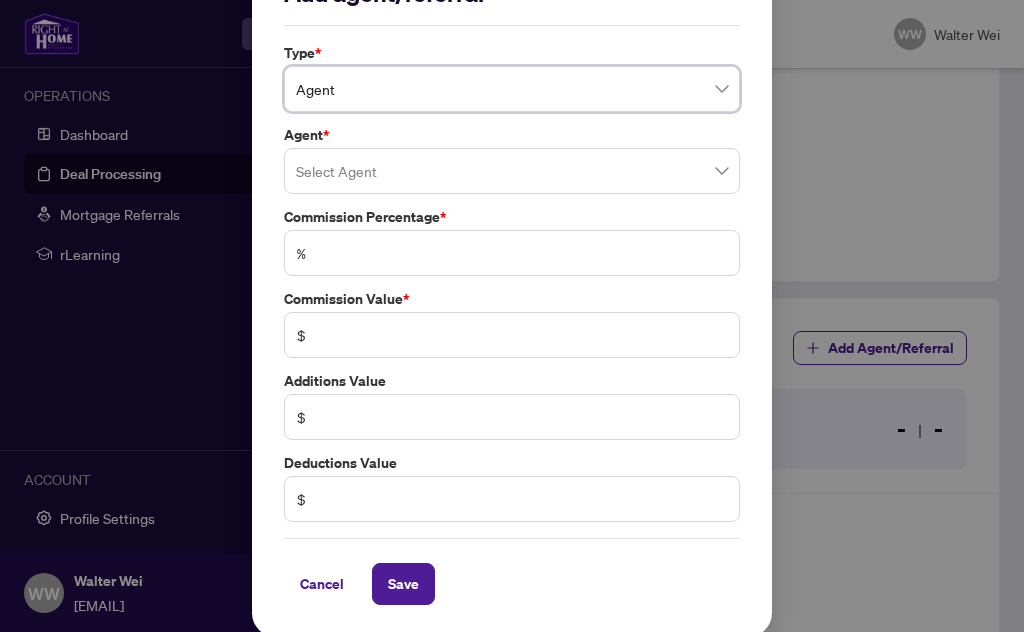scroll, scrollTop: 54, scrollLeft: 0, axis: vertical 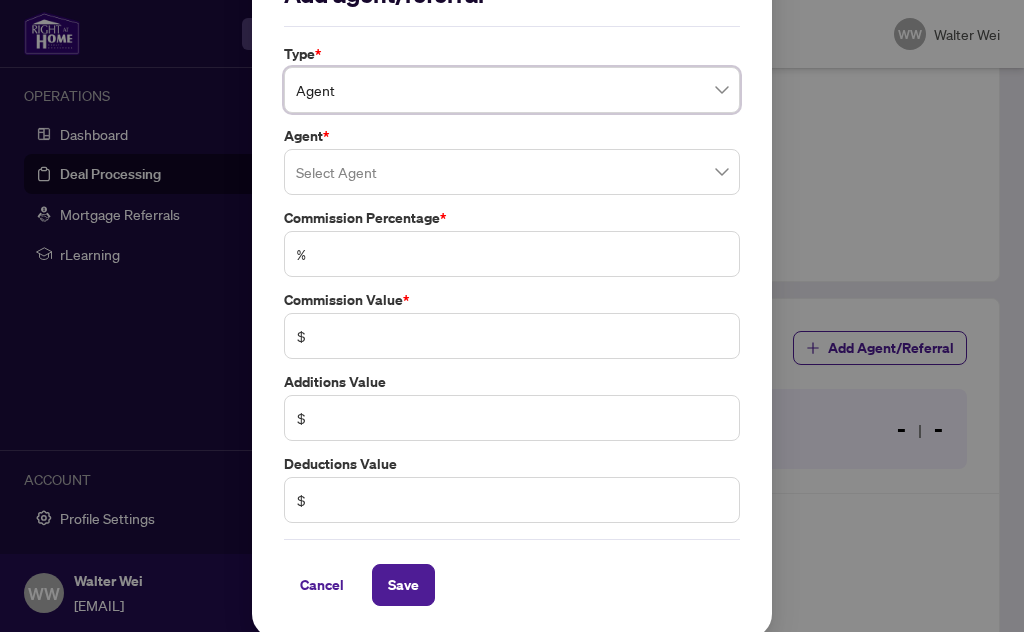 click at bounding box center [512, 172] 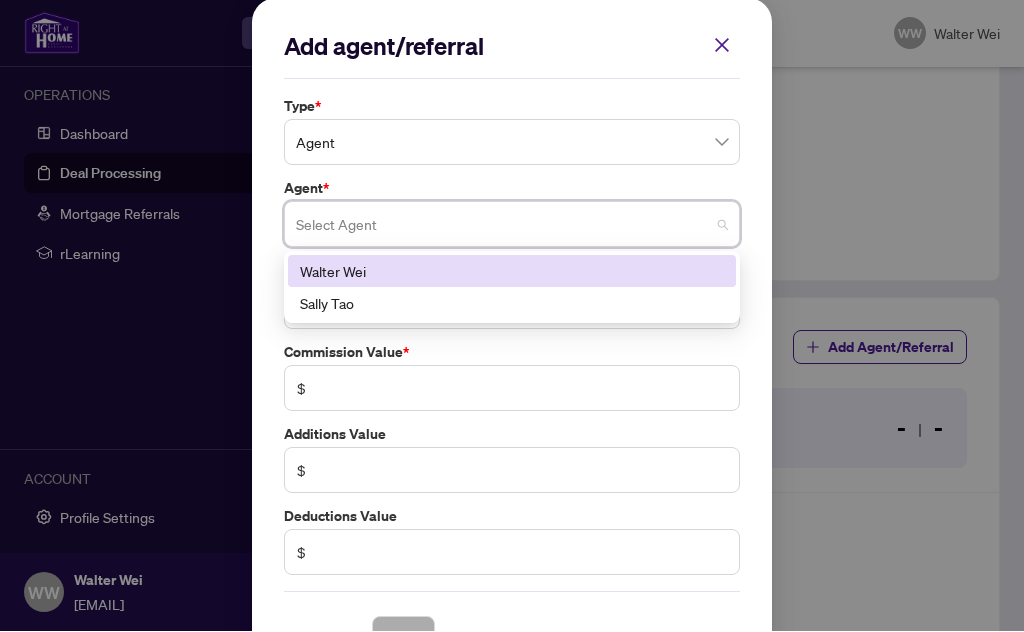 scroll, scrollTop: 3, scrollLeft: 0, axis: vertical 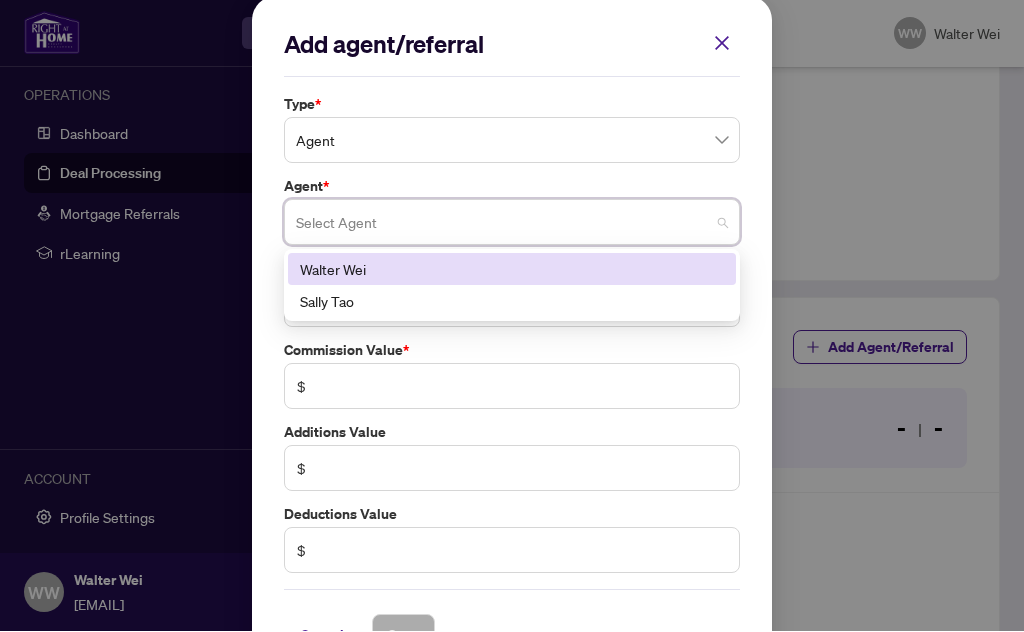 click at bounding box center [722, 44] 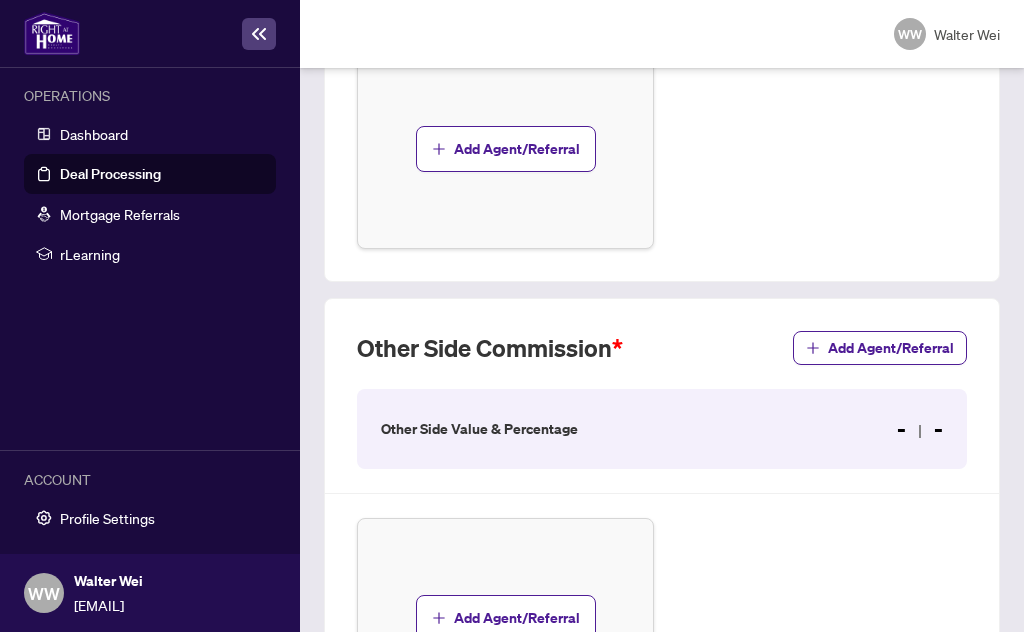 click on "Add Agent/Referral" at bounding box center [517, 618] 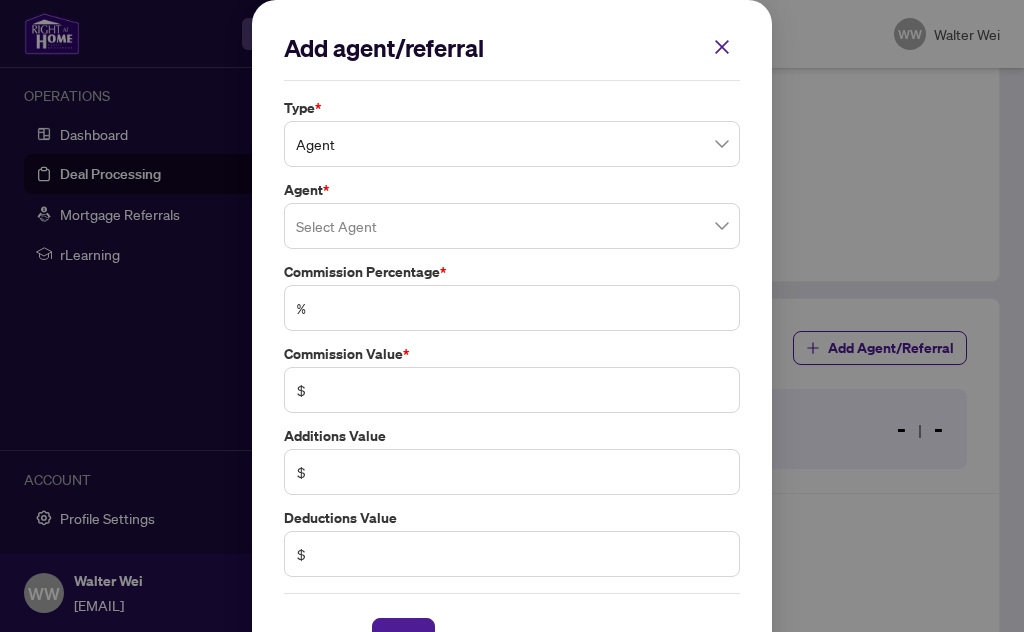 click at bounding box center [512, 226] 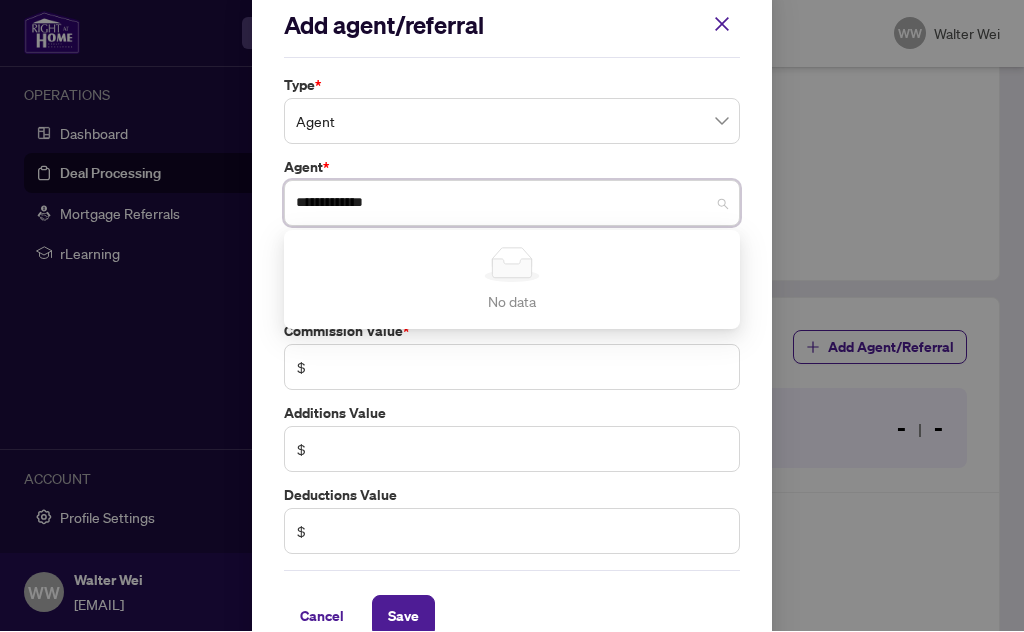 scroll, scrollTop: 18, scrollLeft: 0, axis: vertical 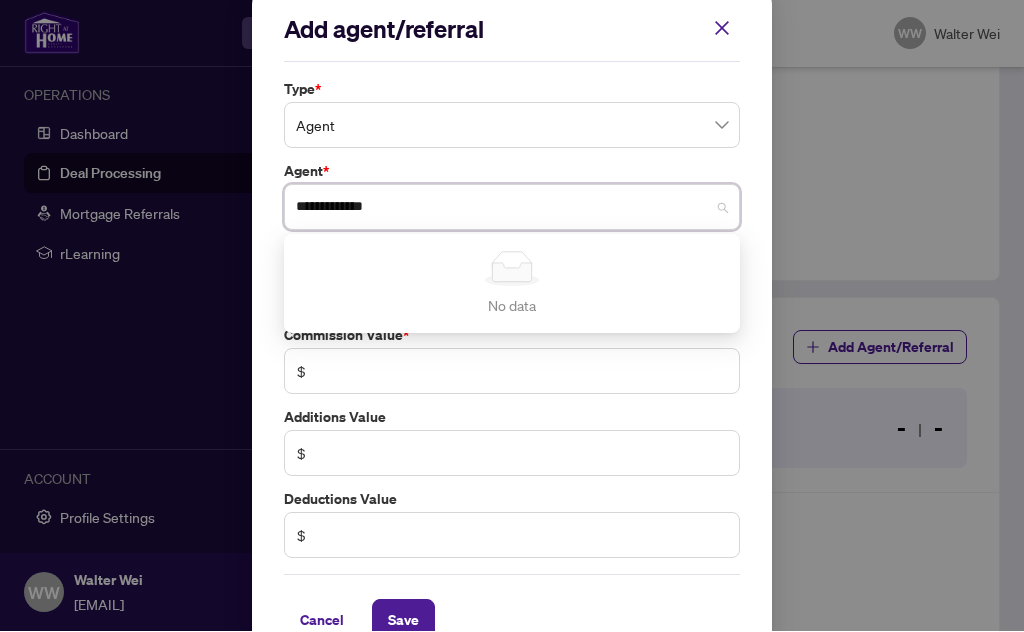 click on "Agent" at bounding box center [512, 126] 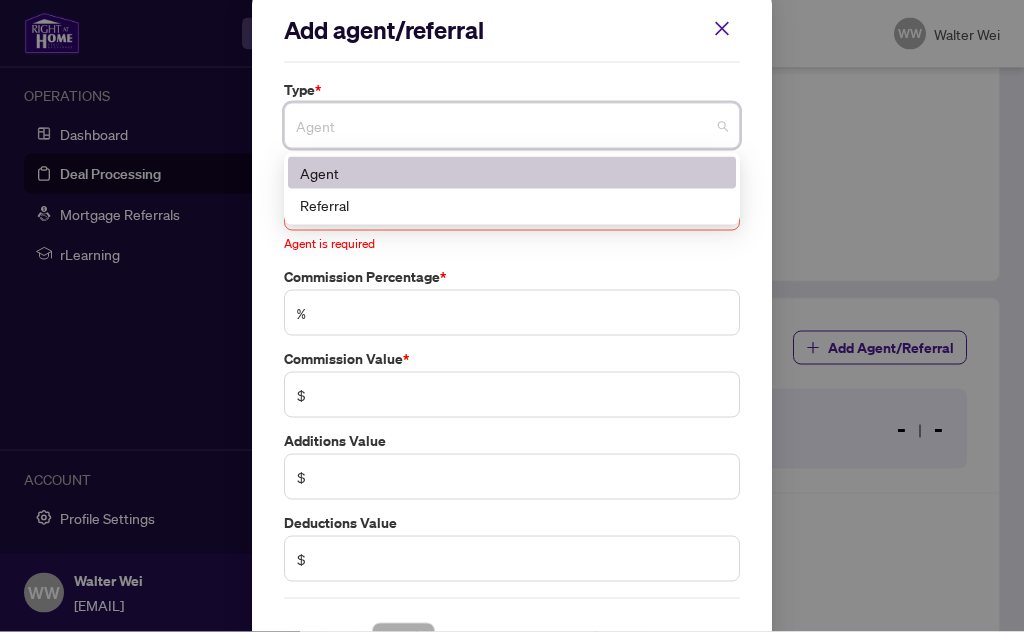 click on "Agent" at bounding box center (512, 173) 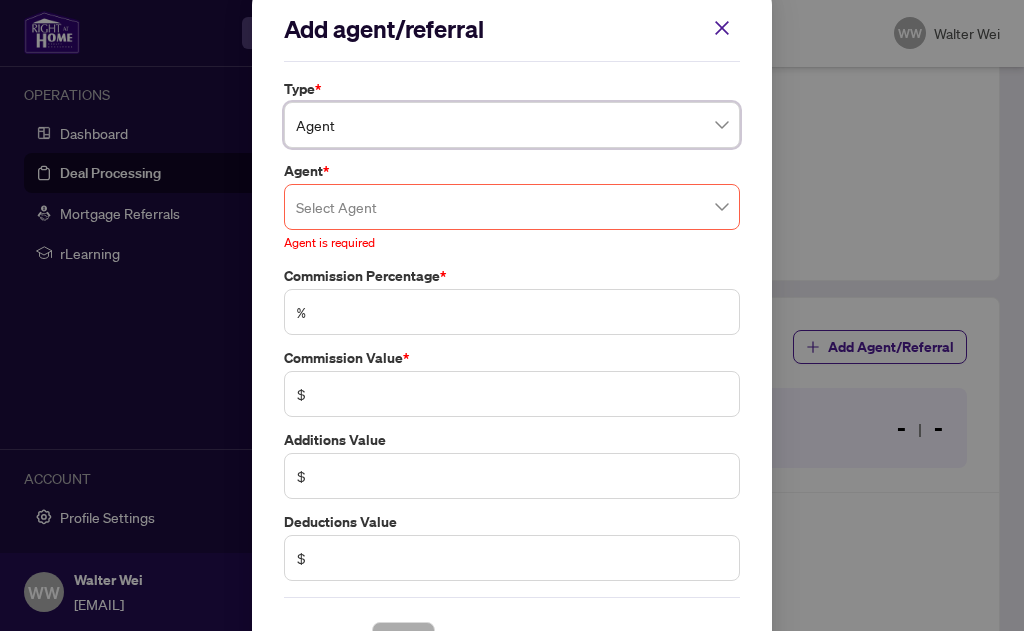 click at bounding box center (512, 208) 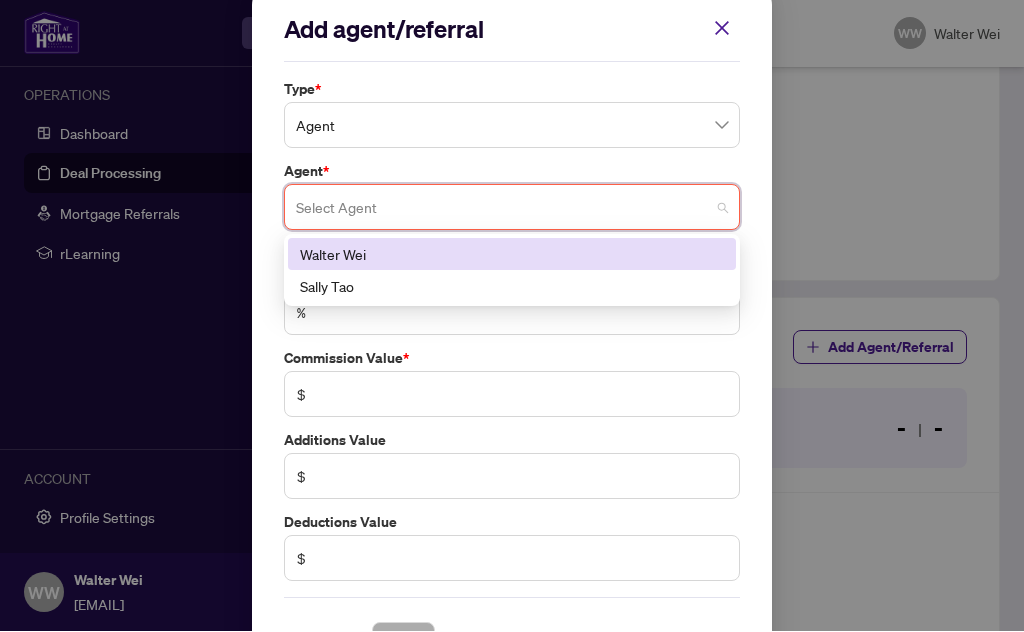 click at bounding box center [512, 208] 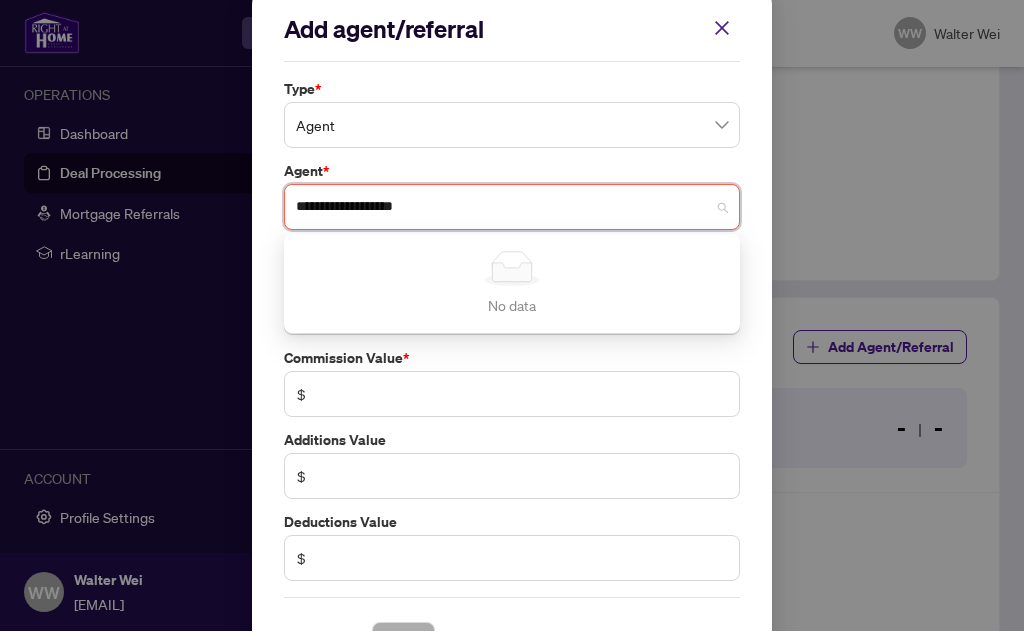 click on "**********" at bounding box center [512, 208] 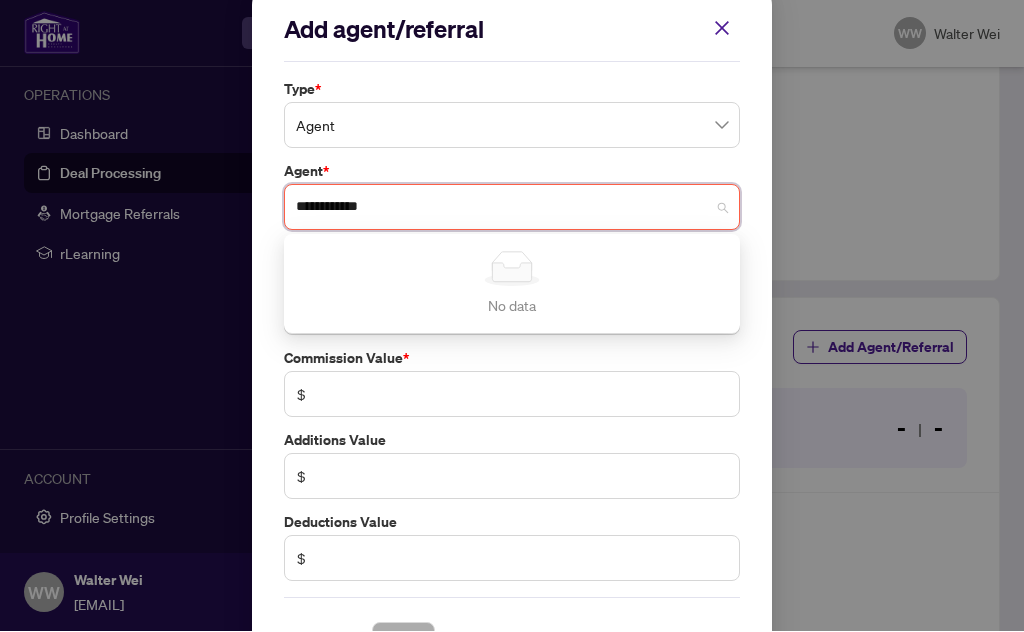 click on "**********" at bounding box center [512, 208] 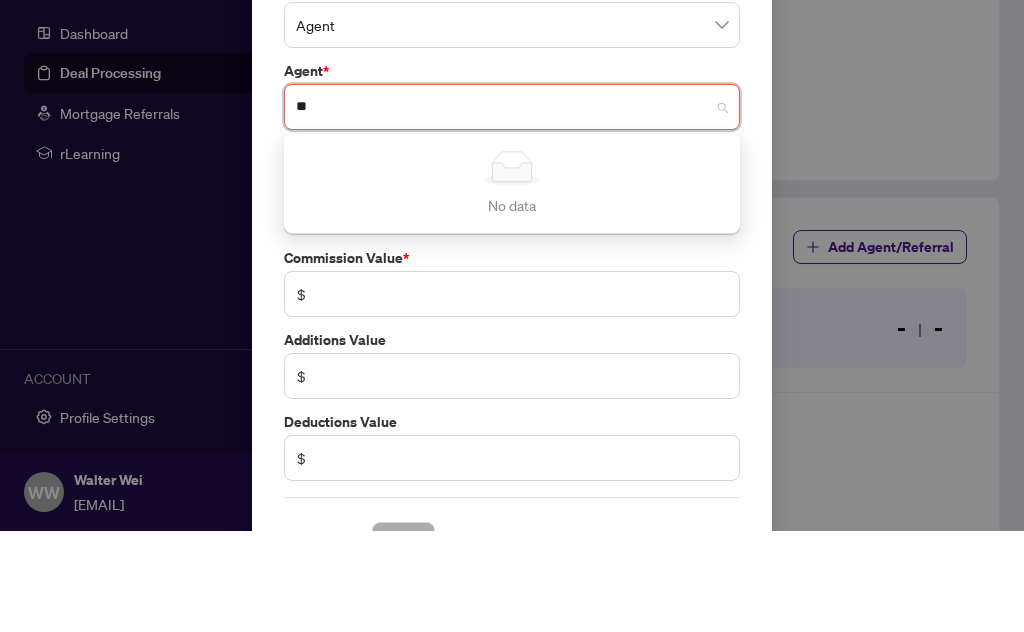 type on "*" 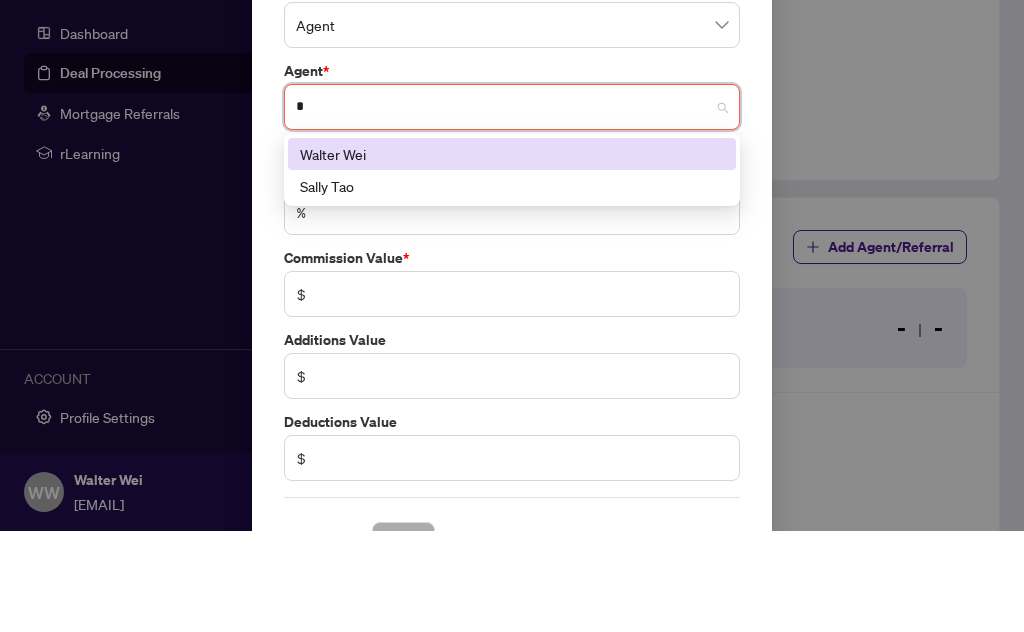 type 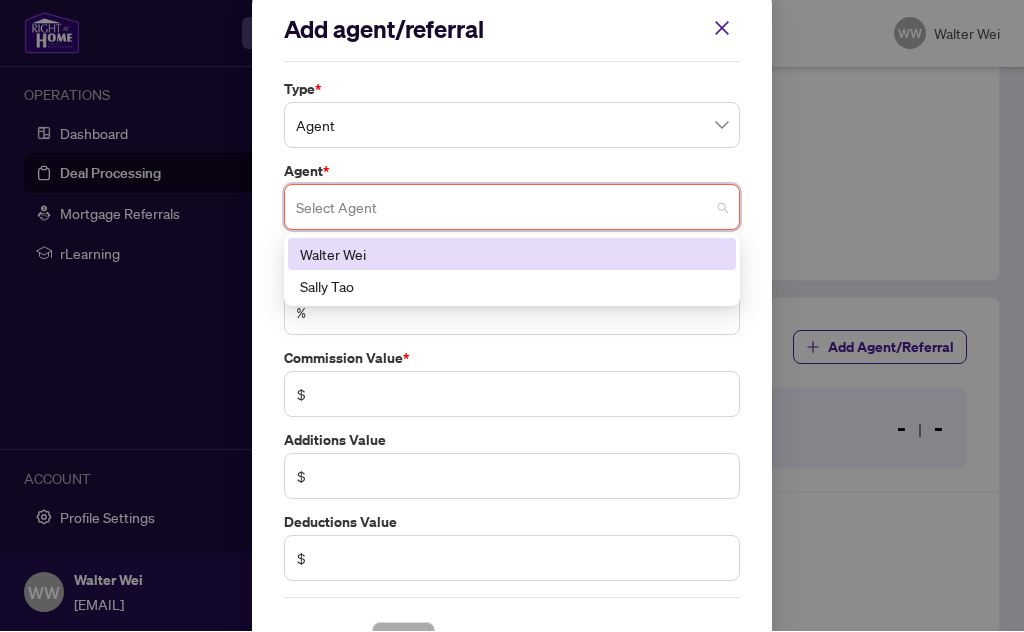 click 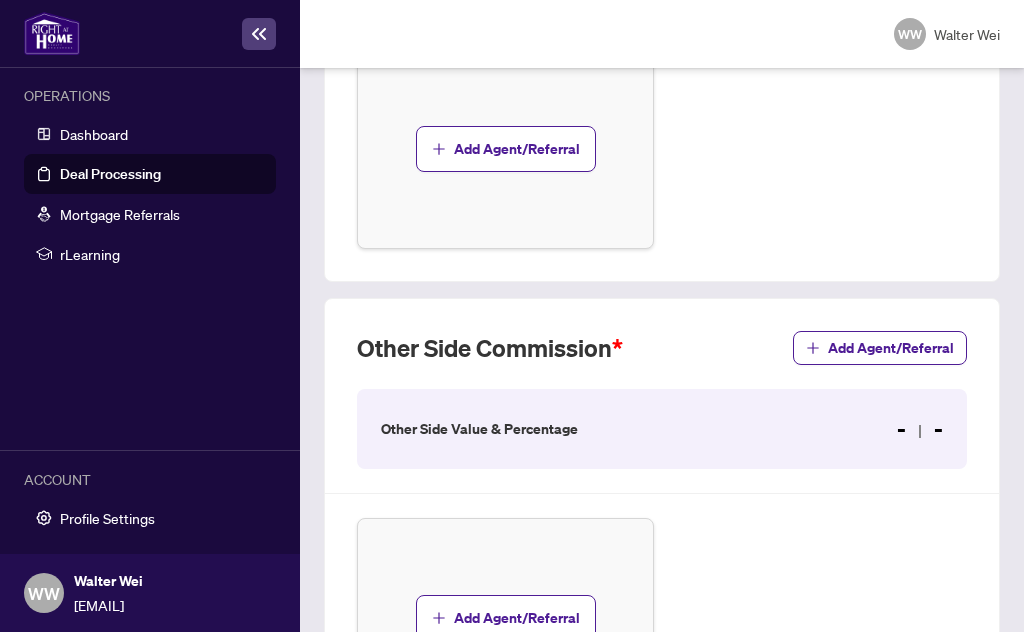 click on "Other Side Value & Percentage" at bounding box center [479, 429] 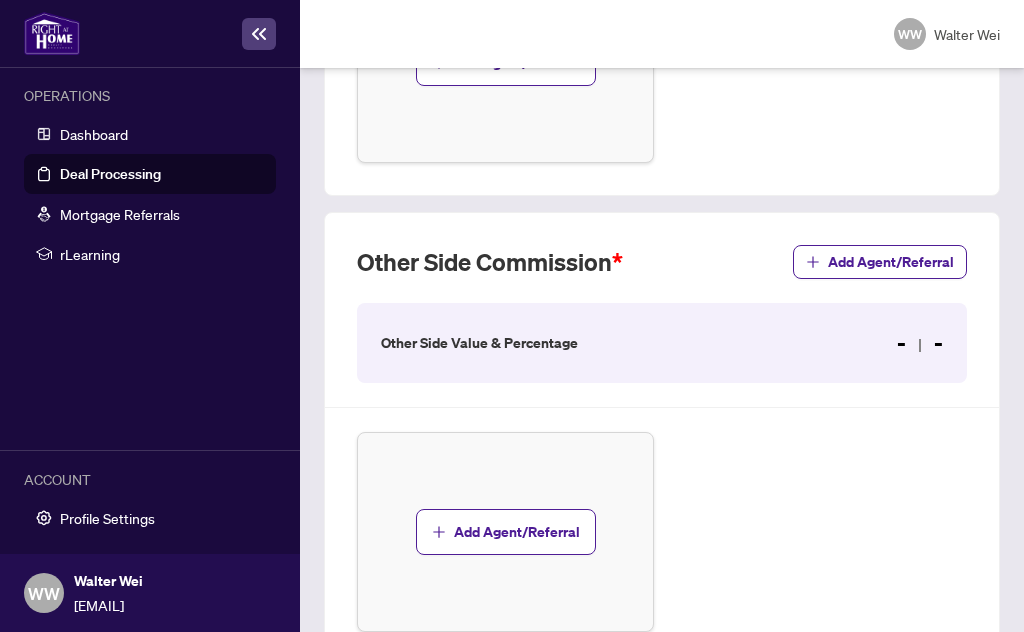 scroll, scrollTop: 1368, scrollLeft: 0, axis: vertical 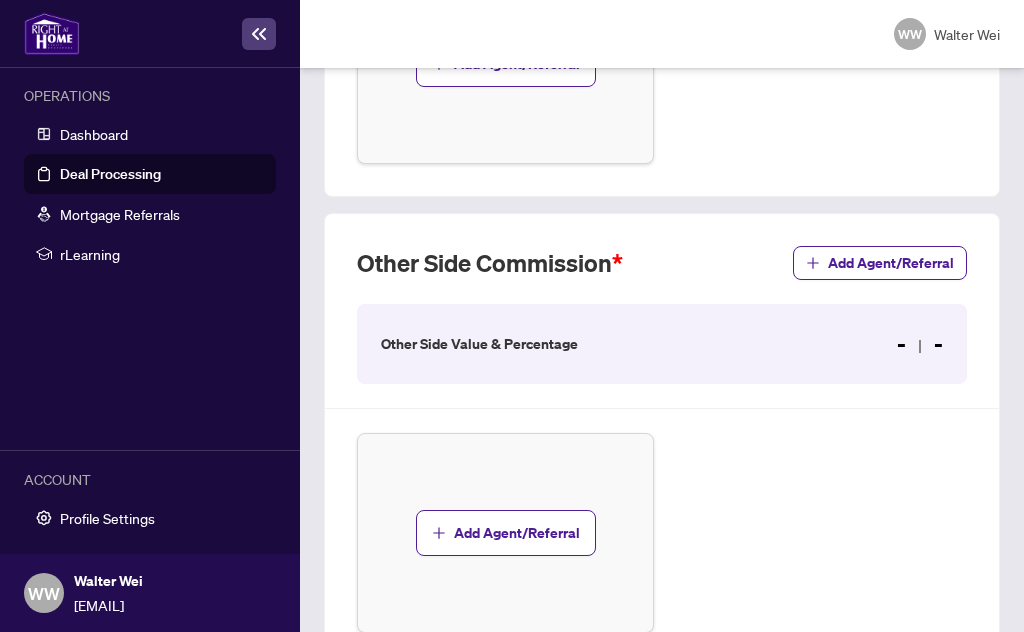 click on "Add Agent/Referral" at bounding box center [517, 533] 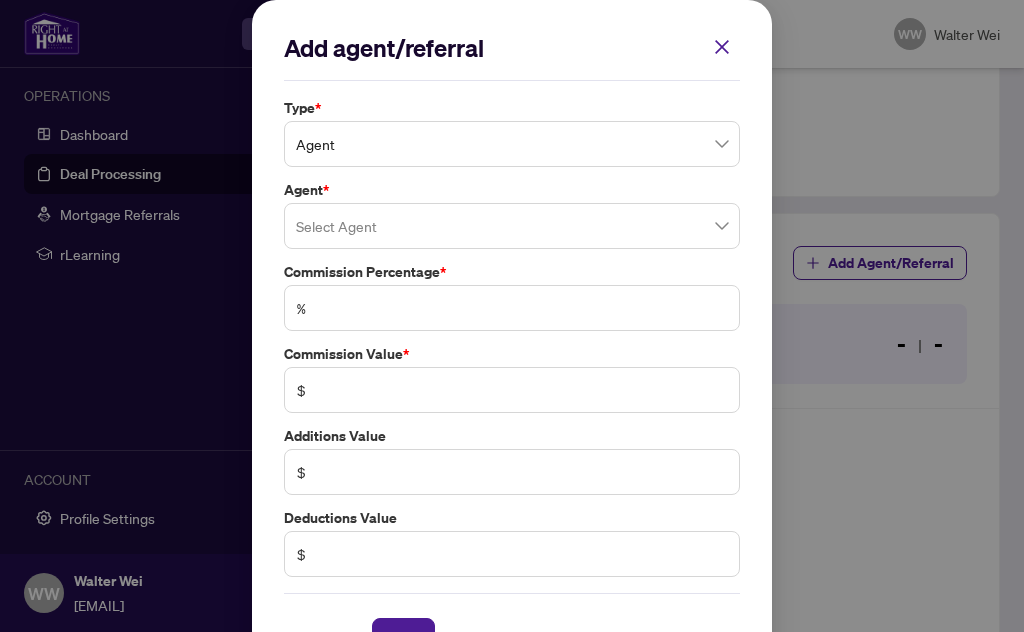 click at bounding box center (512, 226) 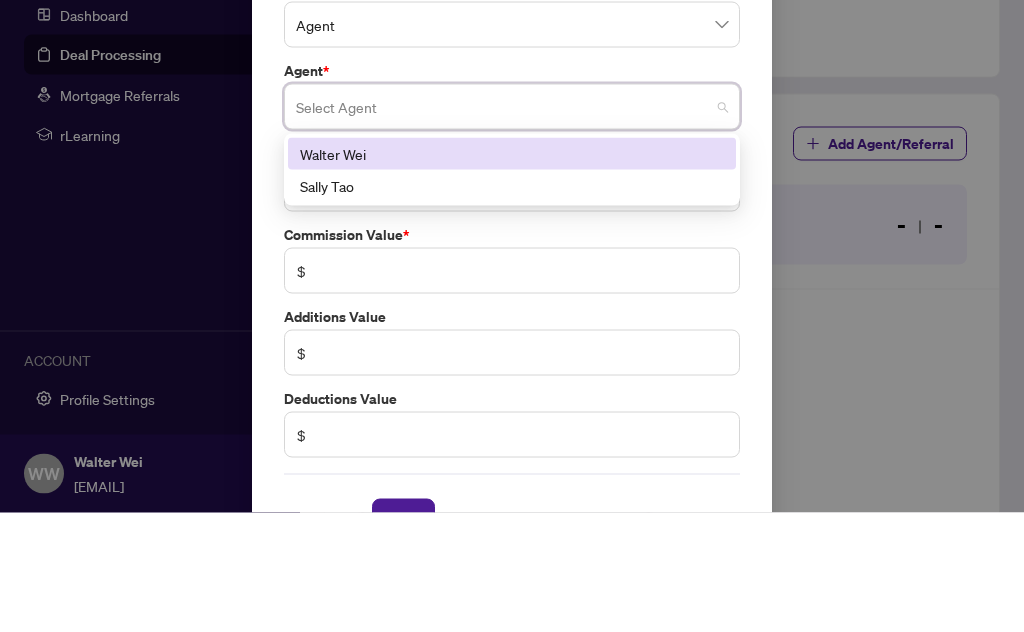 scroll, scrollTop: 0, scrollLeft: 0, axis: both 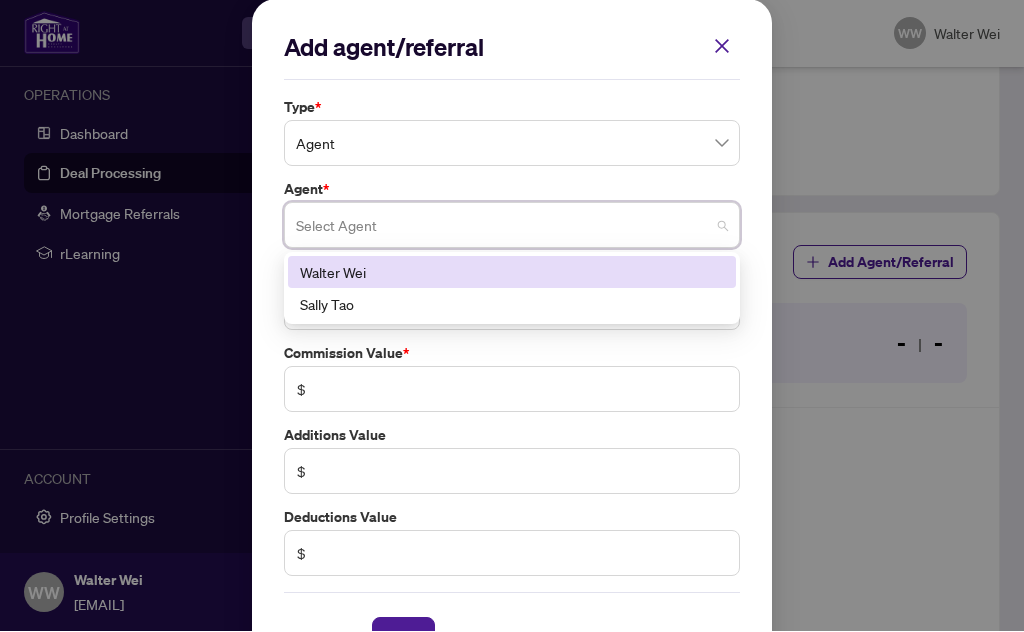 click on "Add agent/referral Type * Agent Agent * Select Agent 74006 87498 Walter Wei Sally Tao Commission Percentage * % Commission Value * $ Additions Value $ Deductions Value $ Cancel Save Cancel OK" at bounding box center (512, 316) 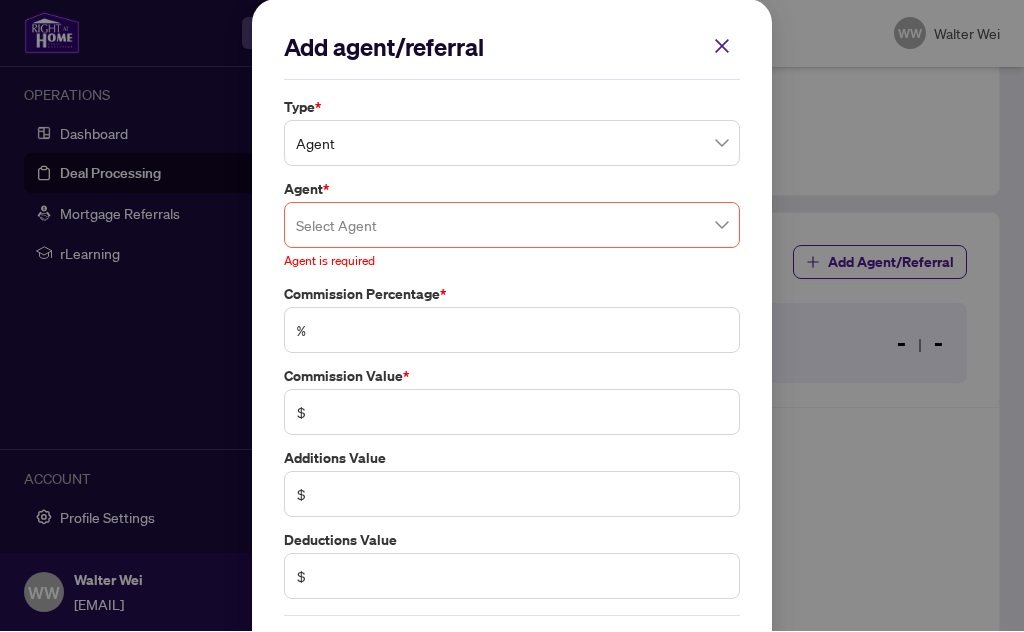 click at bounding box center (722, 47) 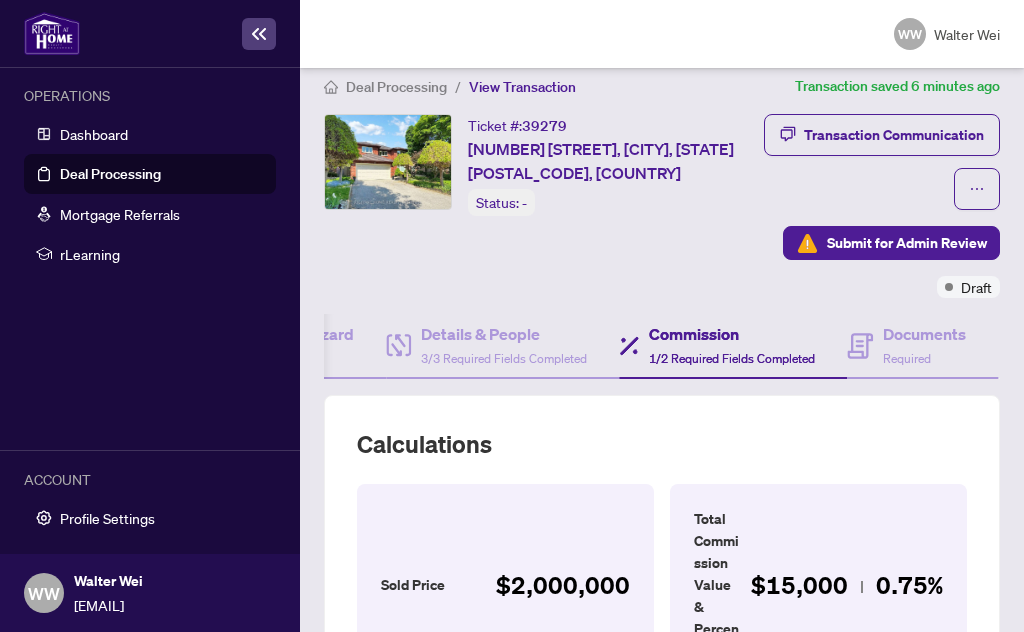 scroll, scrollTop: 4, scrollLeft: 0, axis: vertical 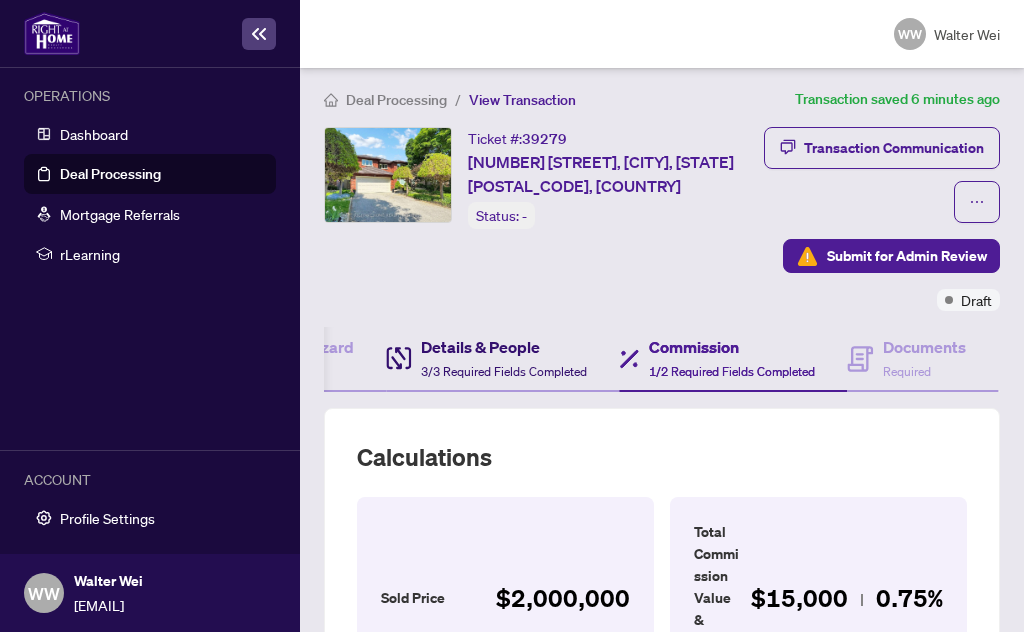 click on "3/3 Required Fields Completed" at bounding box center [504, 371] 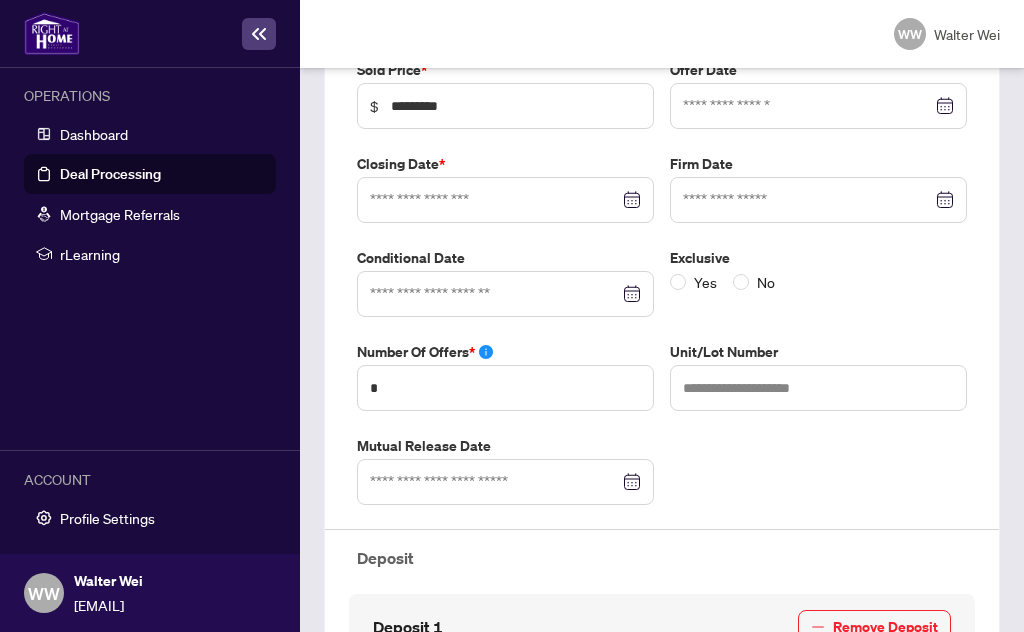 type on "**********" 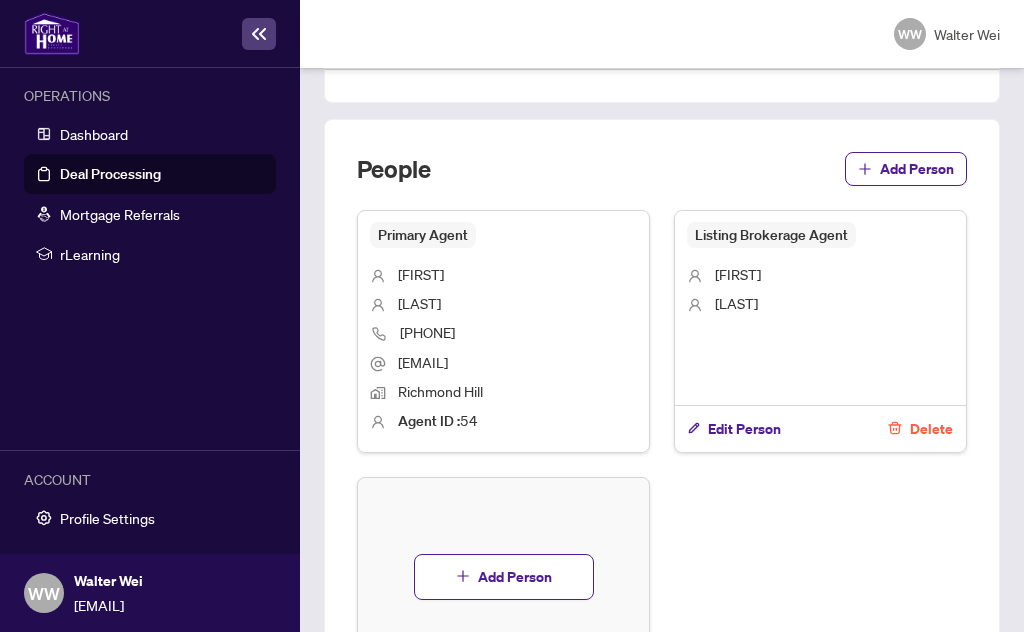 scroll, scrollTop: 1399, scrollLeft: 0, axis: vertical 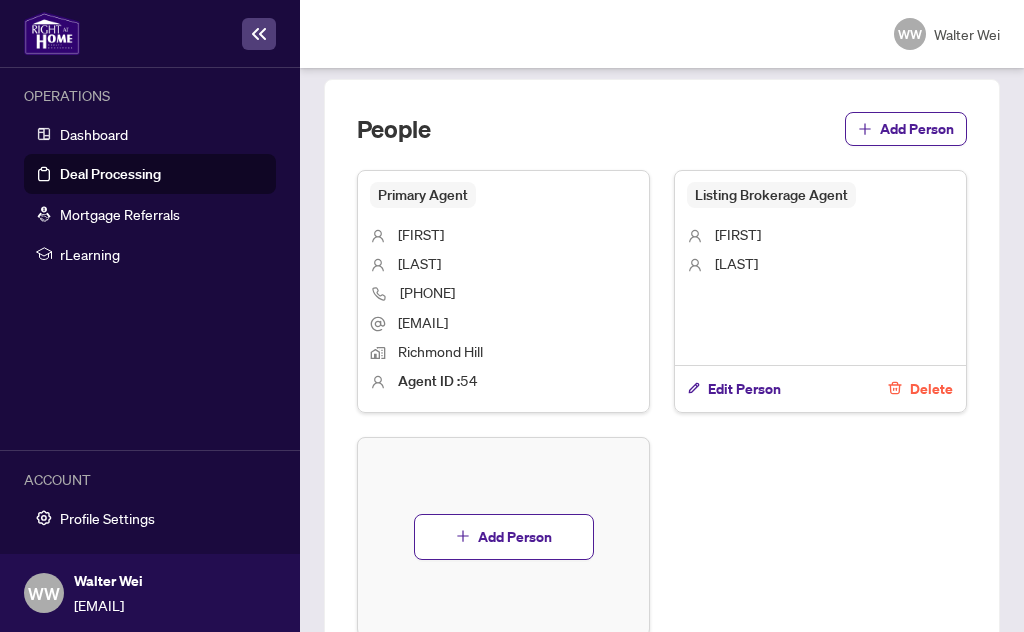 click on "Add Person" at bounding box center [515, 537] 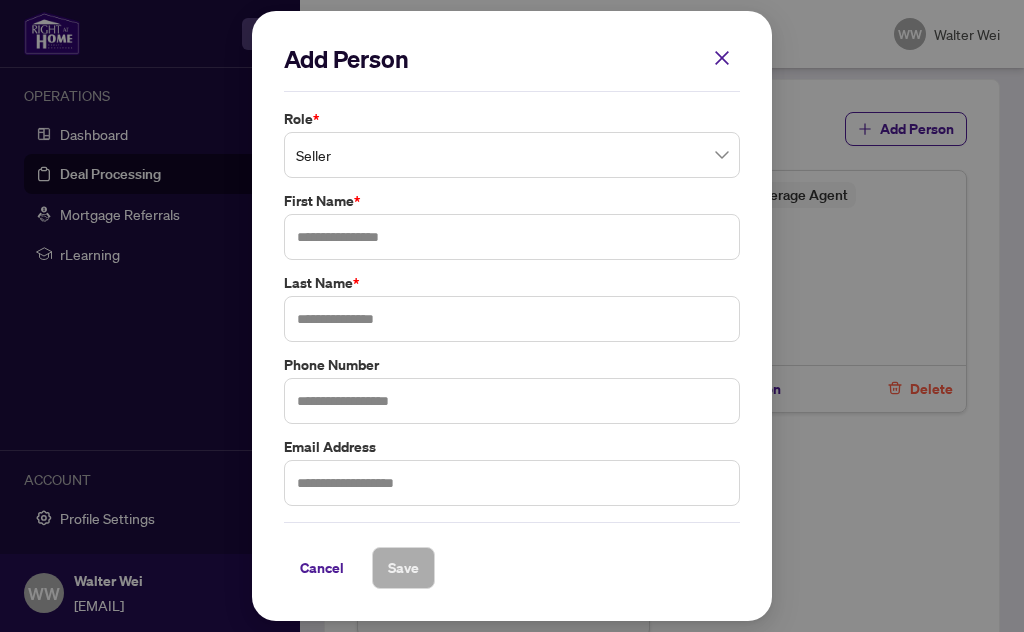click on "Seller" at bounding box center [512, 155] 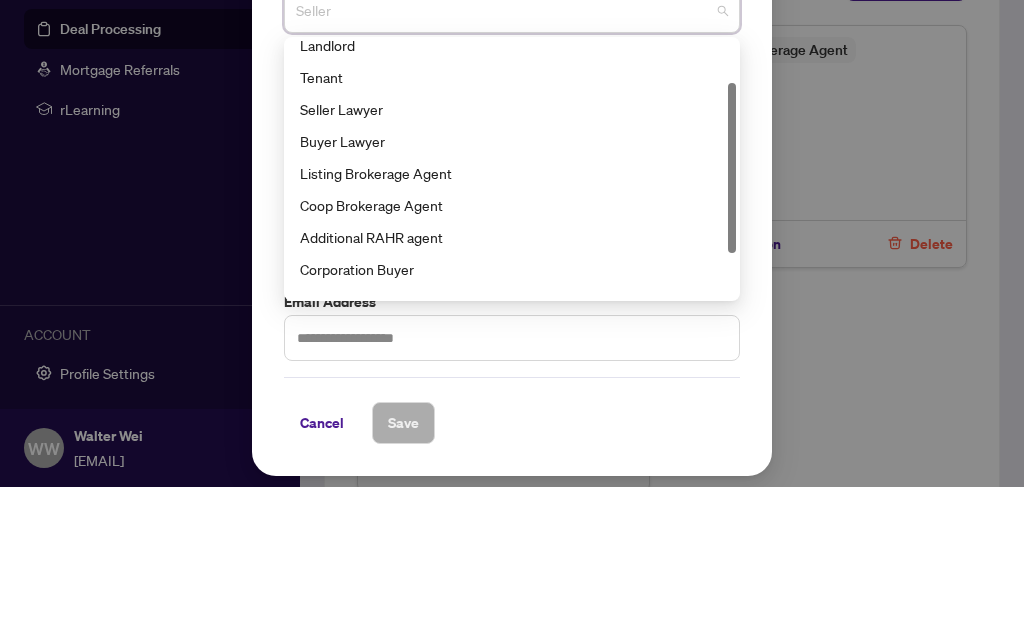 scroll, scrollTop: 101, scrollLeft: 0, axis: vertical 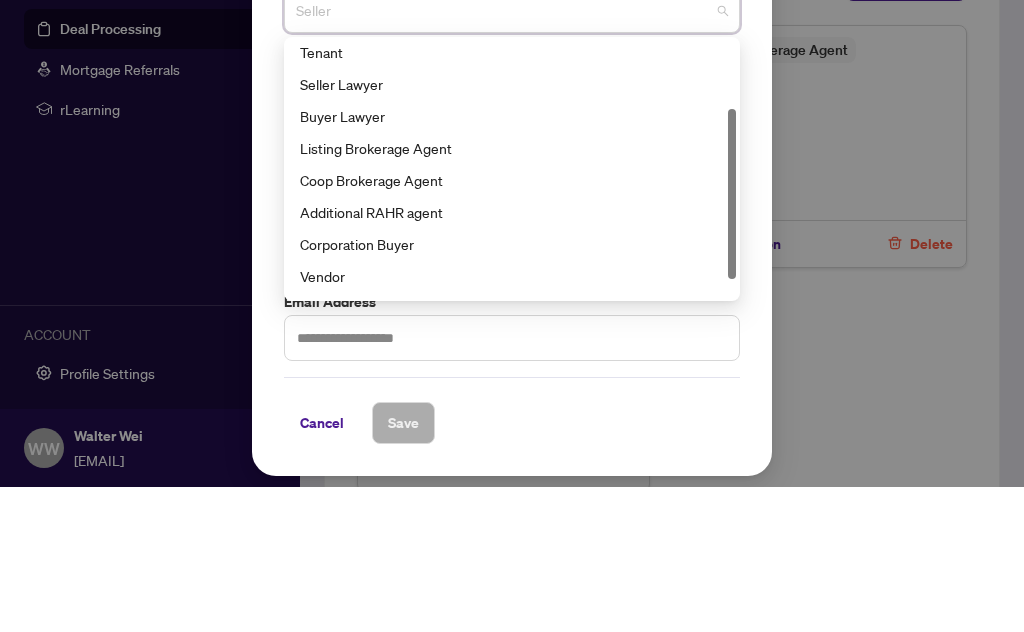 click on "Coop Brokerage Agent" at bounding box center (512, 325) 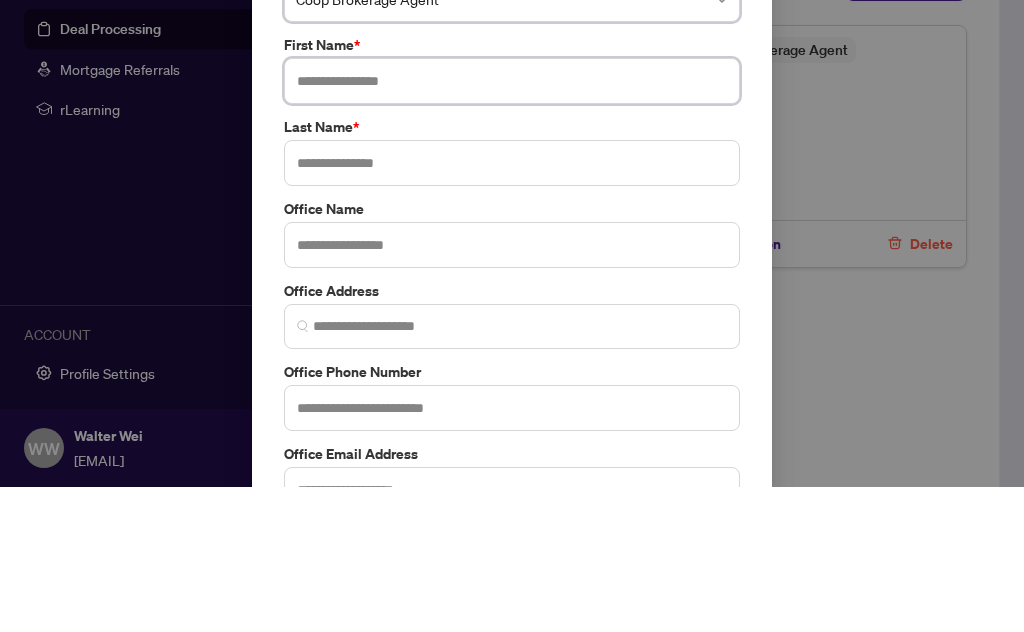 click at bounding box center (512, 226) 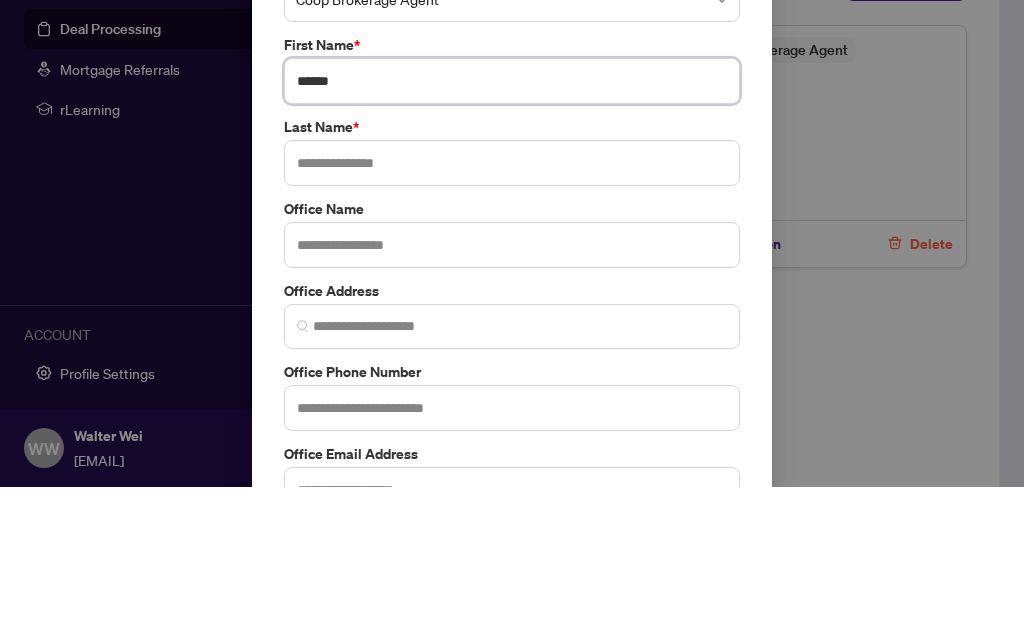 type on "******" 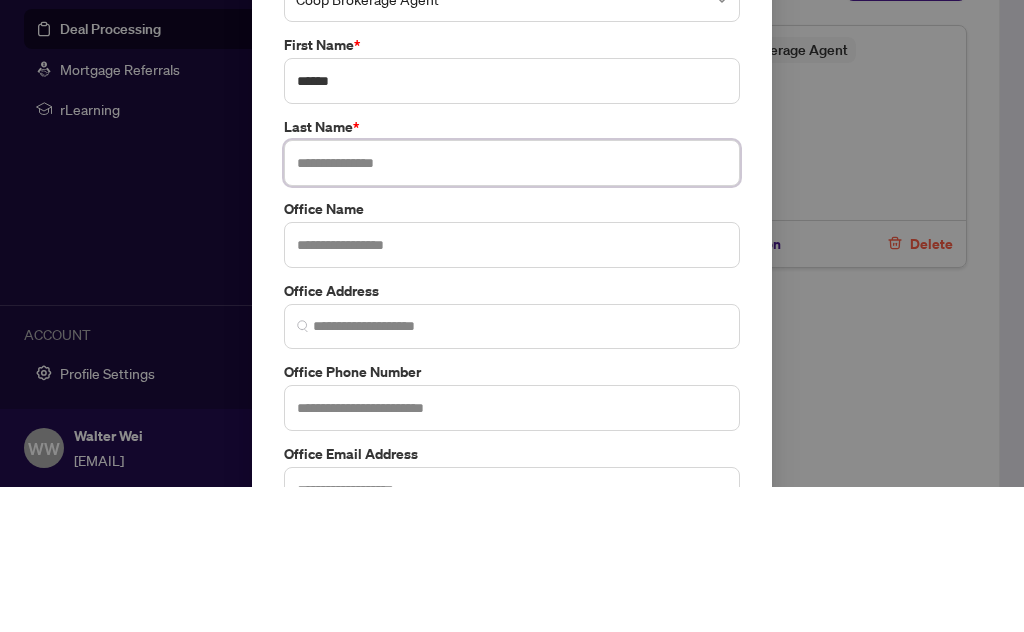 click at bounding box center [512, 308] 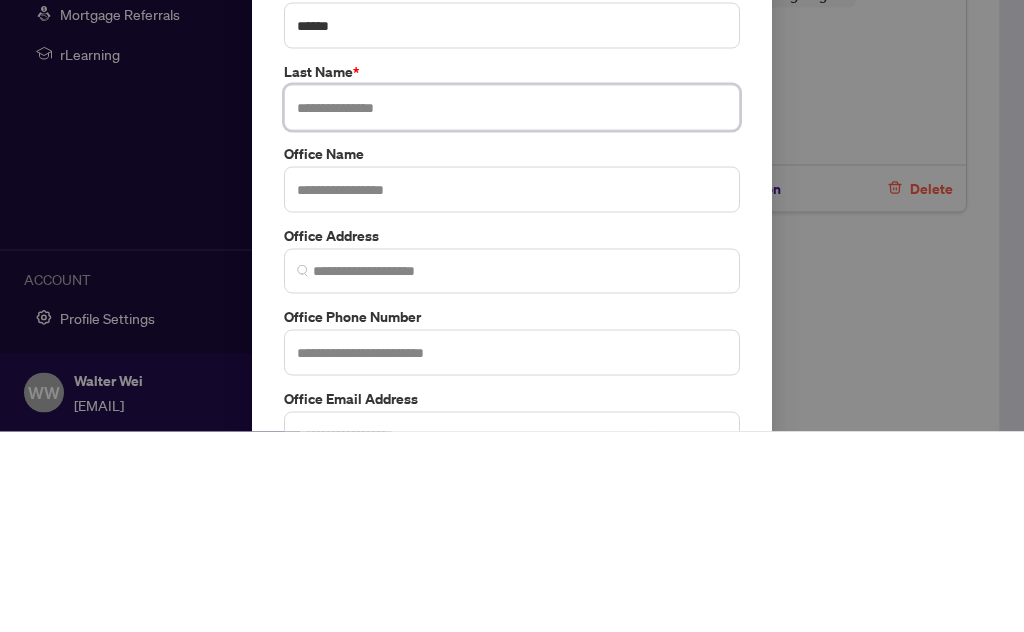 type on "*" 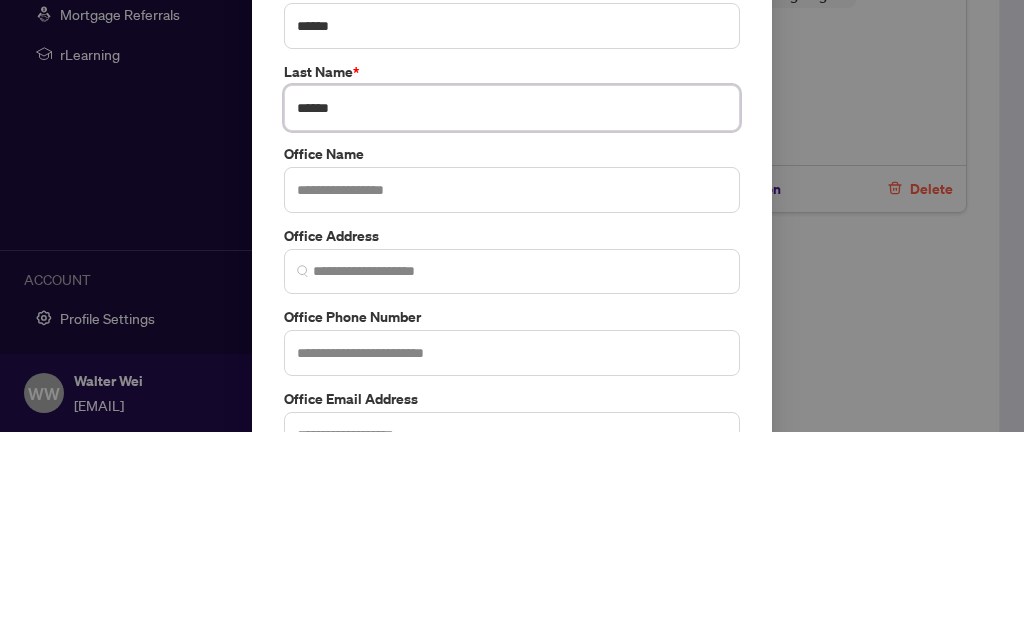 type on "******" 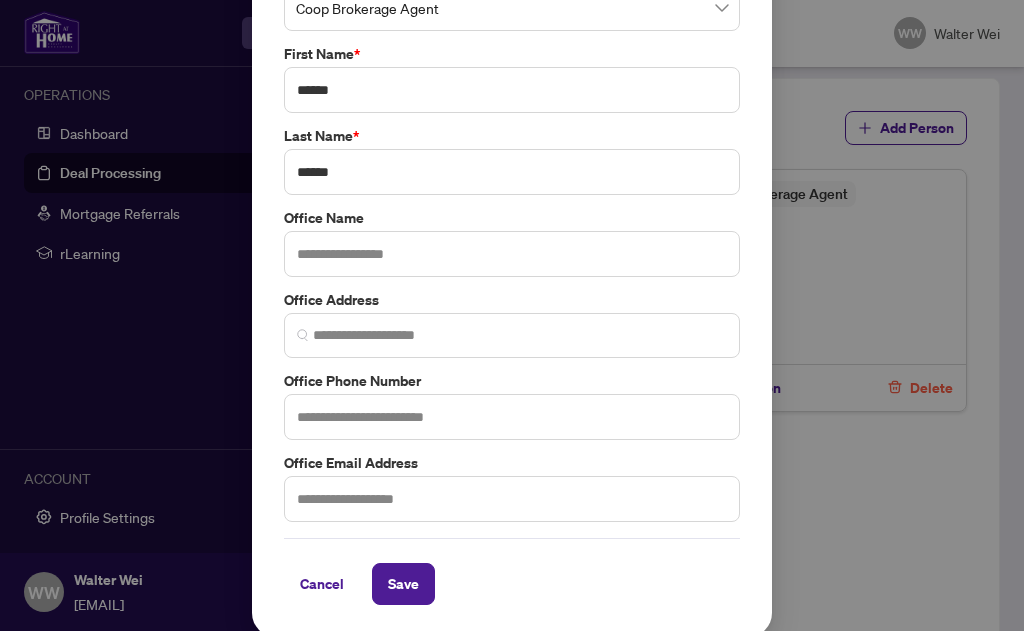 scroll, scrollTop: 134, scrollLeft: 0, axis: vertical 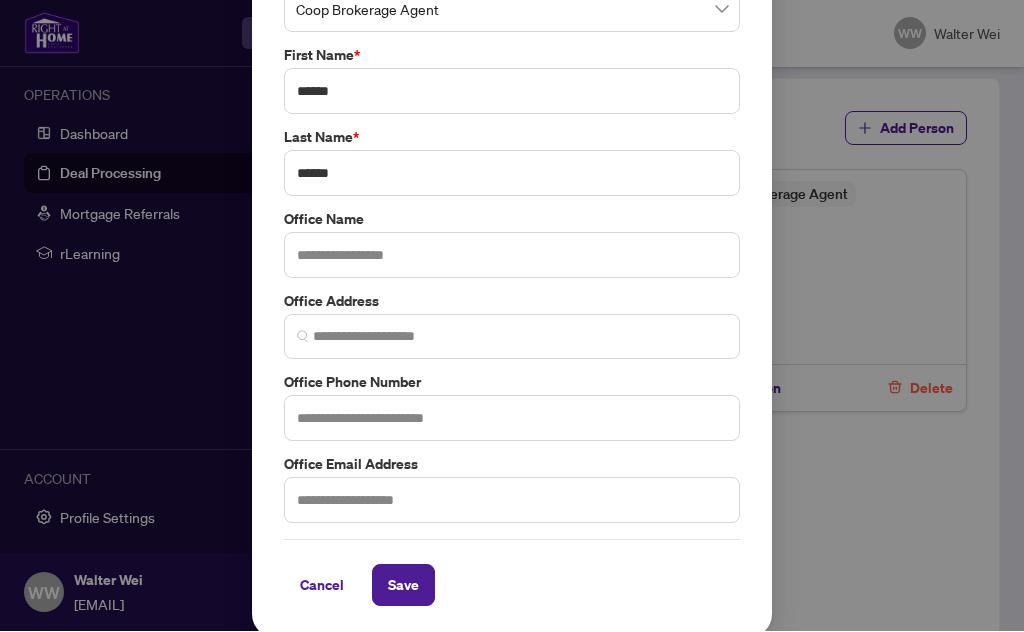 click on "Save" at bounding box center [403, 586] 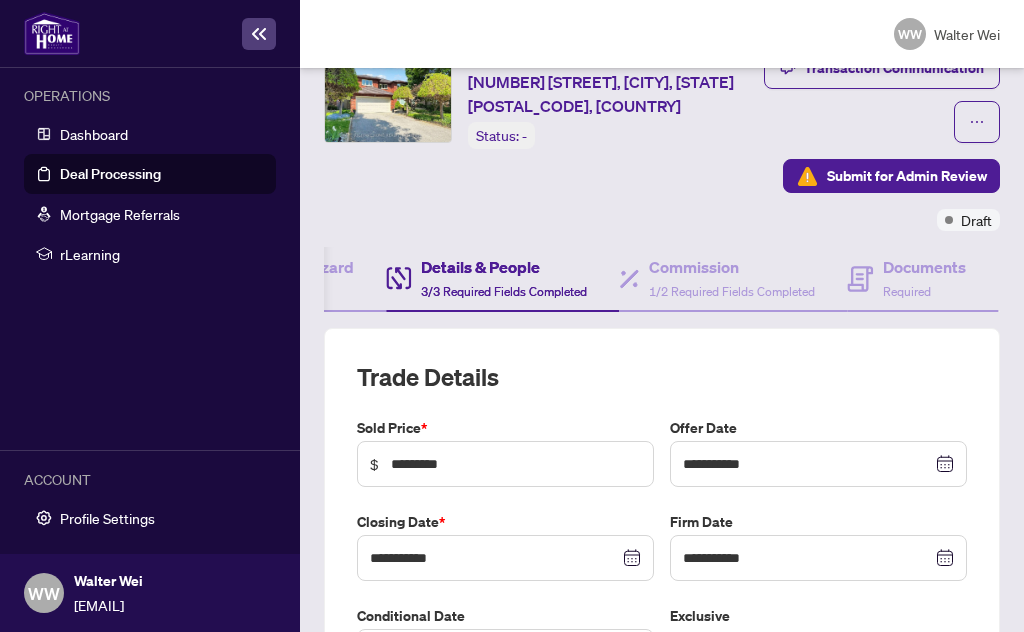 scroll, scrollTop: 82, scrollLeft: 0, axis: vertical 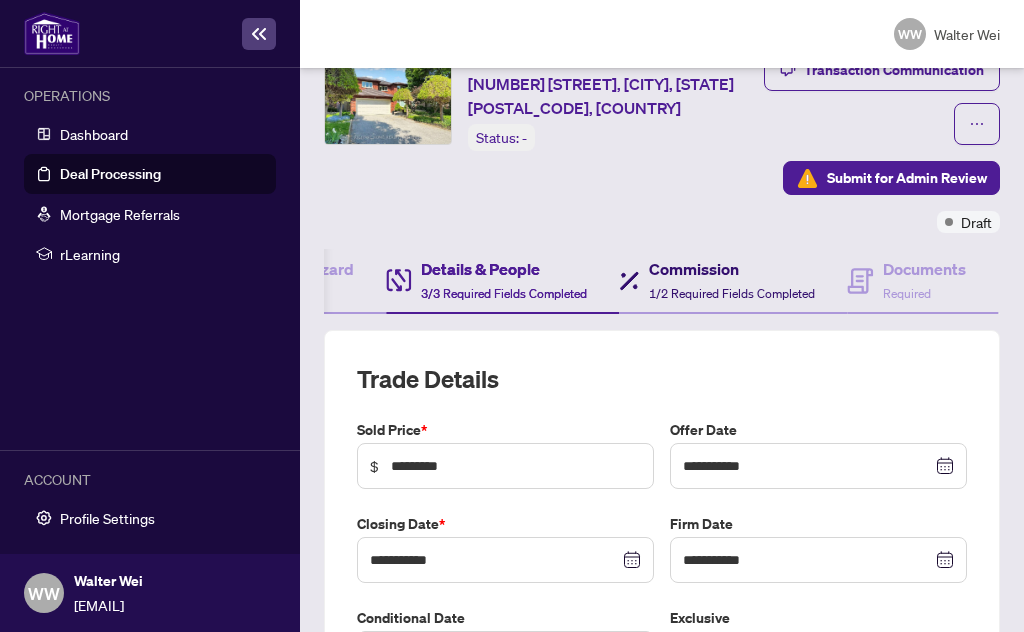 click on "1/2 Required Fields Completed" at bounding box center (732, 293) 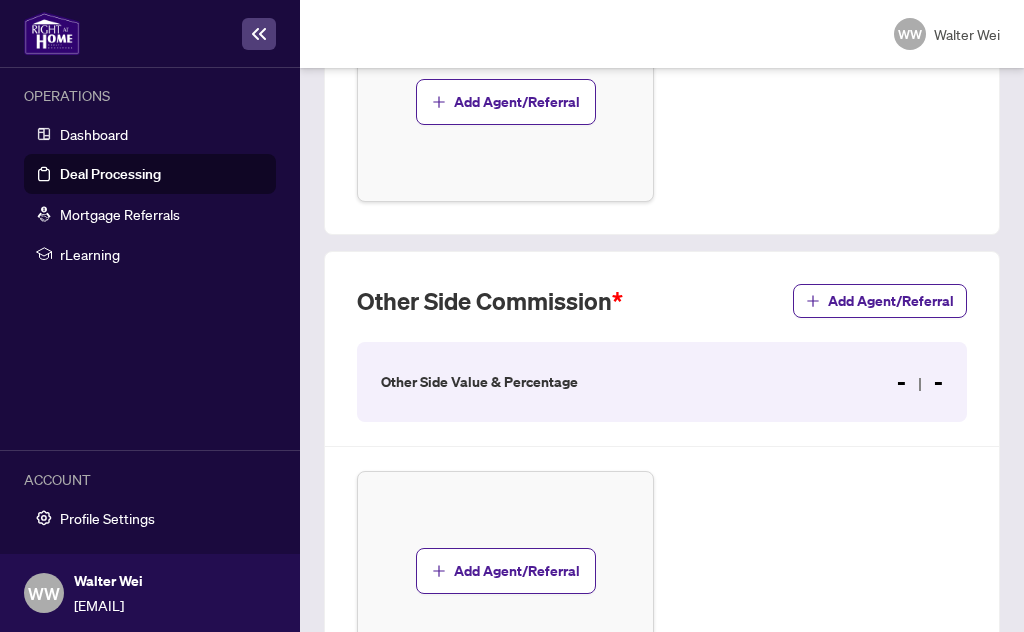 scroll, scrollTop: 1331, scrollLeft: 0, axis: vertical 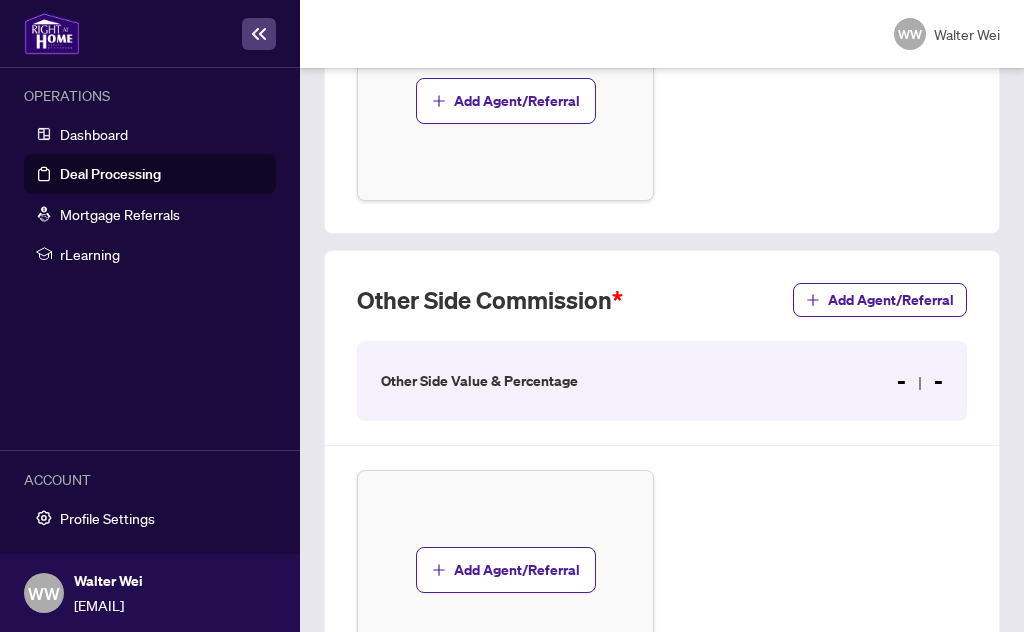 click on "Add Agent/Referral" at bounding box center [517, 570] 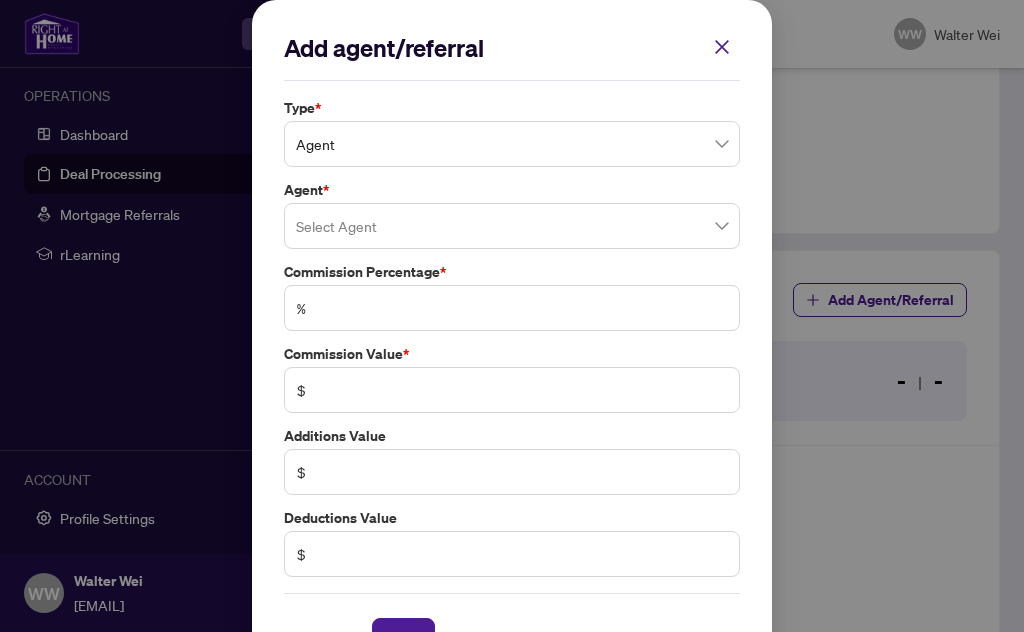 click at bounding box center (512, 226) 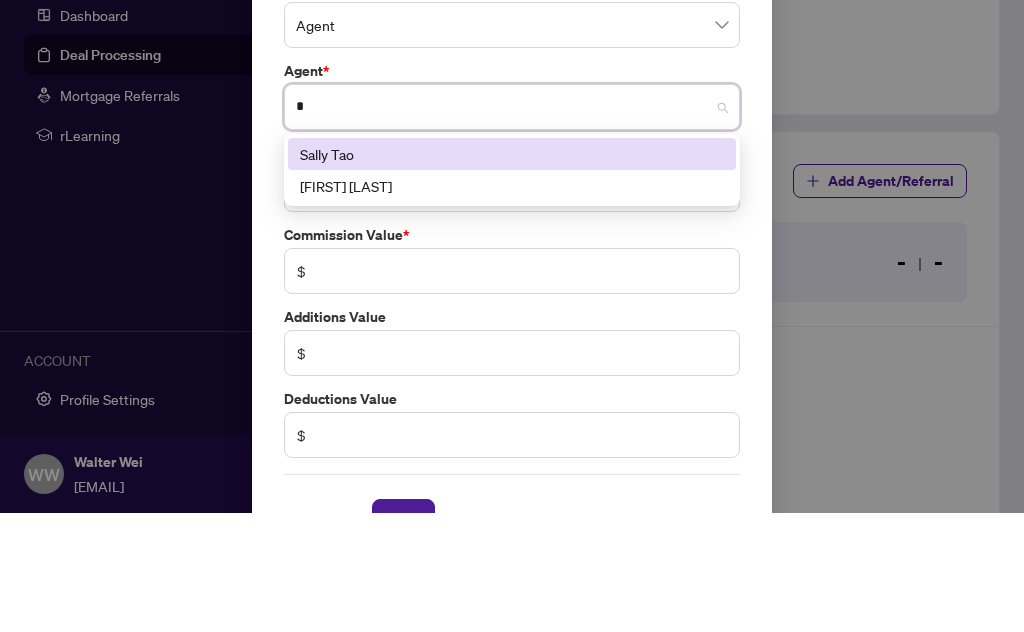 type on "**" 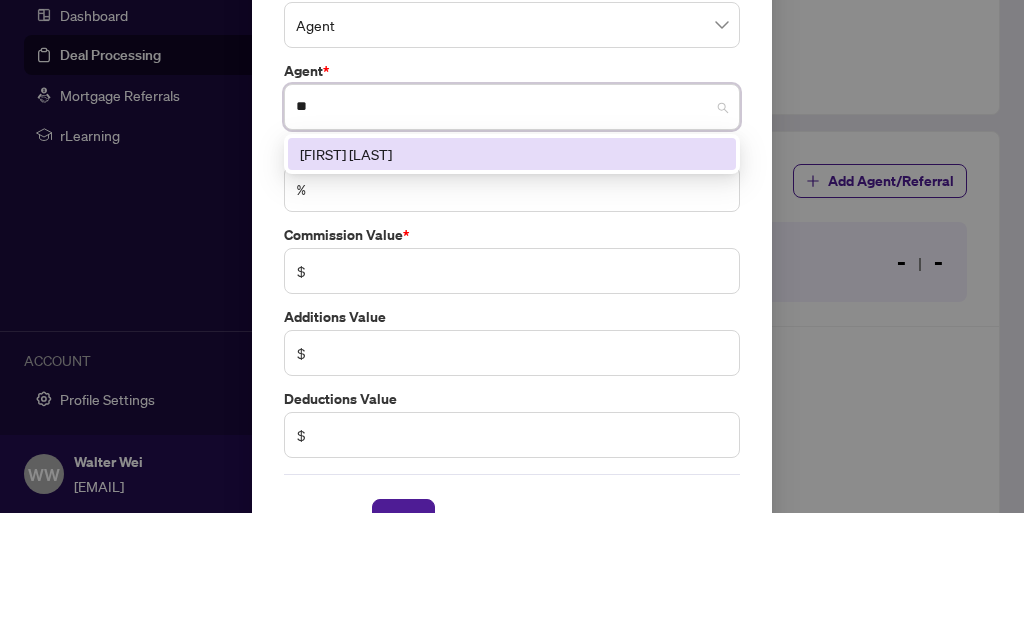 click on "[FIRST] [LAST]" at bounding box center [512, 273] 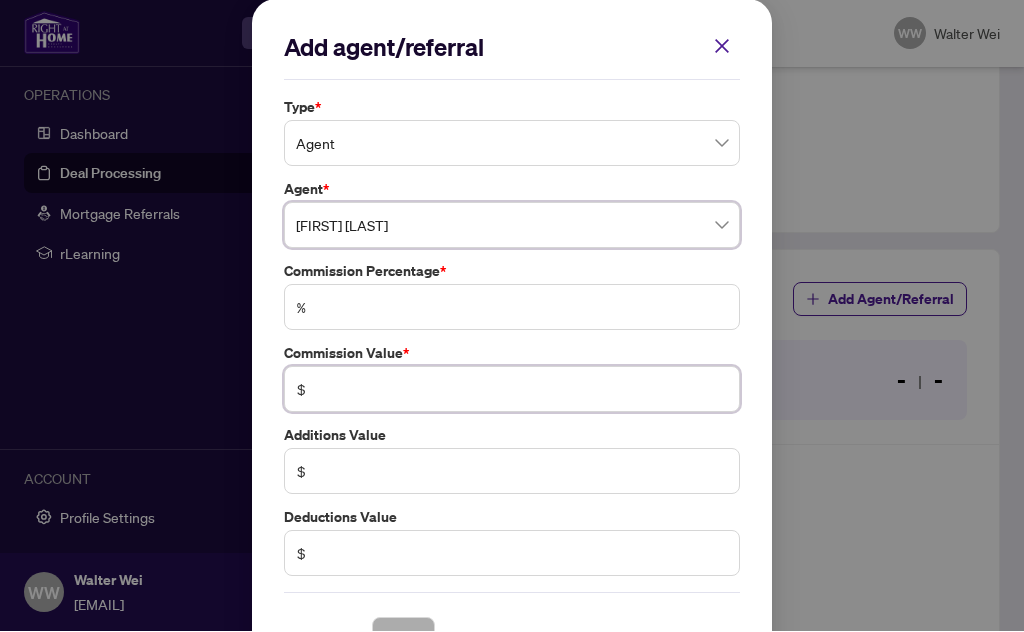 click at bounding box center [522, 390] 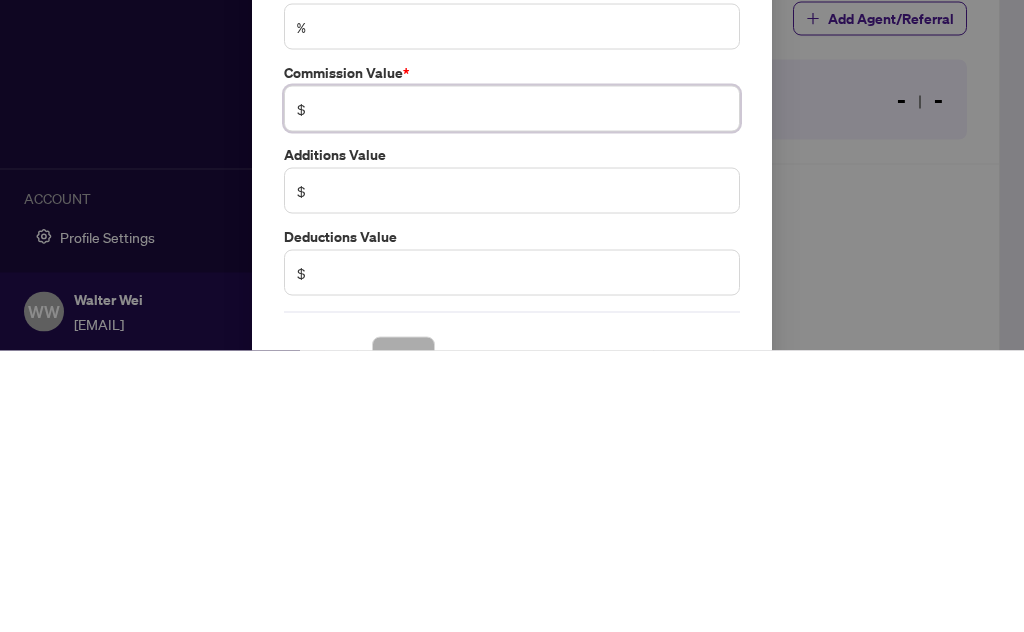 type on "*" 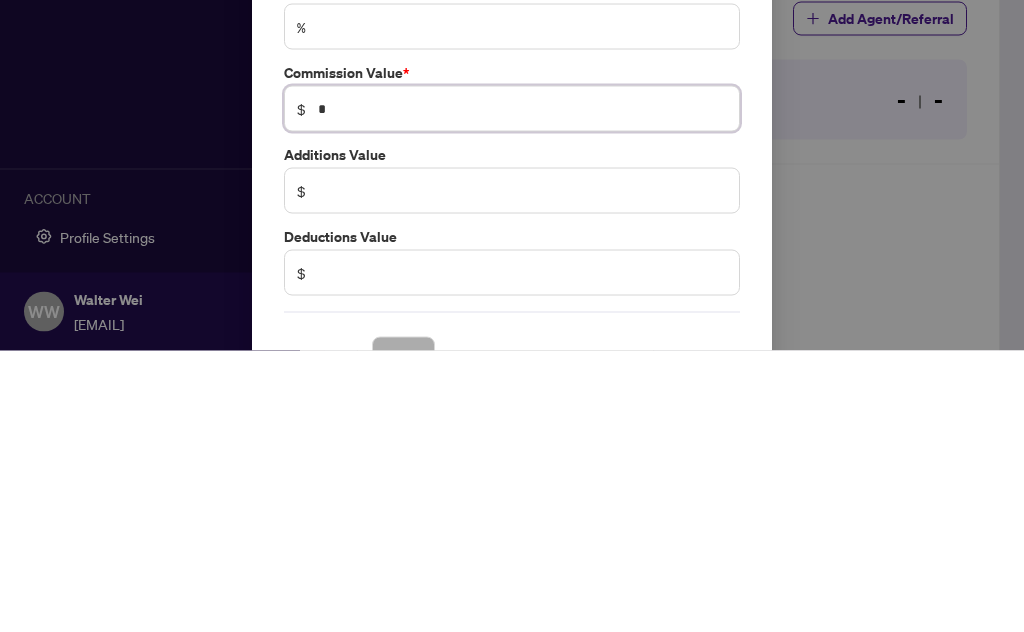type on "******" 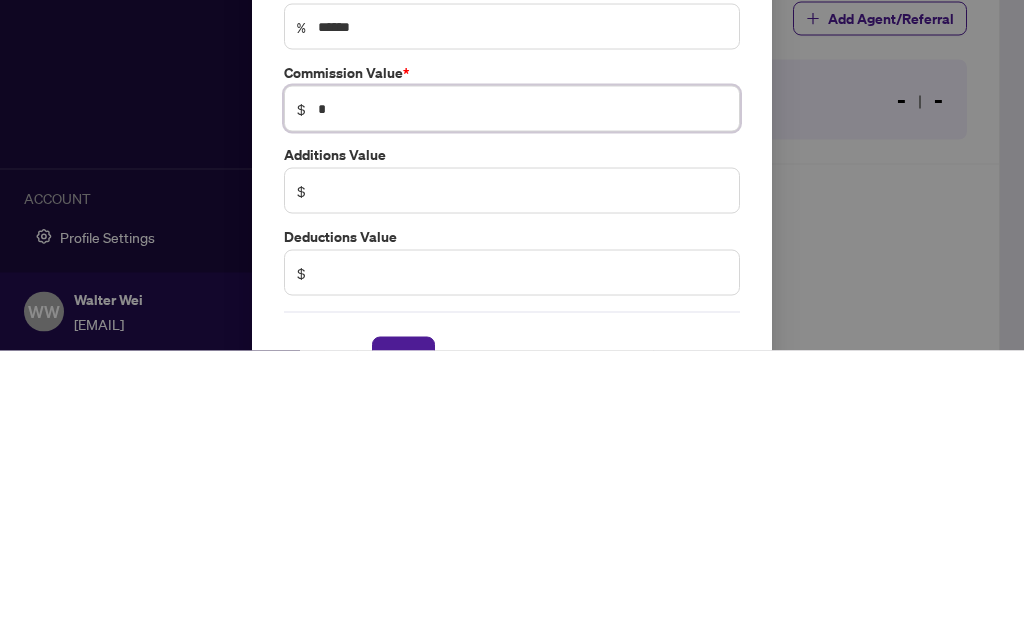 type on "**" 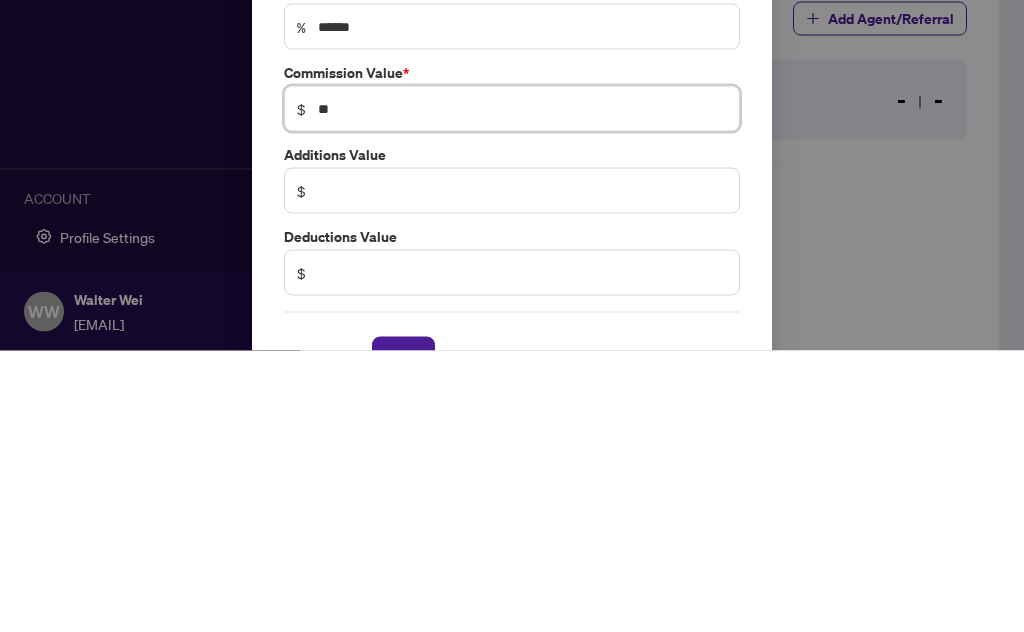 type on "******" 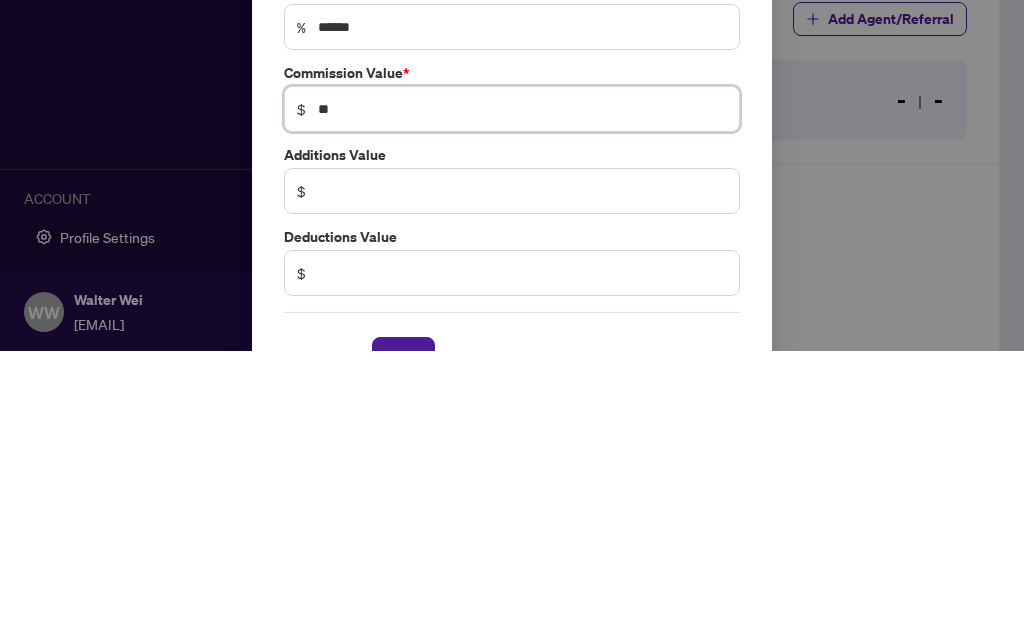 type on "***" 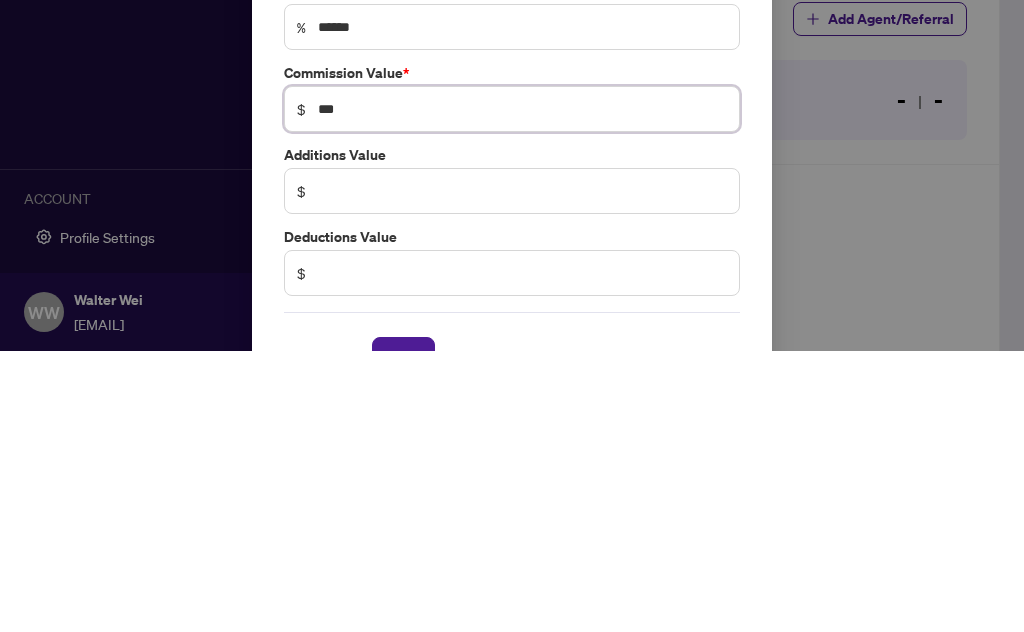 type on "*****" 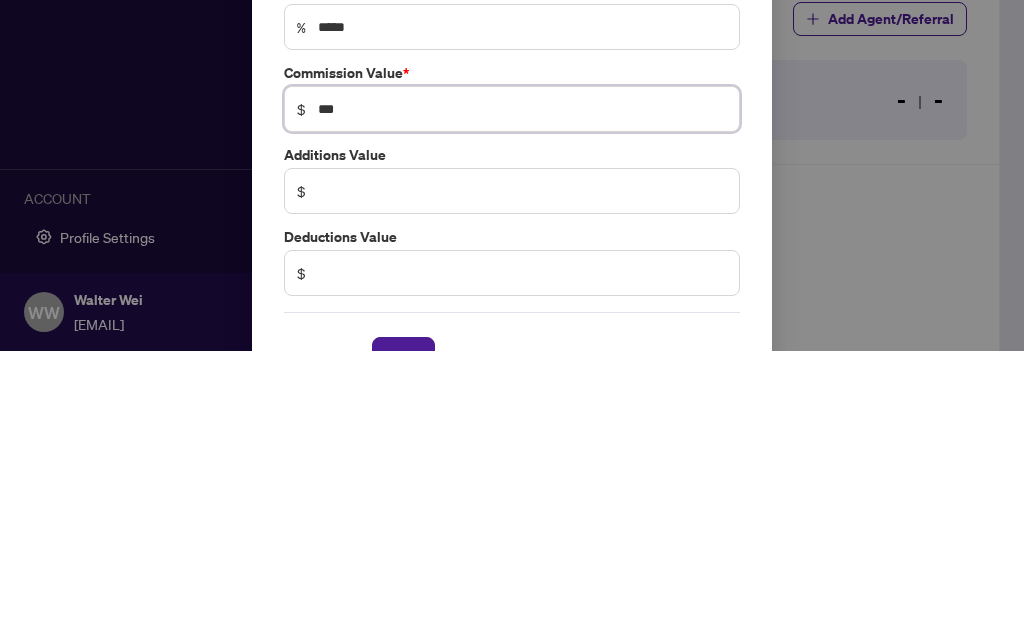 type on "*****" 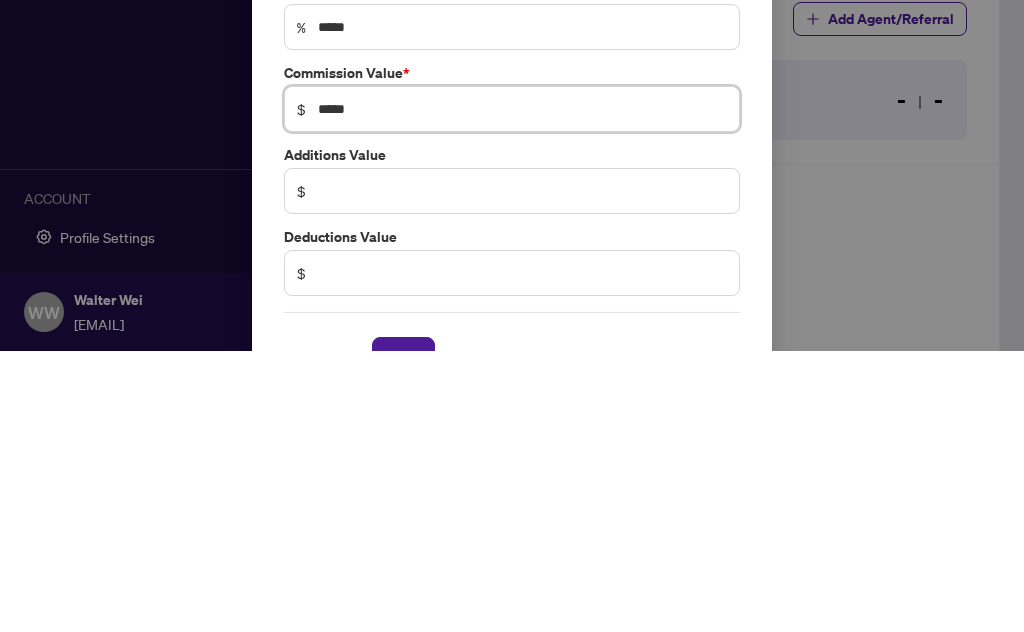 type on "****" 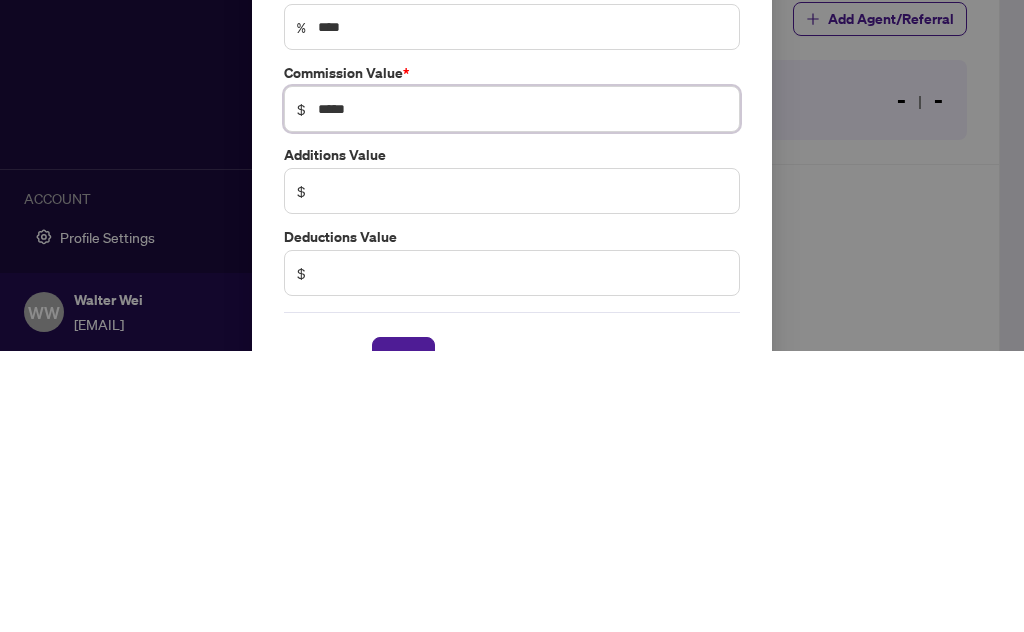 type on "******" 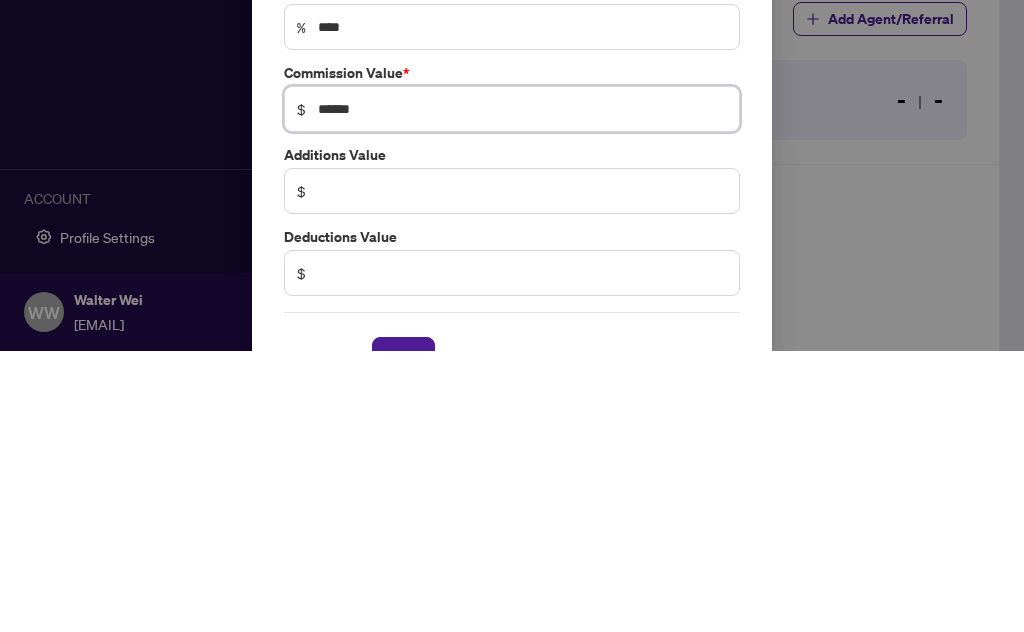 type on "***" 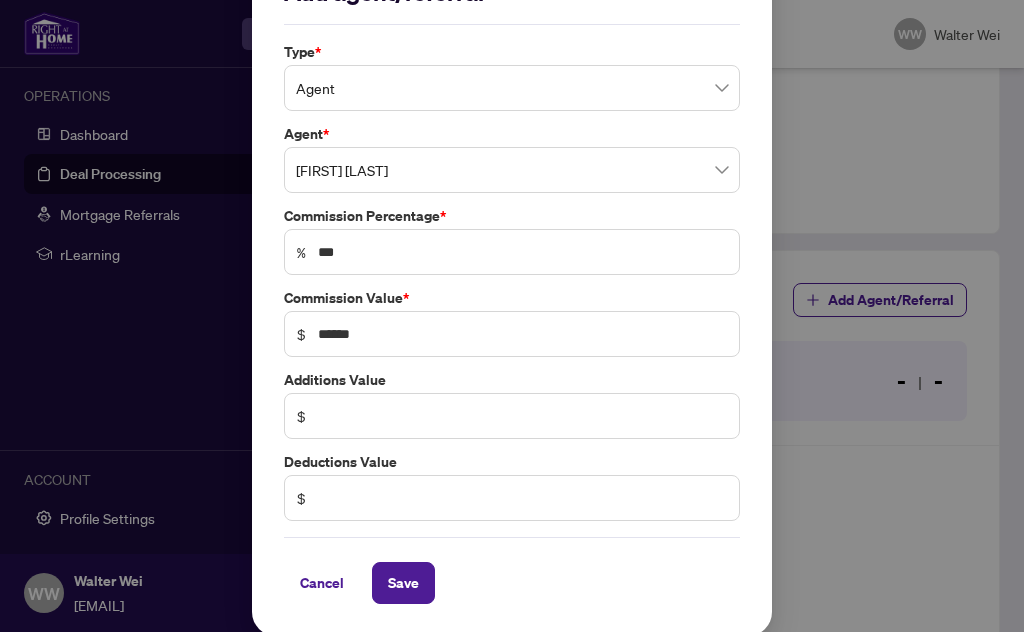 scroll, scrollTop: 54, scrollLeft: 0, axis: vertical 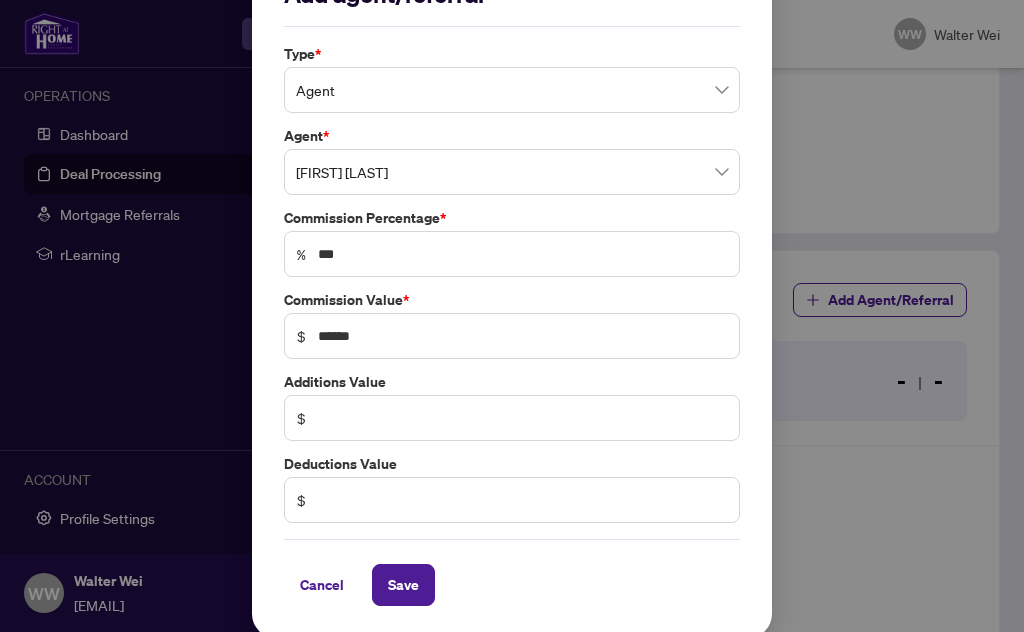 click on "Save" at bounding box center [403, 585] 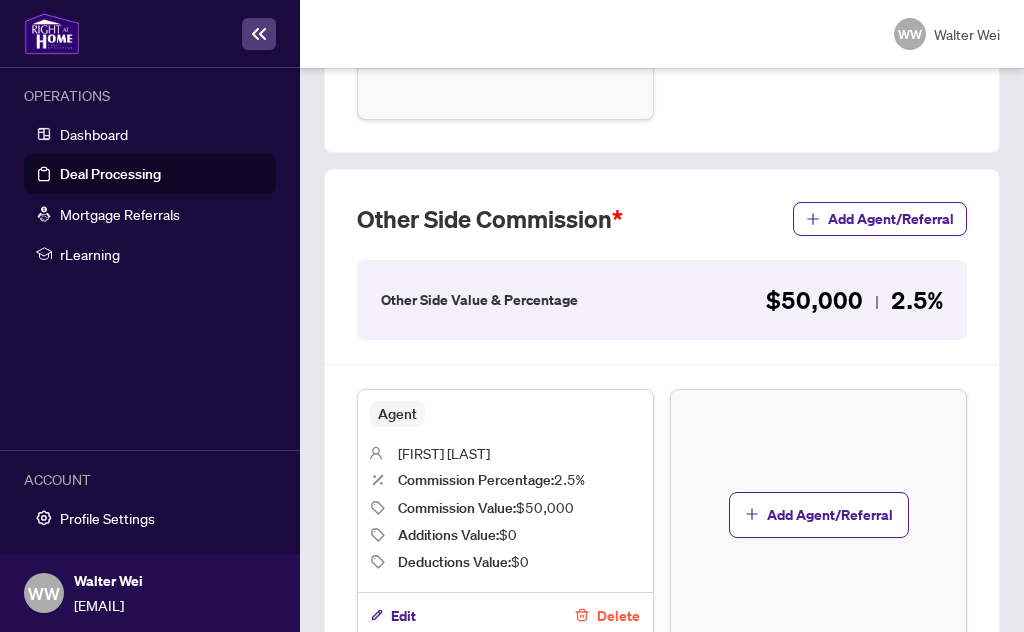scroll, scrollTop: 1411, scrollLeft: 0, axis: vertical 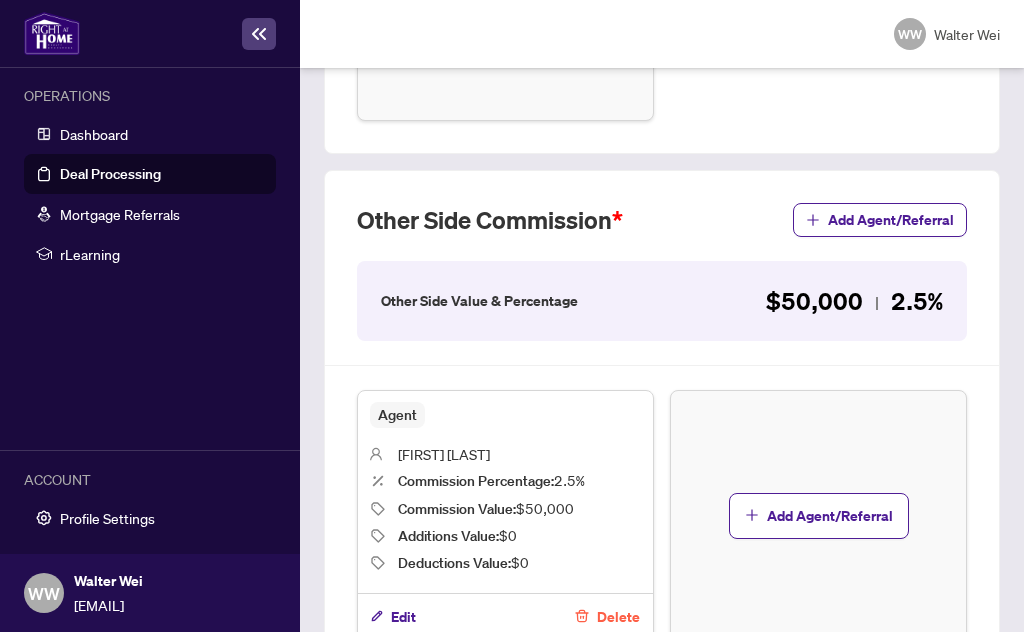 click on "Next Tab" at bounding box center [499, 711] 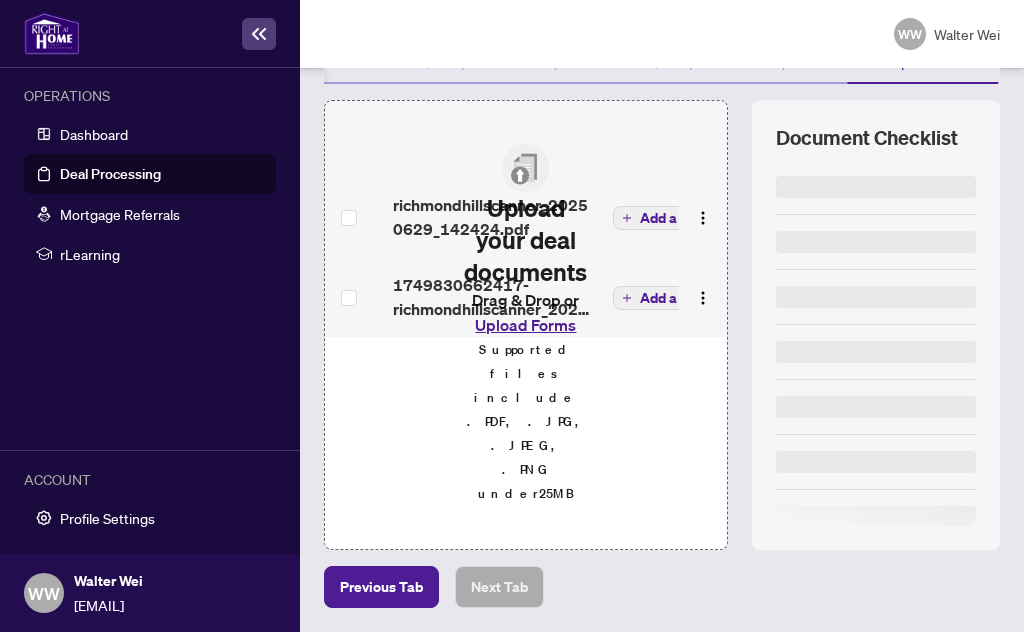 scroll, scrollTop: 0, scrollLeft: 0, axis: both 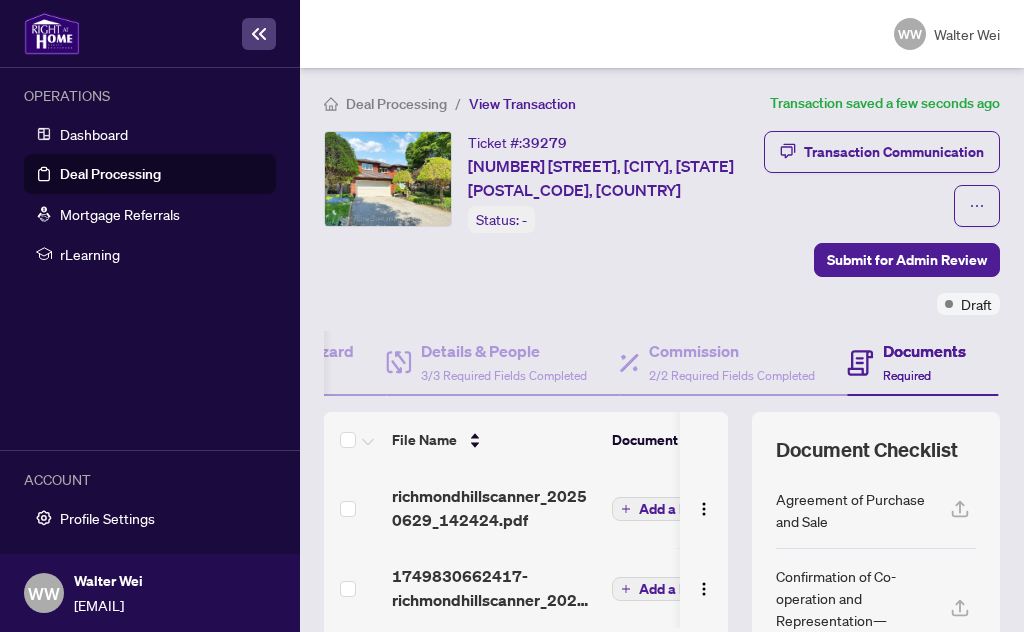 click on "Submit for Admin Review" at bounding box center [907, 260] 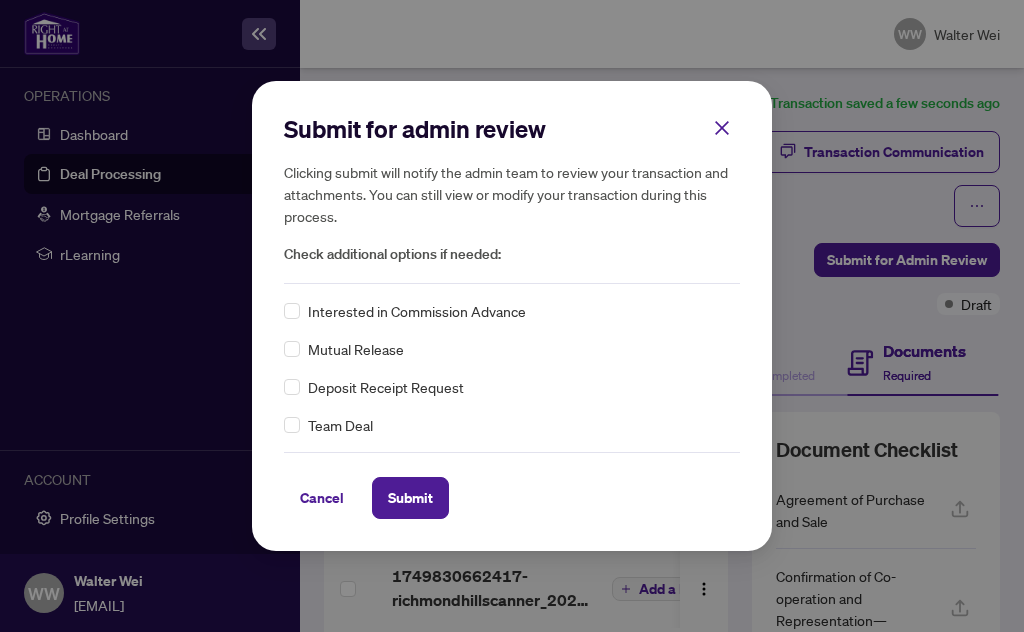 click on "Submit" at bounding box center (410, 498) 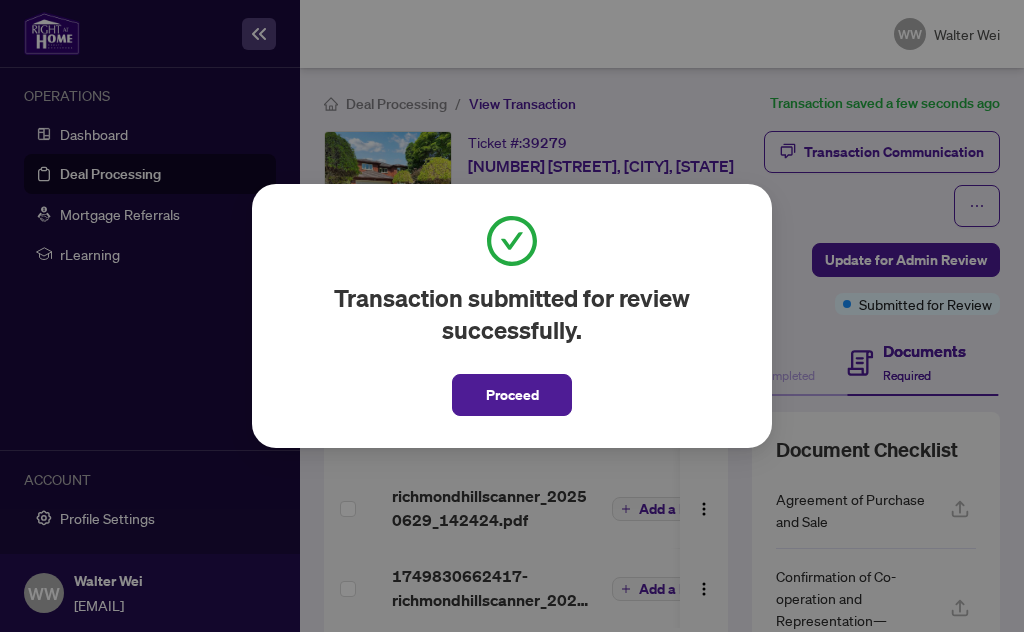 click on "Proceed" at bounding box center (512, 395) 